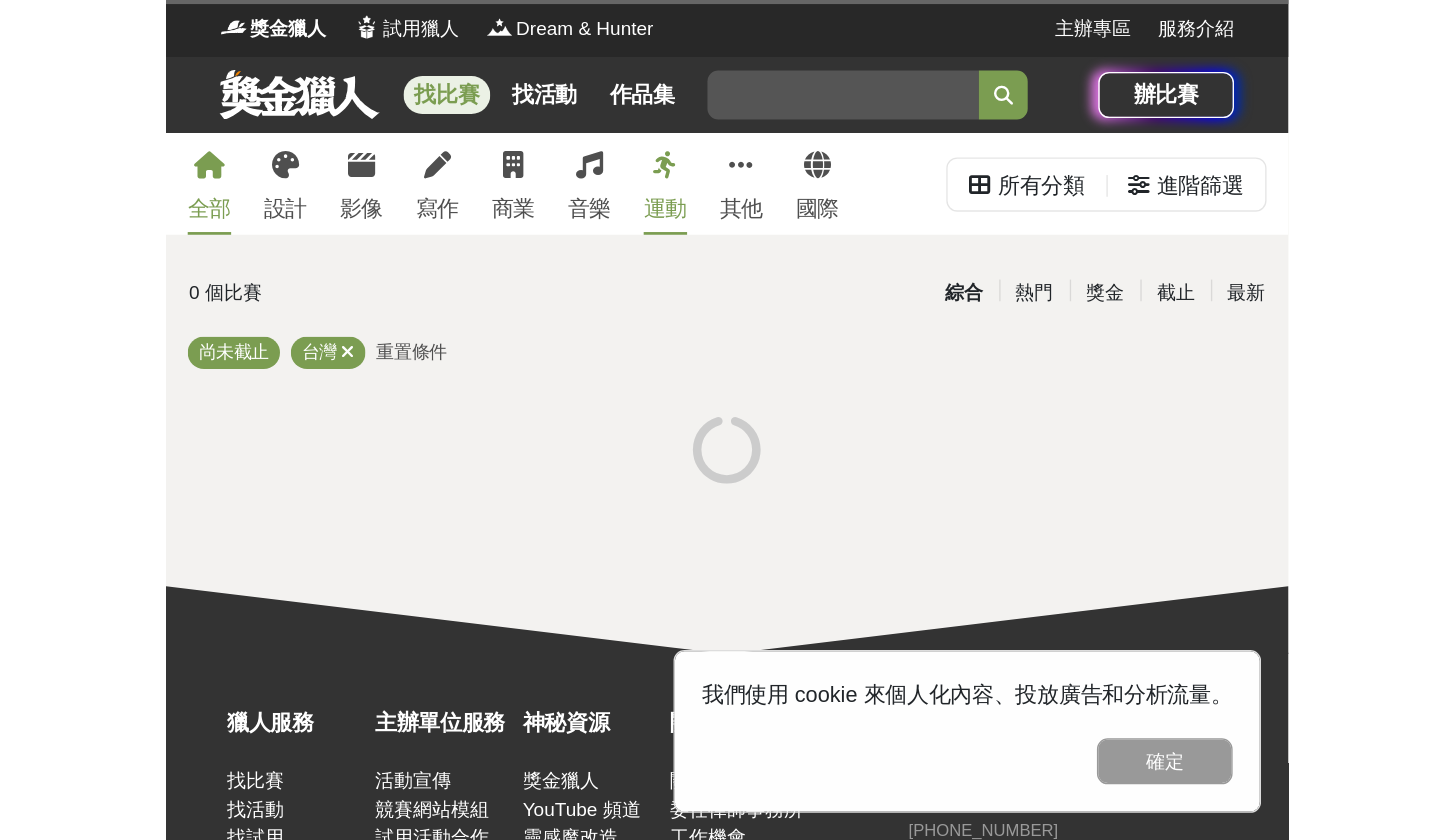 scroll, scrollTop: 0, scrollLeft: 0, axis: both 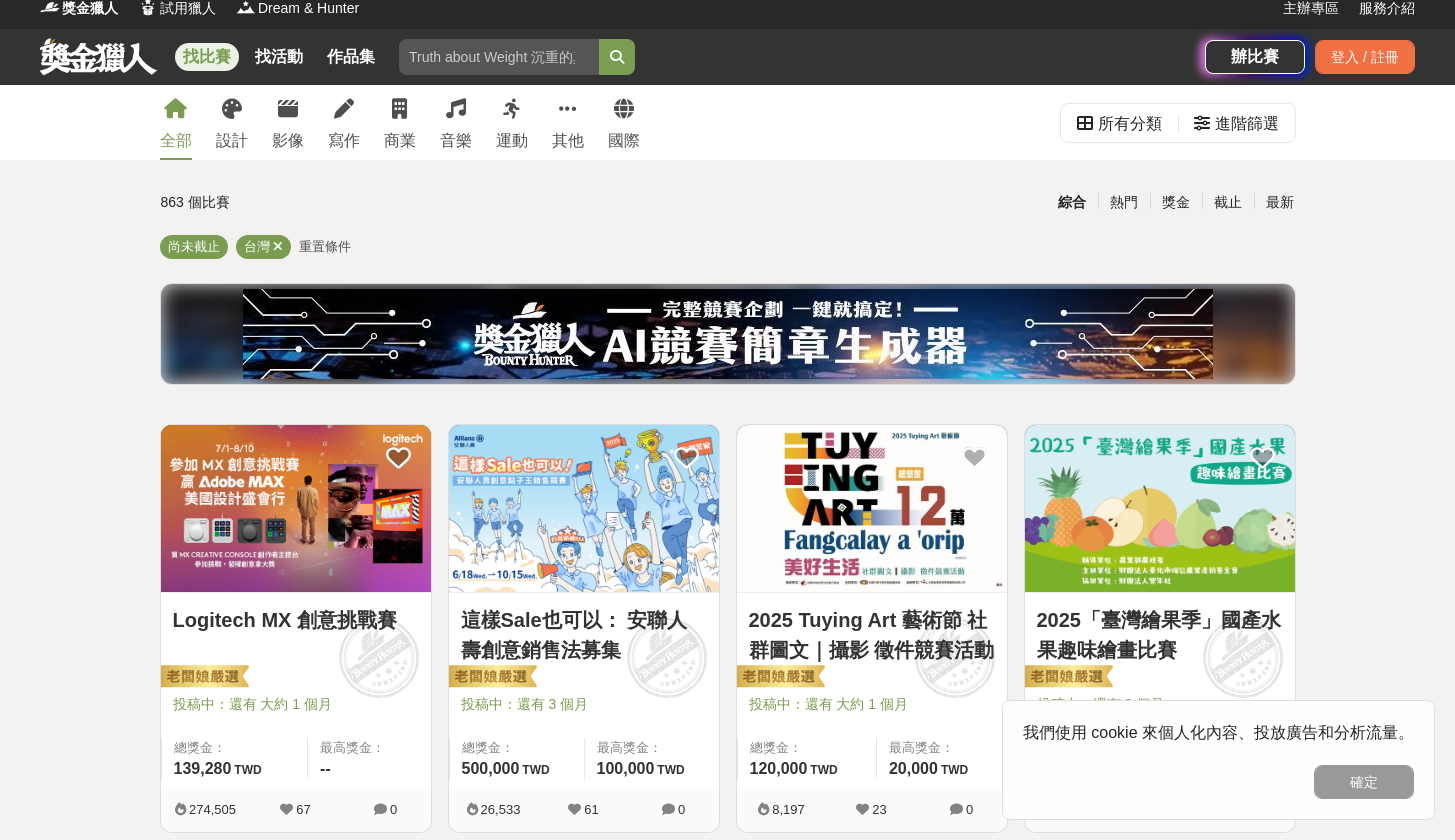 click at bounding box center (296, 508) 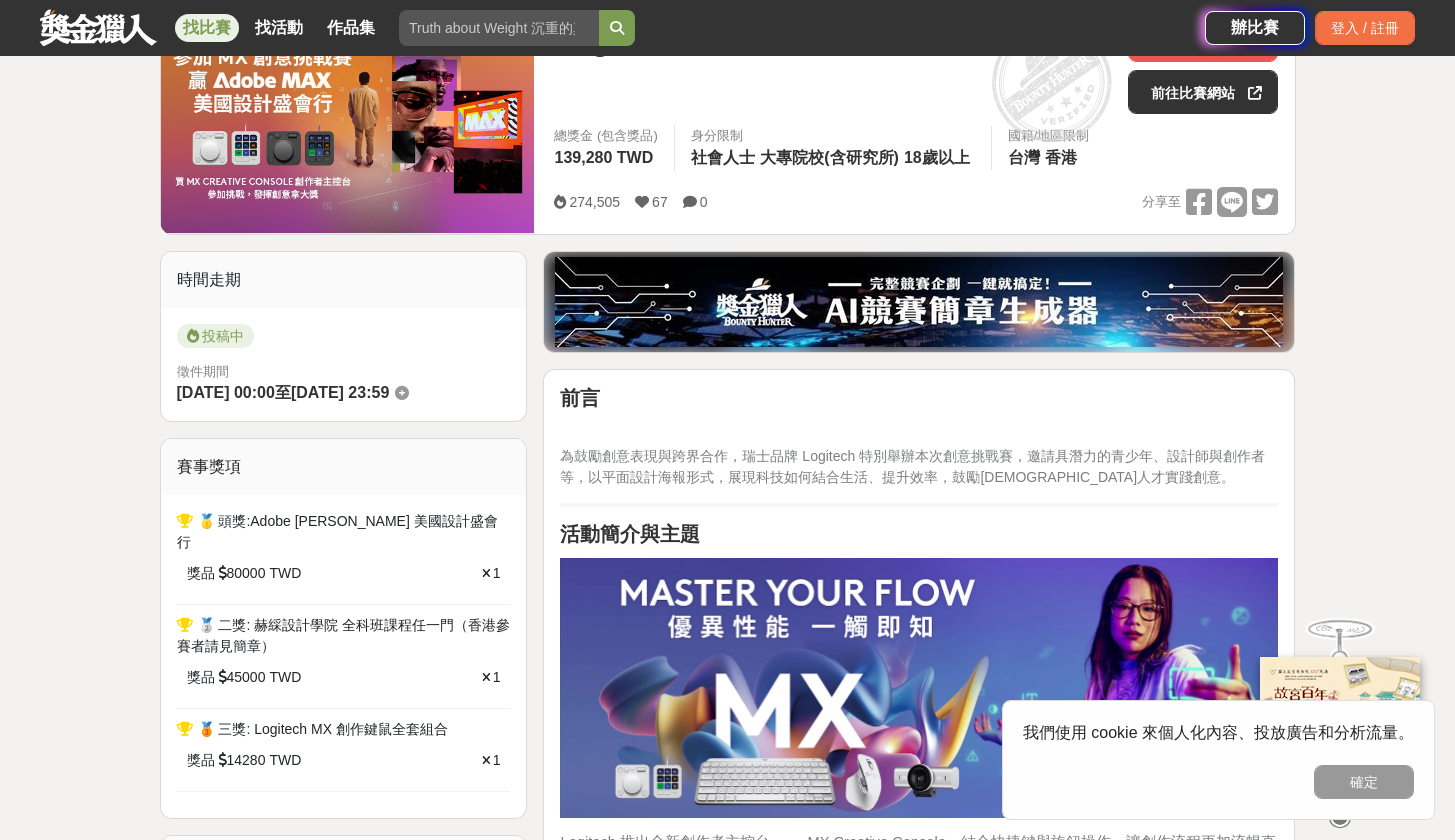 scroll, scrollTop: 0, scrollLeft: 0, axis: both 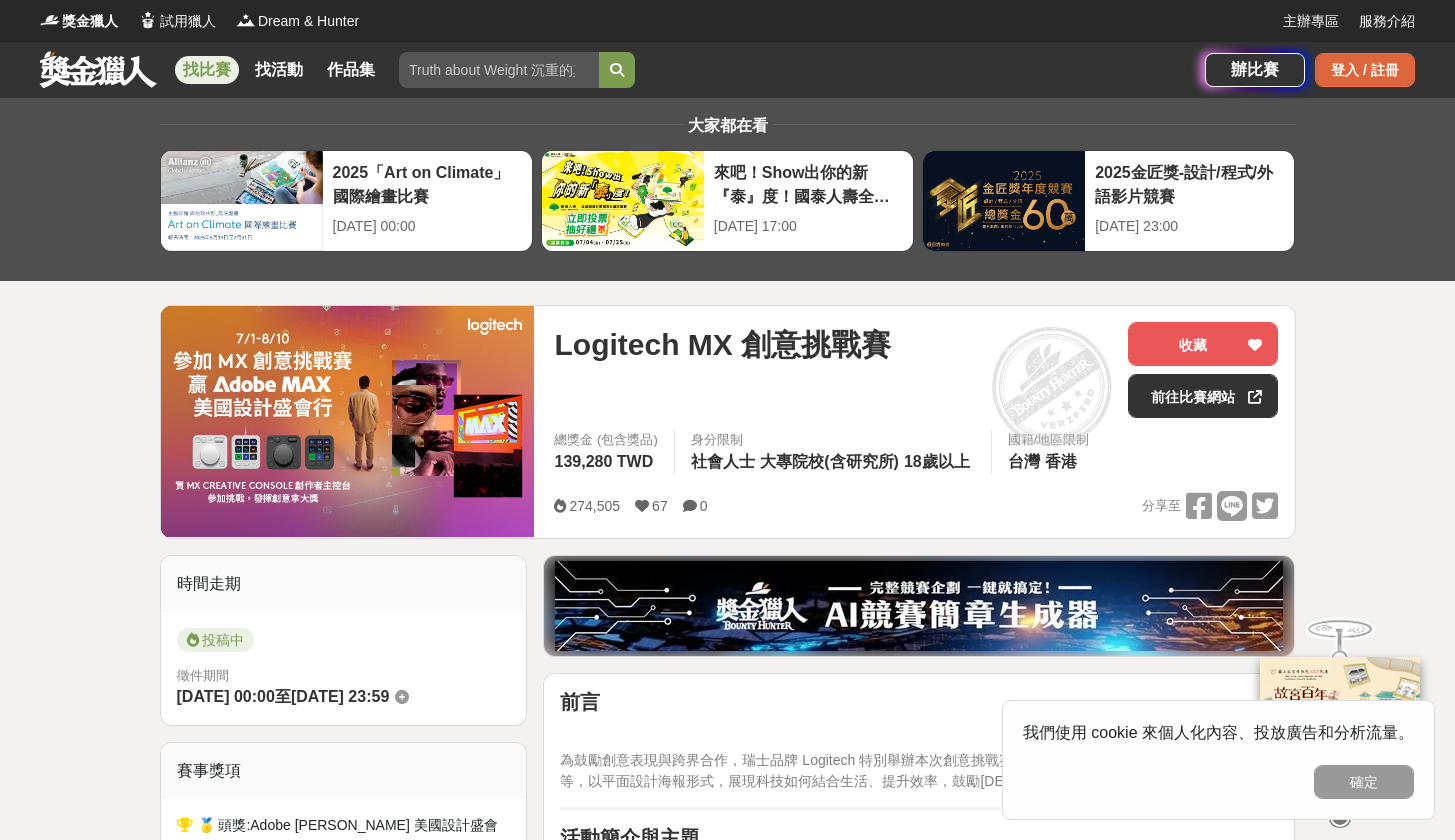 click on "登入 / 註冊" at bounding box center [1365, 70] 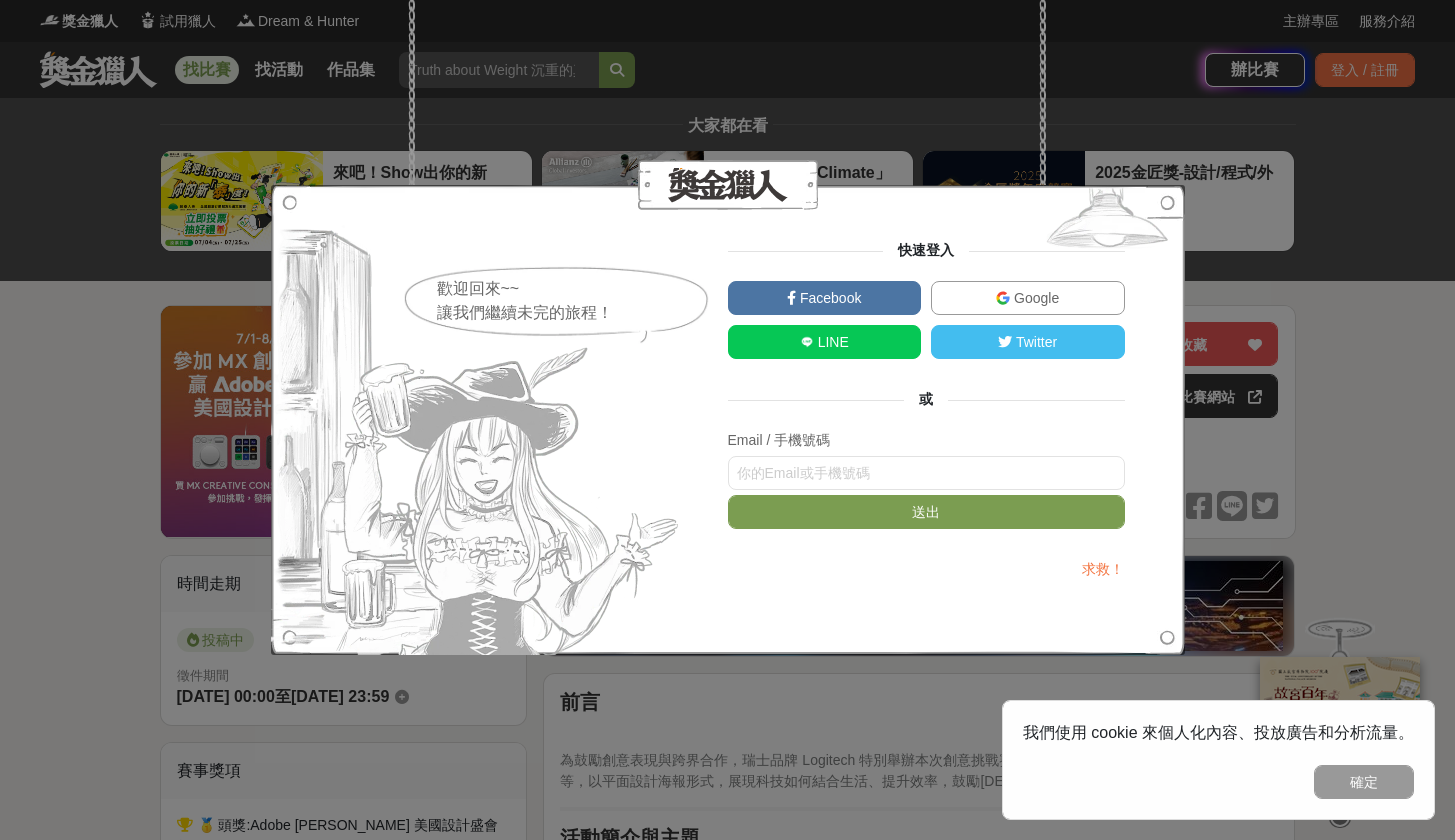 click on "Google" at bounding box center [1034, 298] 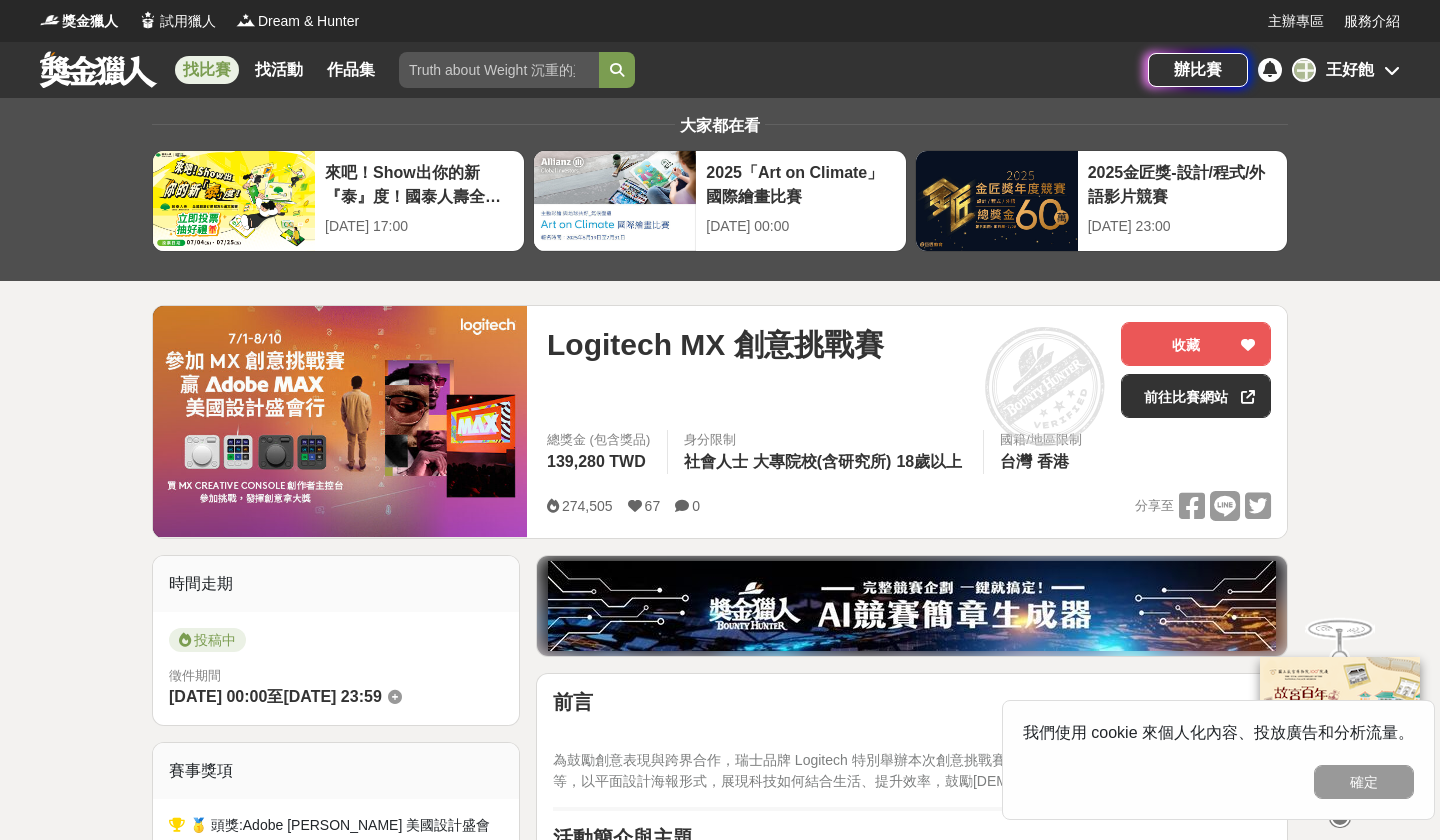 click at bounding box center [1392, 70] 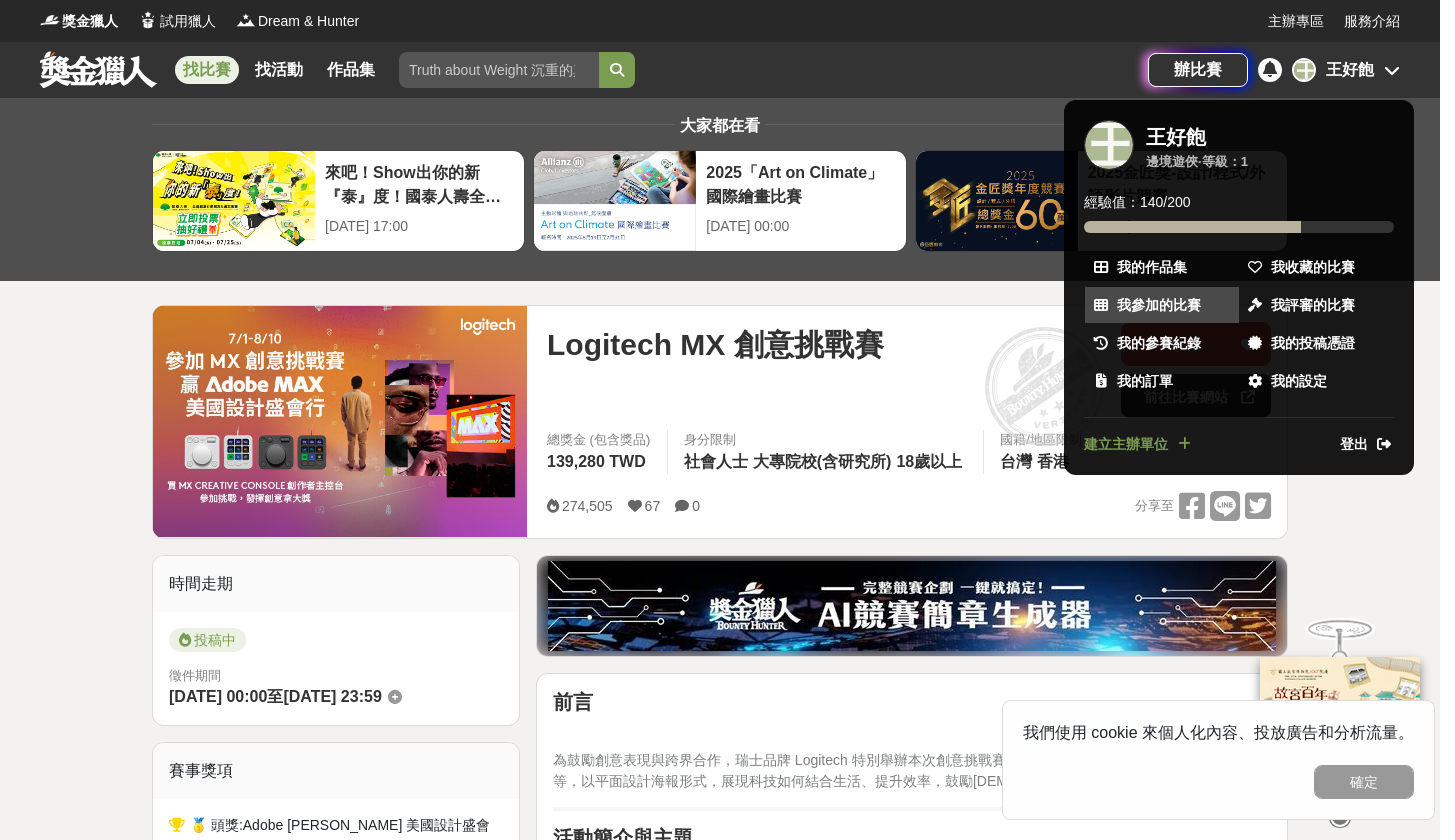 click on "我參加的比賽" at bounding box center (1159, 305) 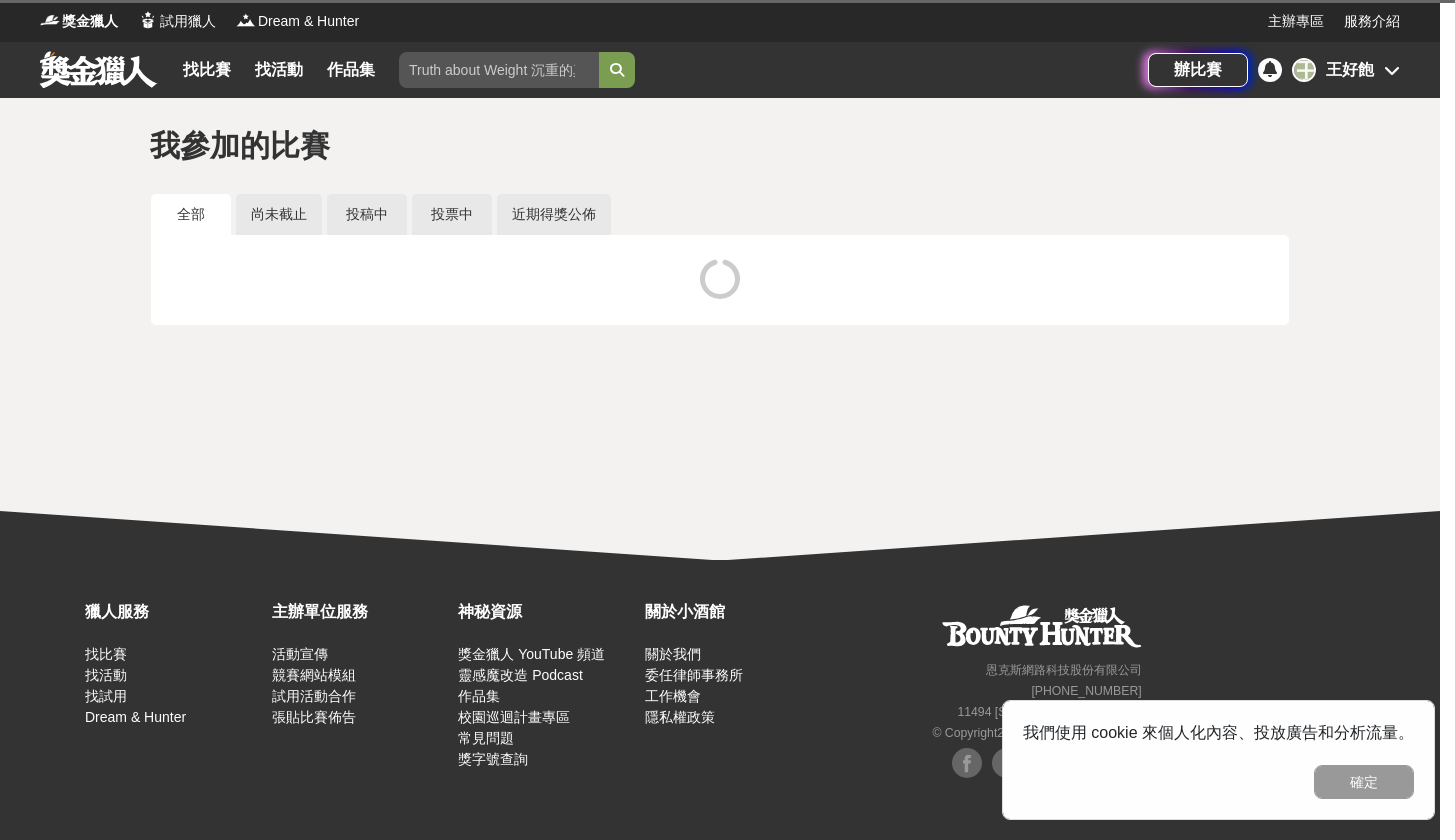 click at bounding box center [1392, 70] 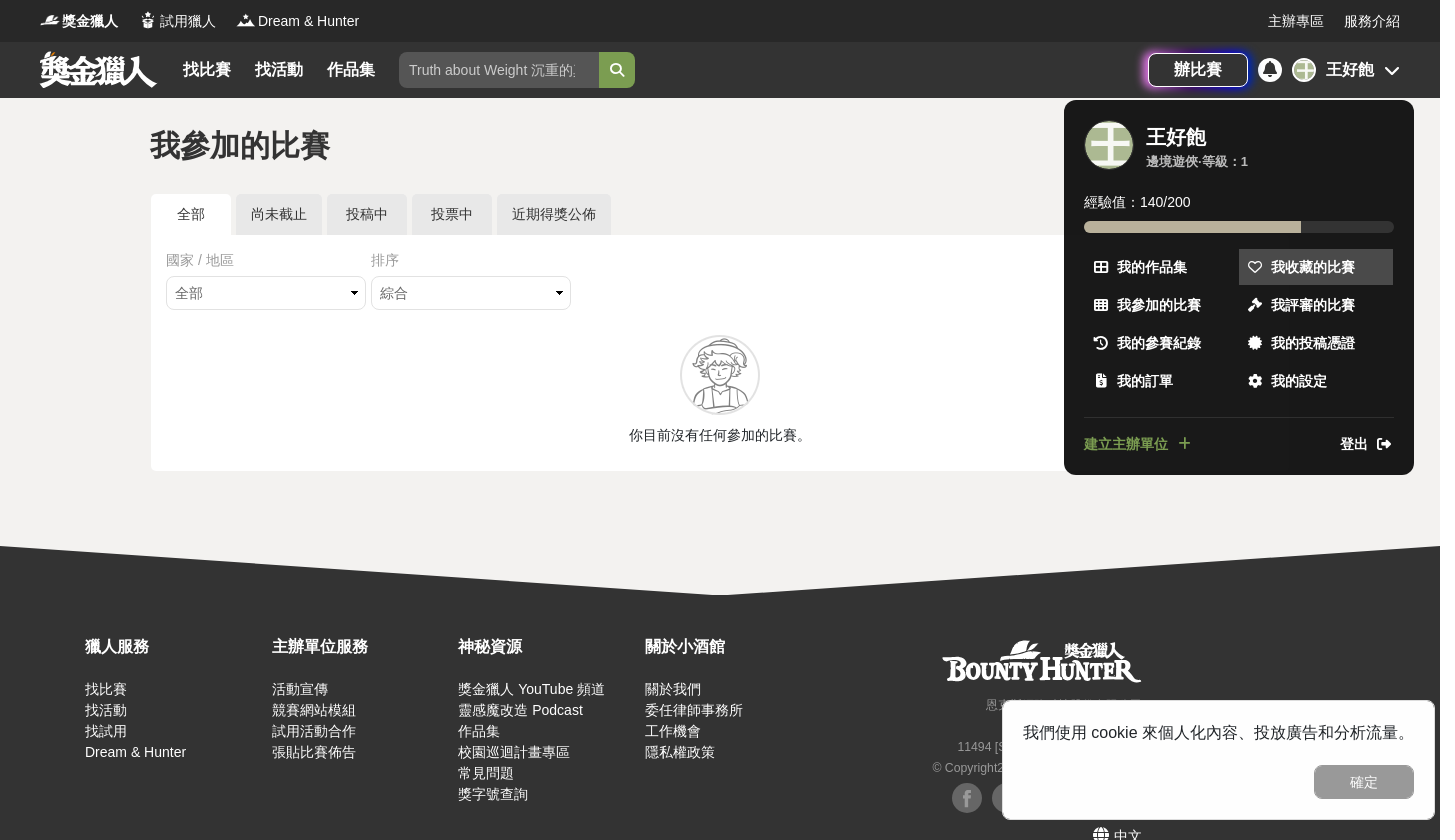 click on "我收藏的比賽" at bounding box center (1313, 267) 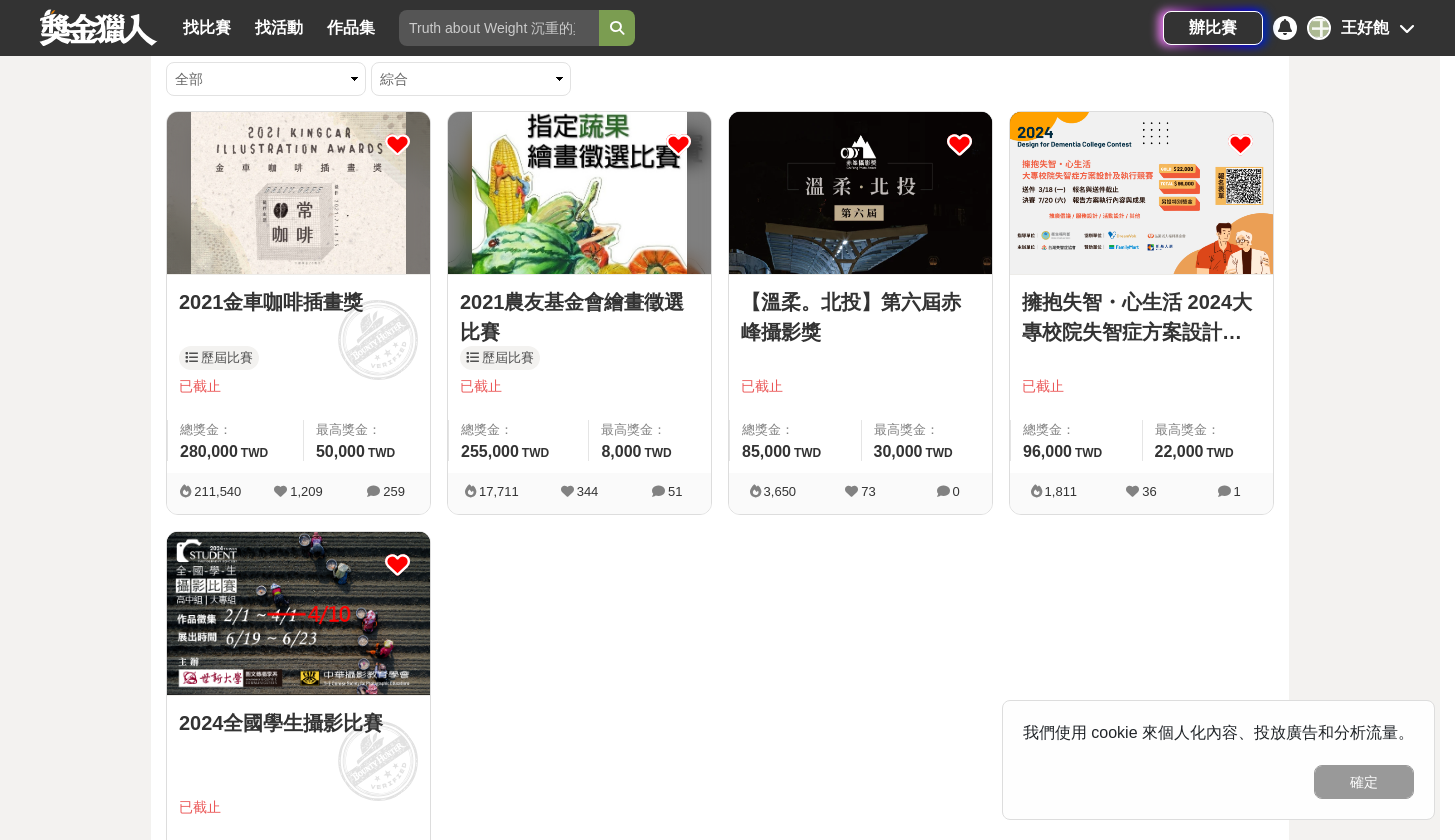 scroll, scrollTop: 0, scrollLeft: 0, axis: both 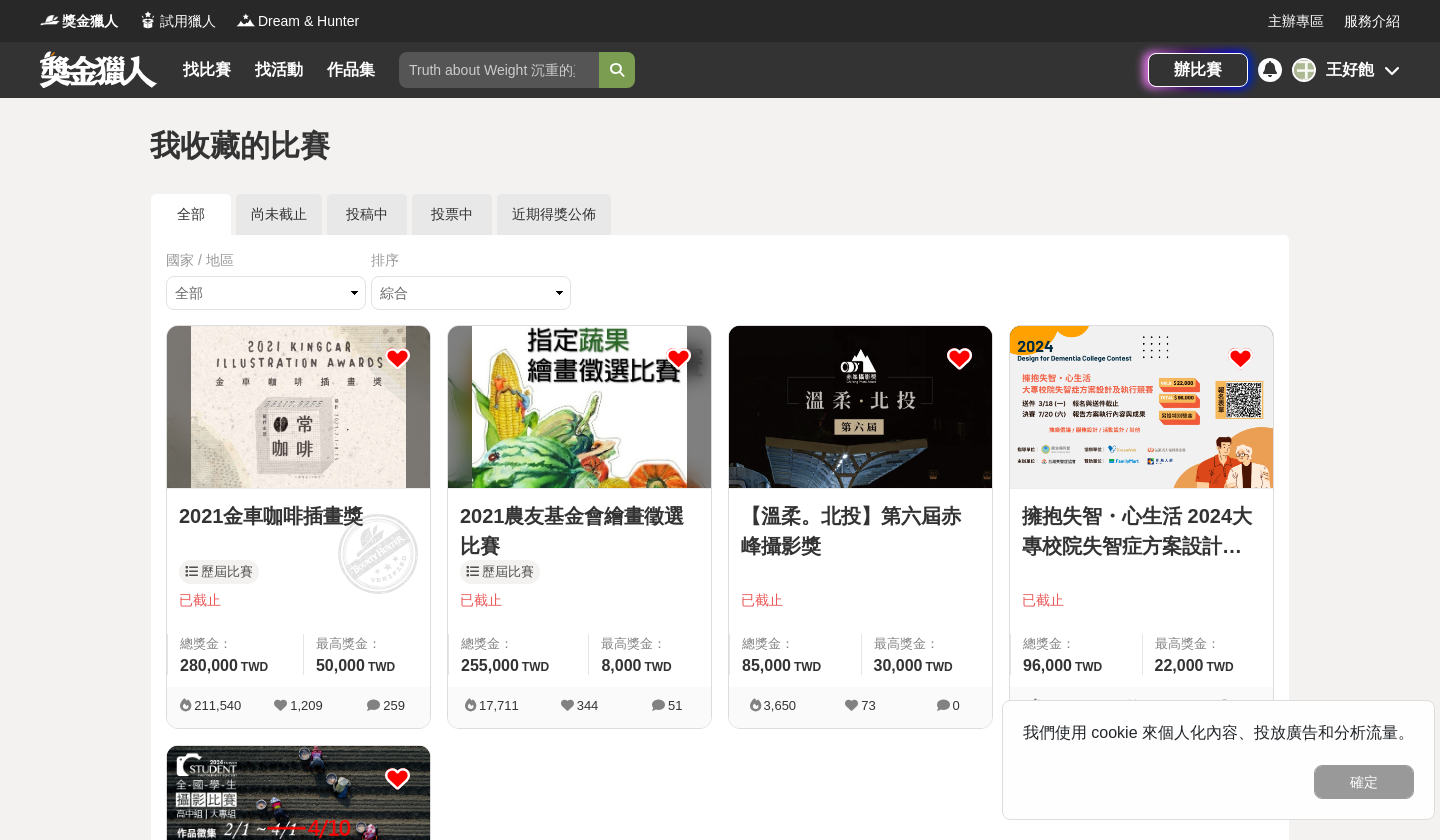 click at bounding box center (397, 358) 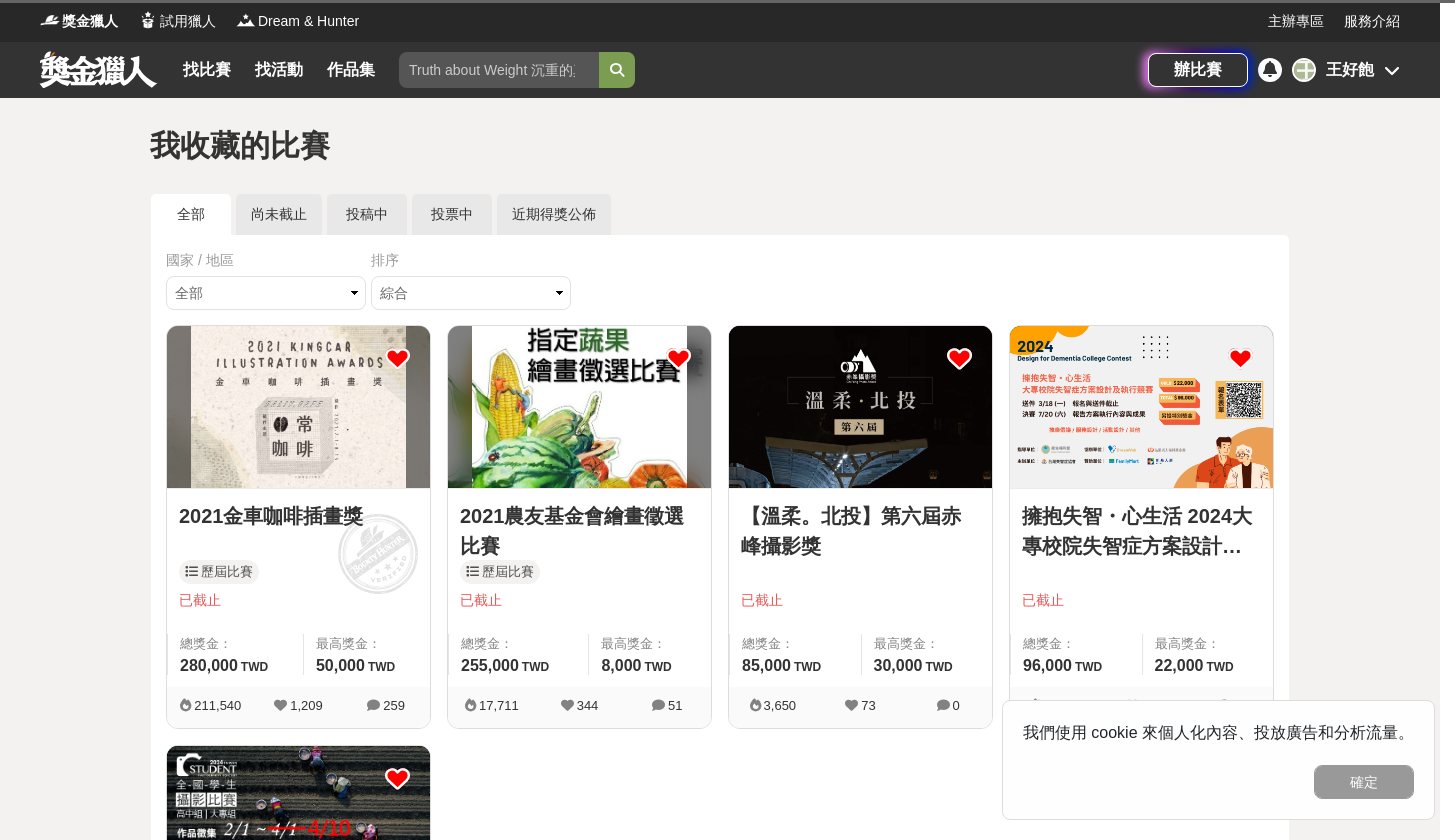 click at bounding box center (678, 358) 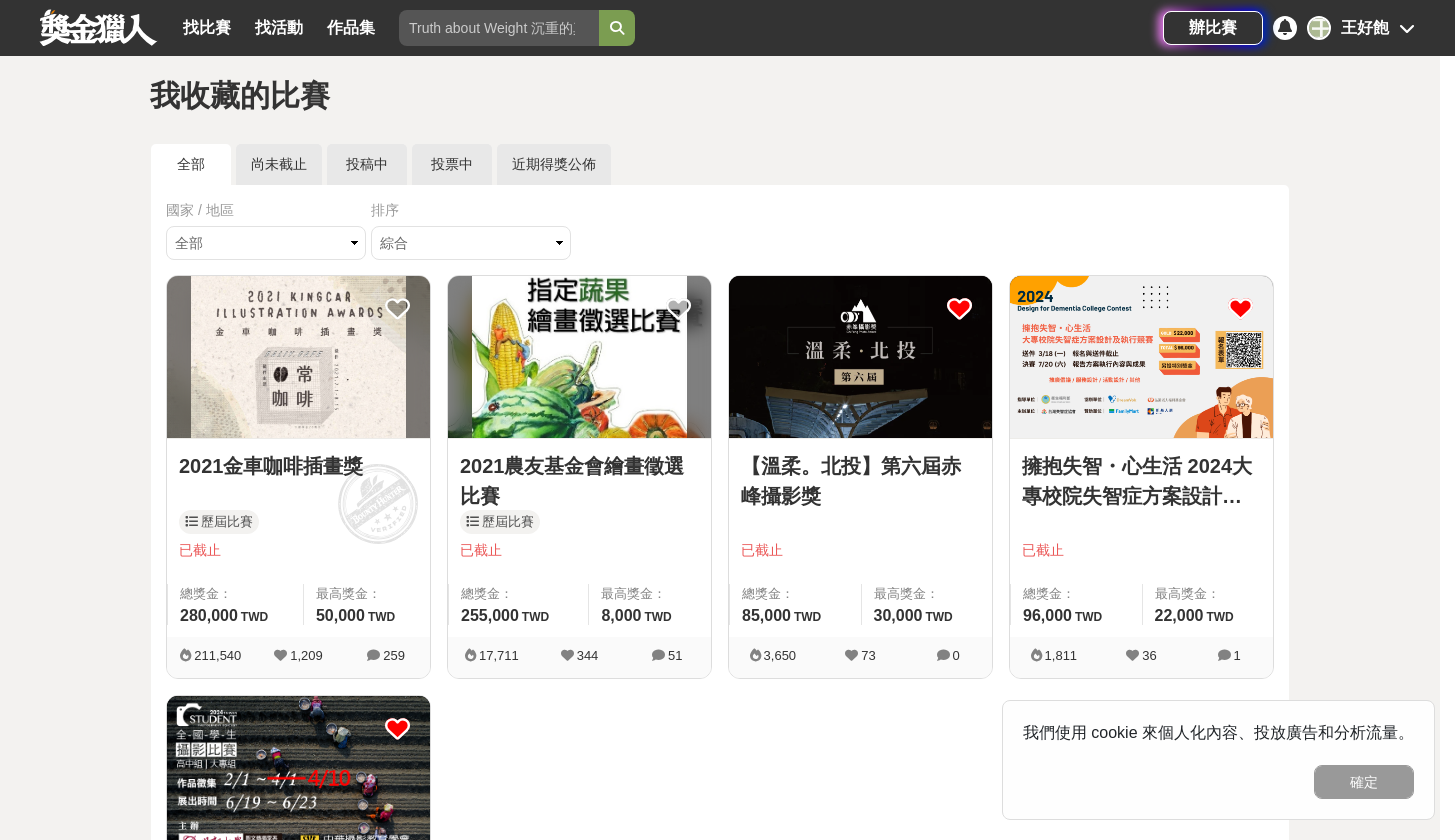 scroll, scrollTop: 395, scrollLeft: 0, axis: vertical 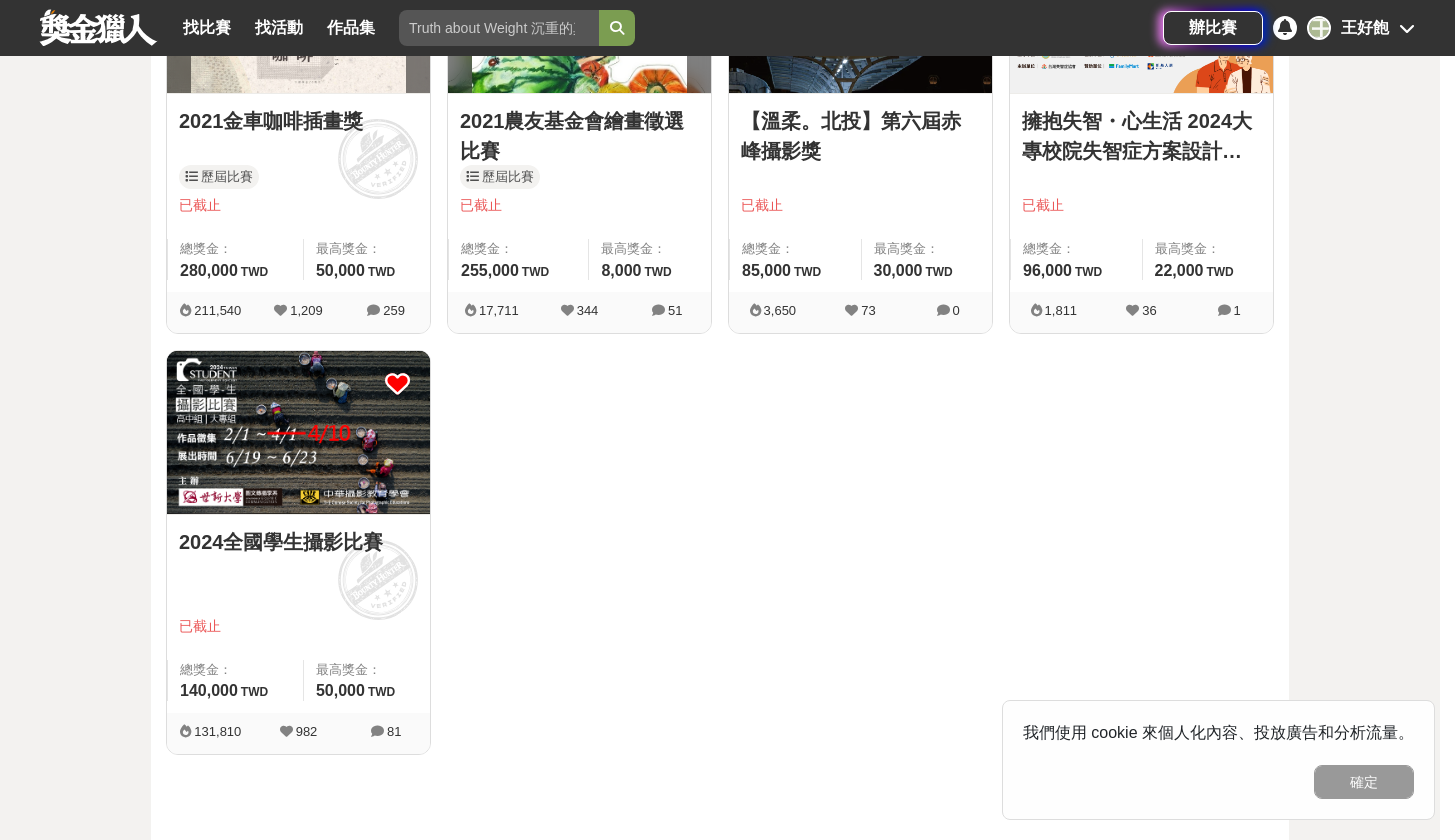 click at bounding box center (397, 383) 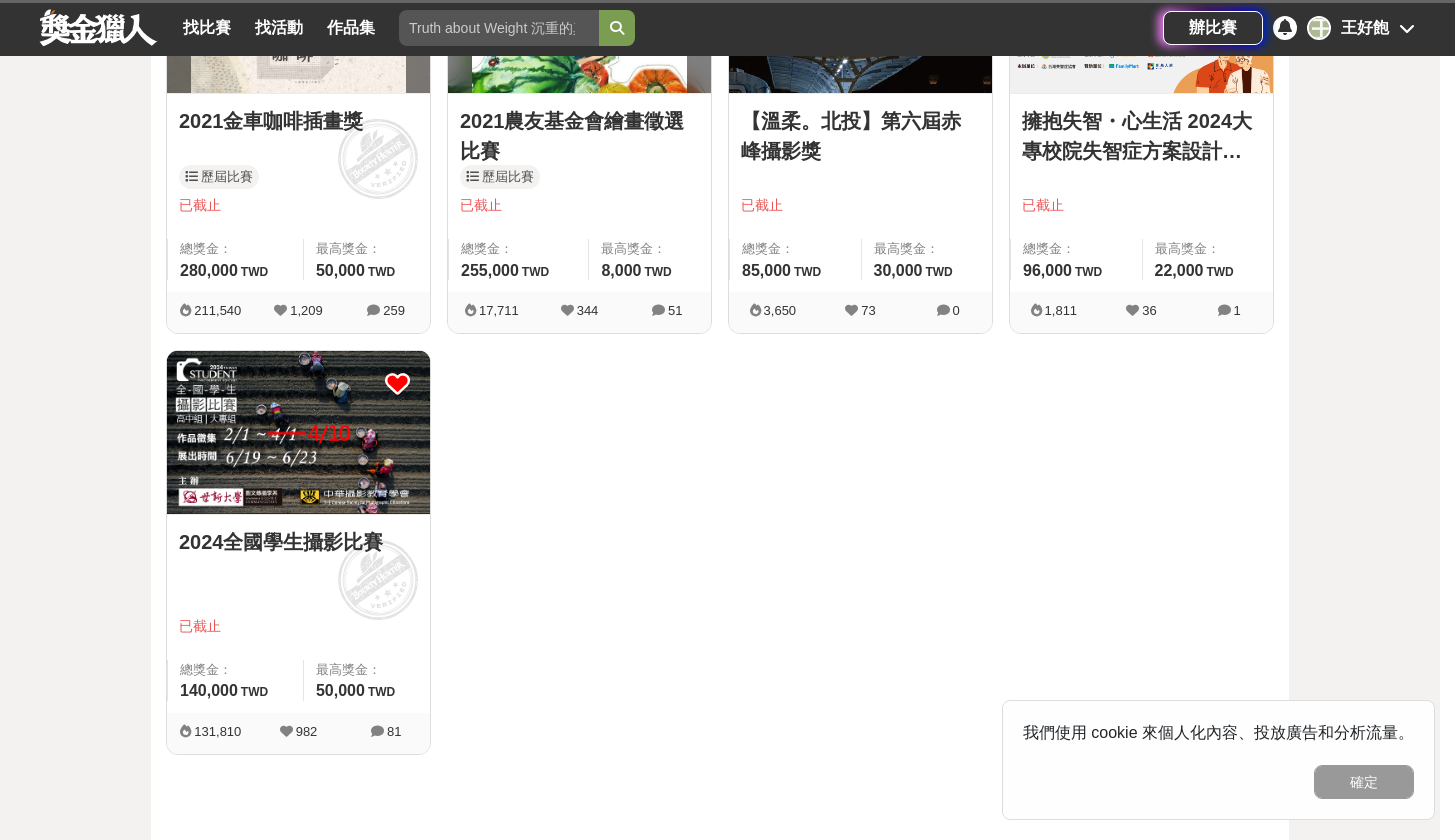 click on "我們使用 cookie 來個人化內容、投放廣告和分析流量。 確定" at bounding box center (1218, 760) 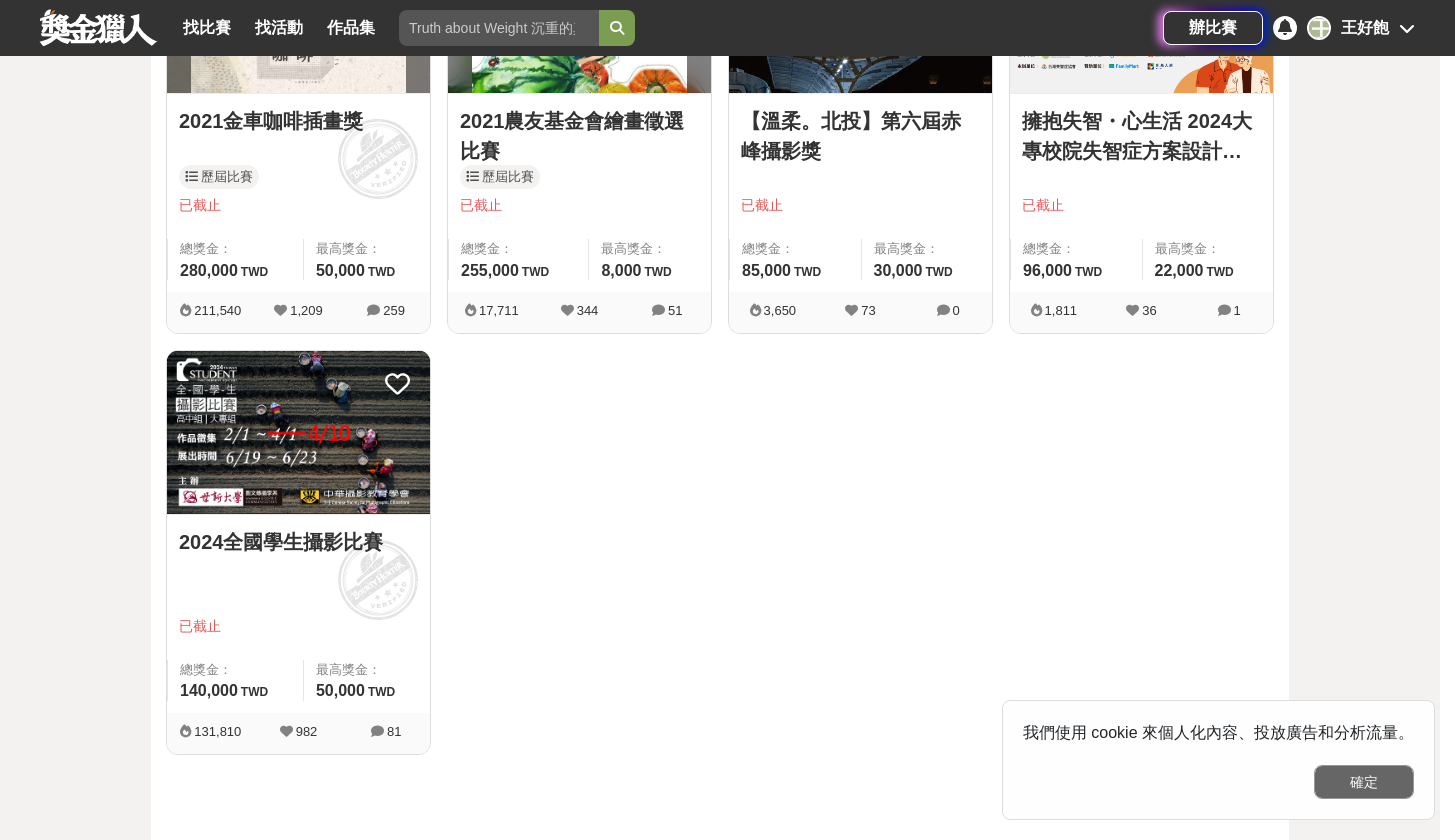 click on "確定" at bounding box center (1364, 782) 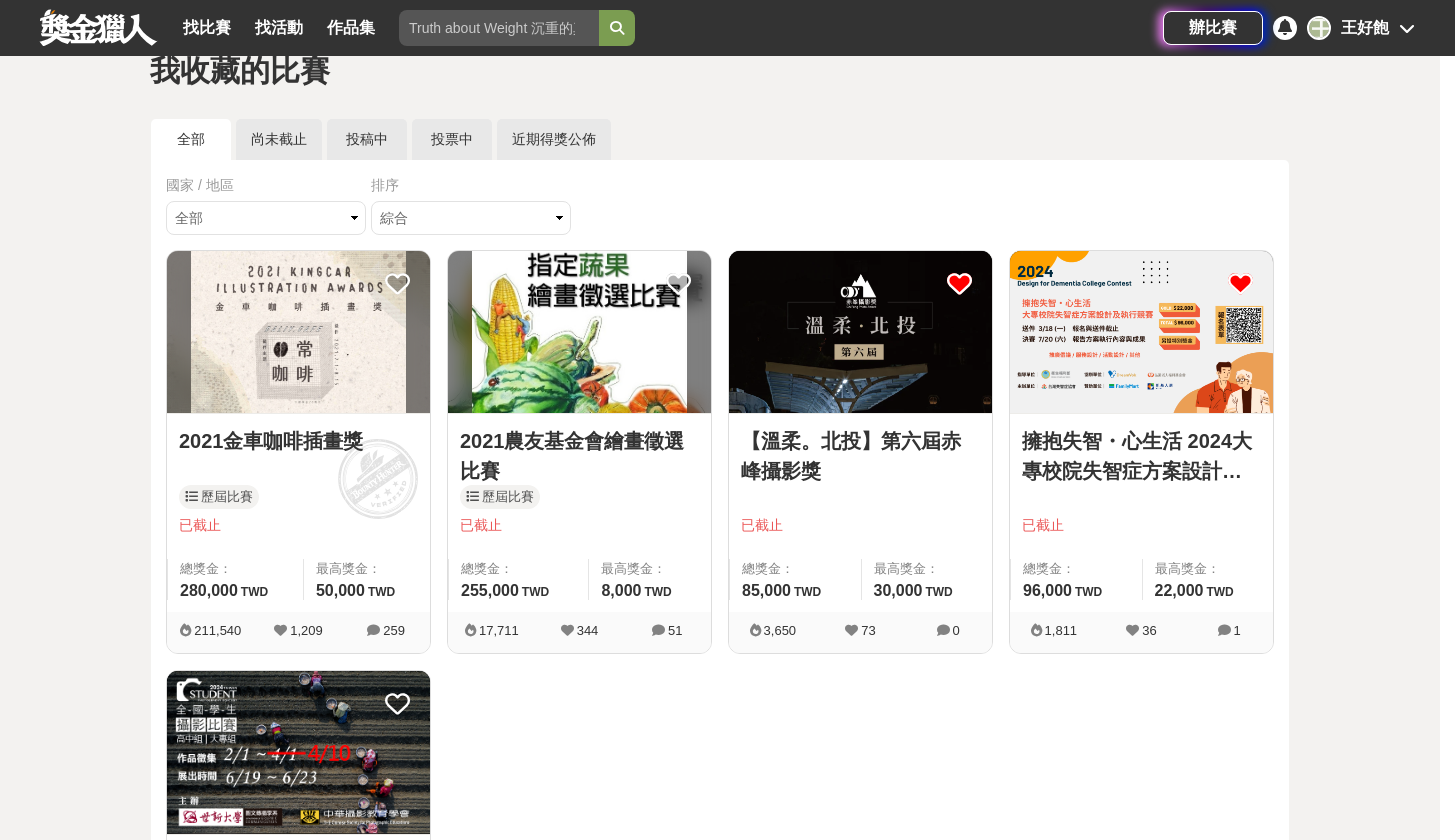 scroll, scrollTop: 0, scrollLeft: 0, axis: both 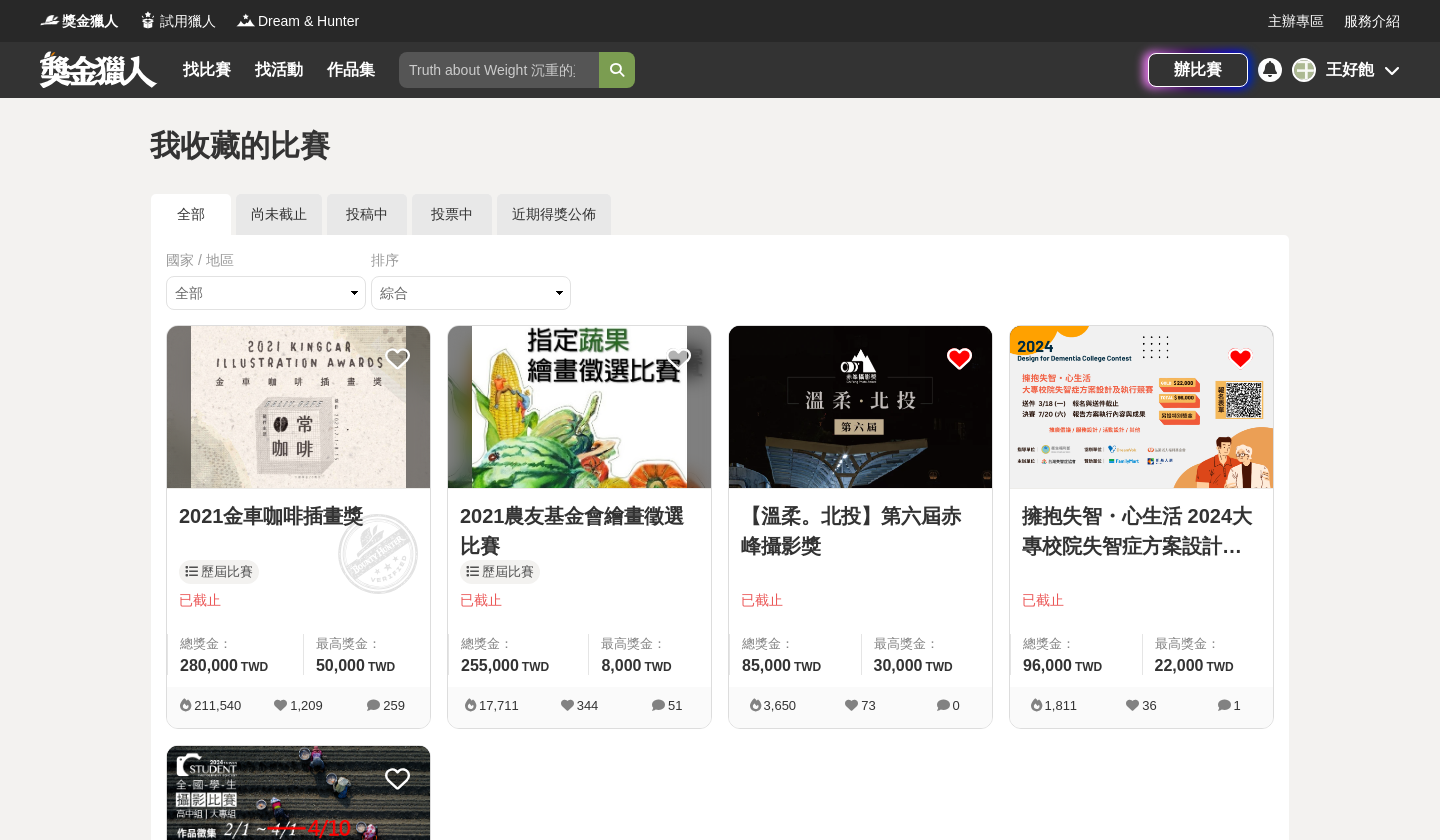 click at bounding box center (959, 358) 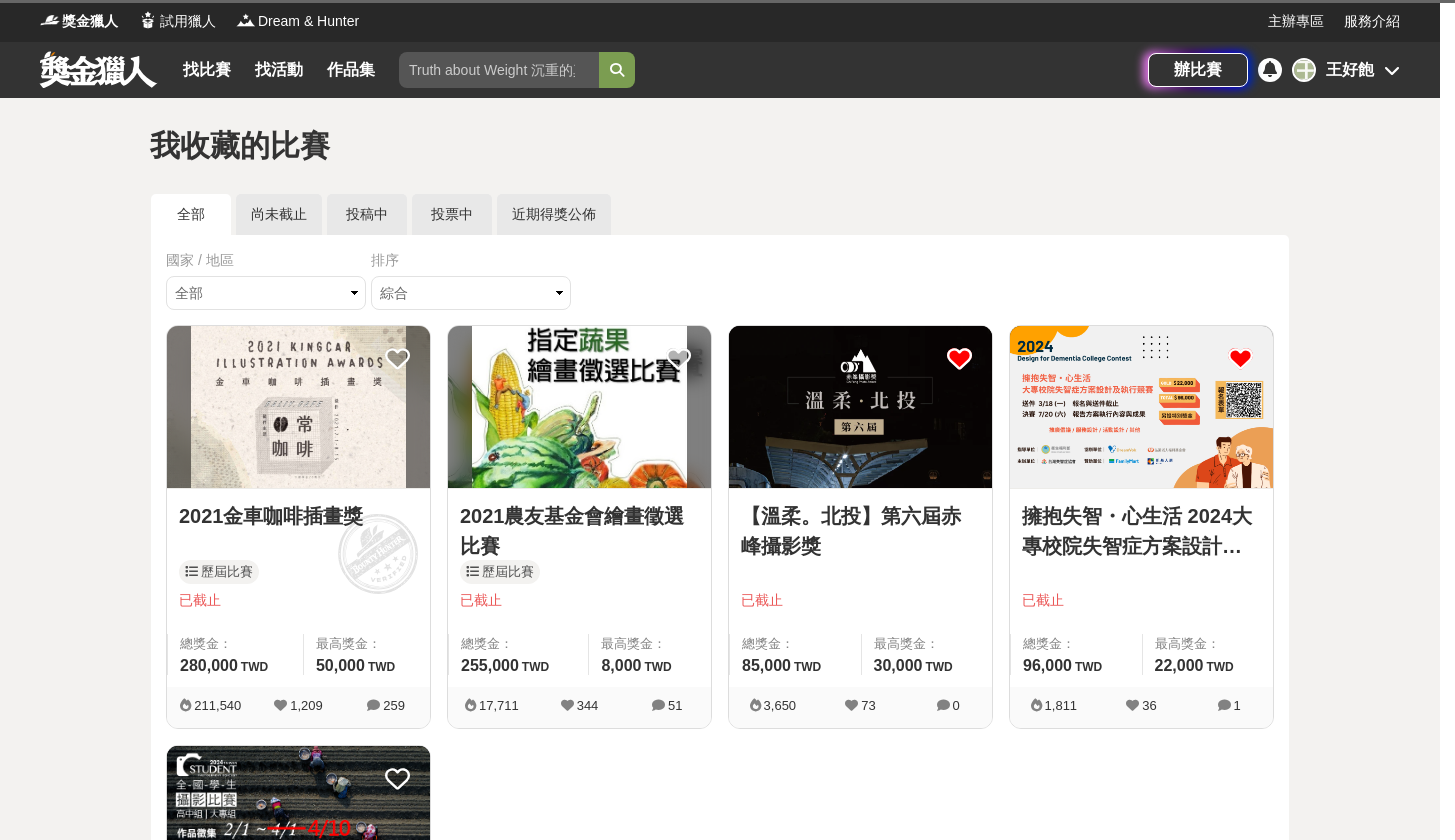click at bounding box center (1240, 358) 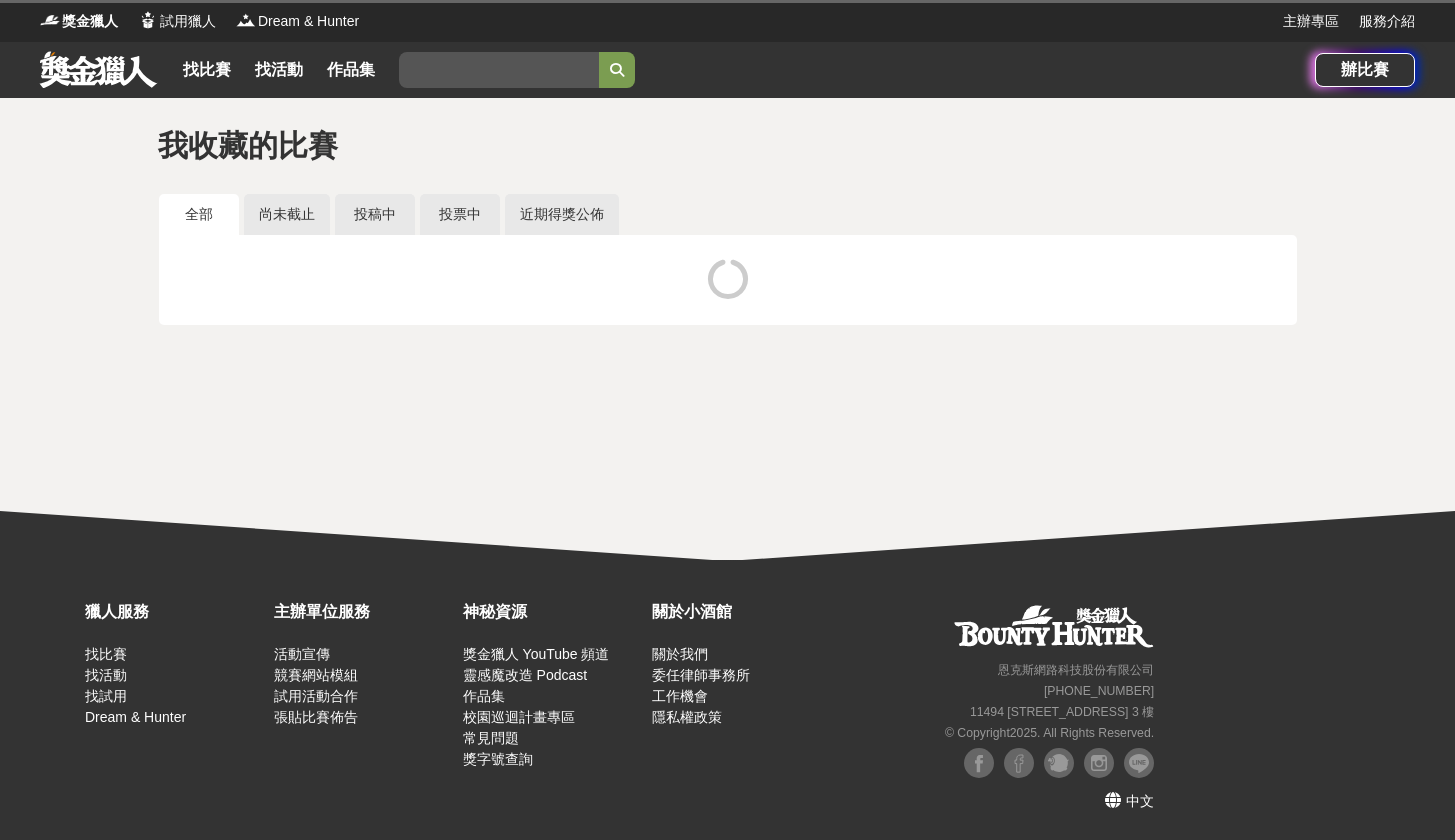 scroll, scrollTop: 0, scrollLeft: 0, axis: both 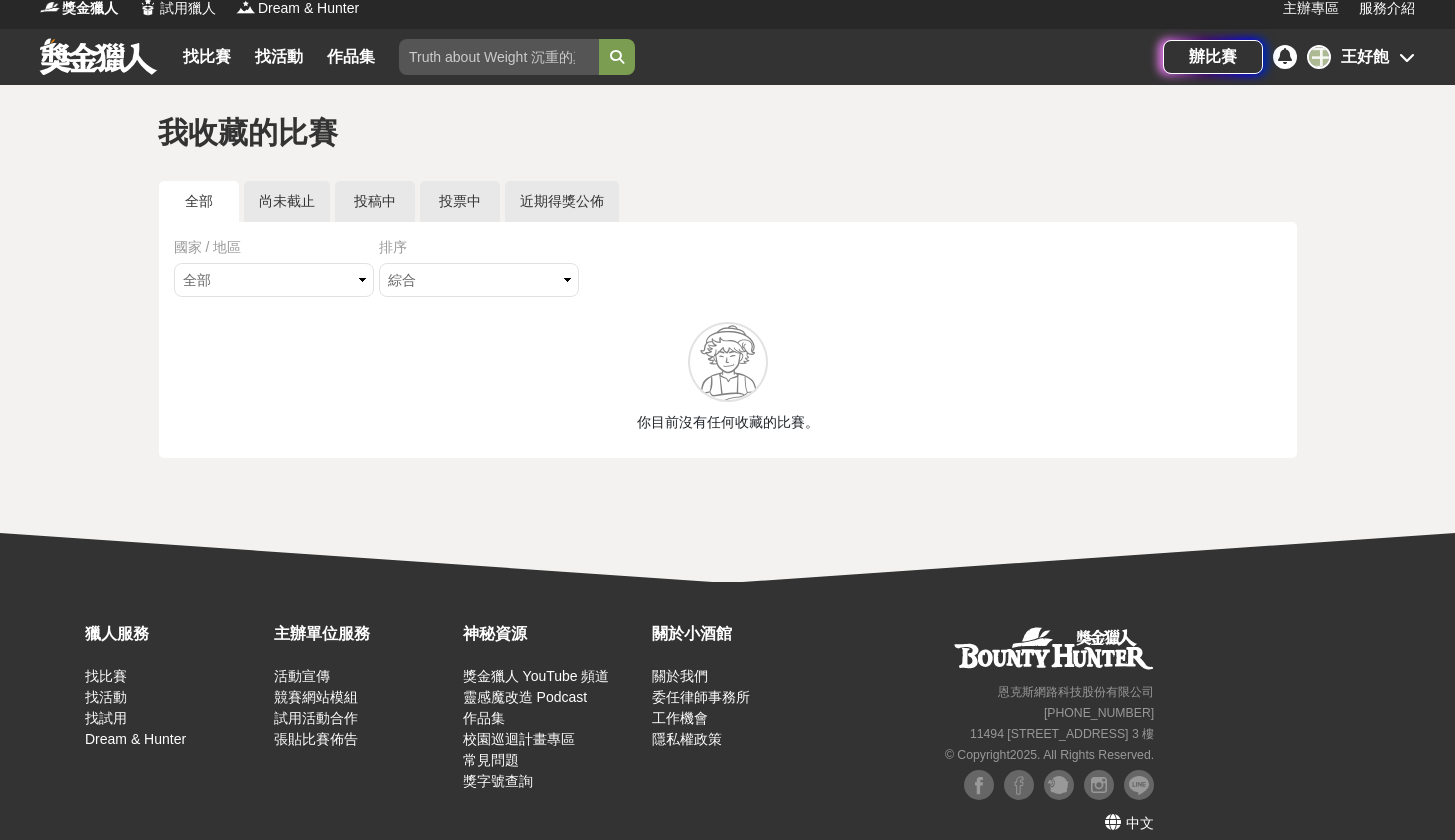 click at bounding box center [1407, 57] 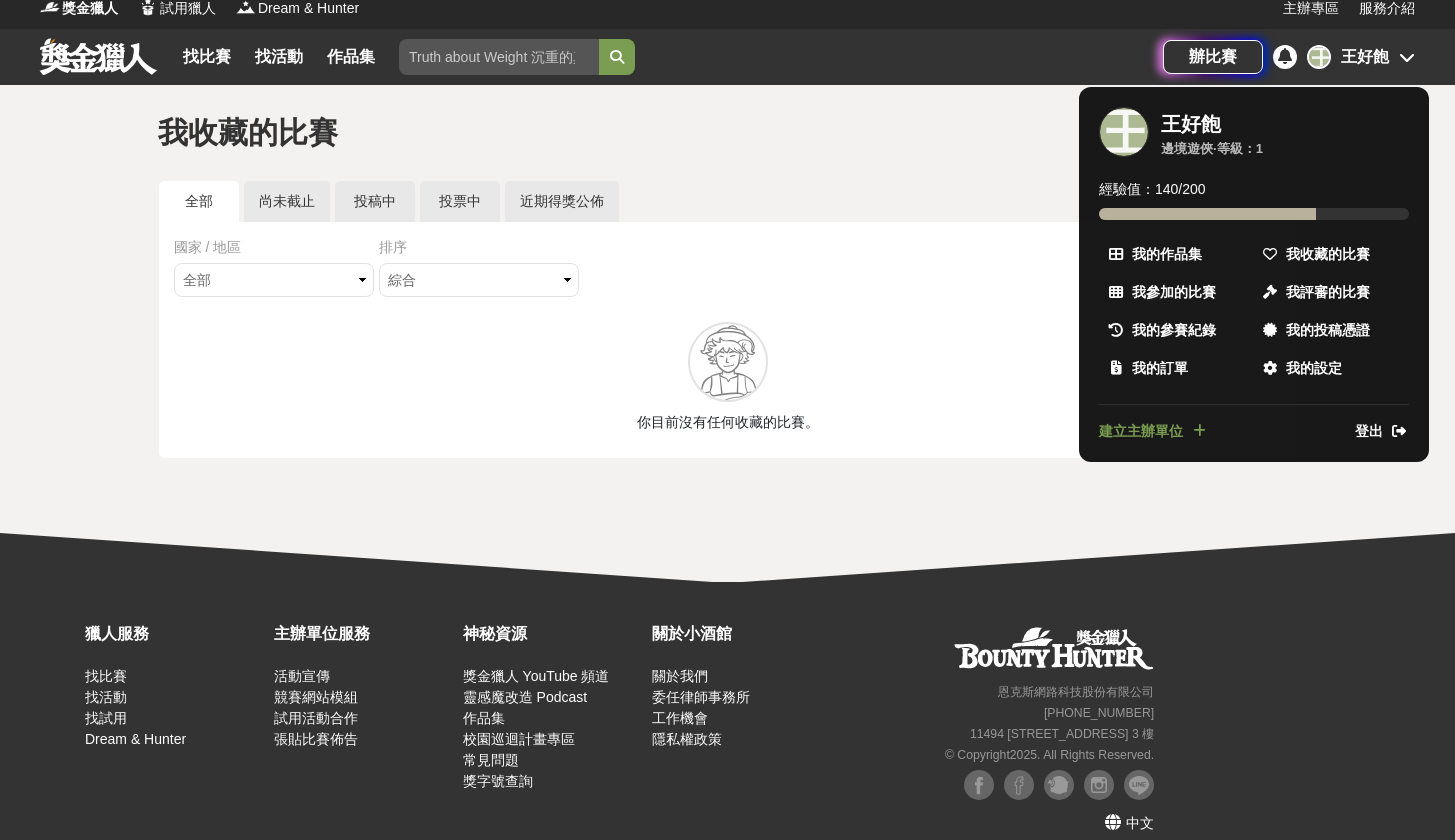 click at bounding box center [727, 420] 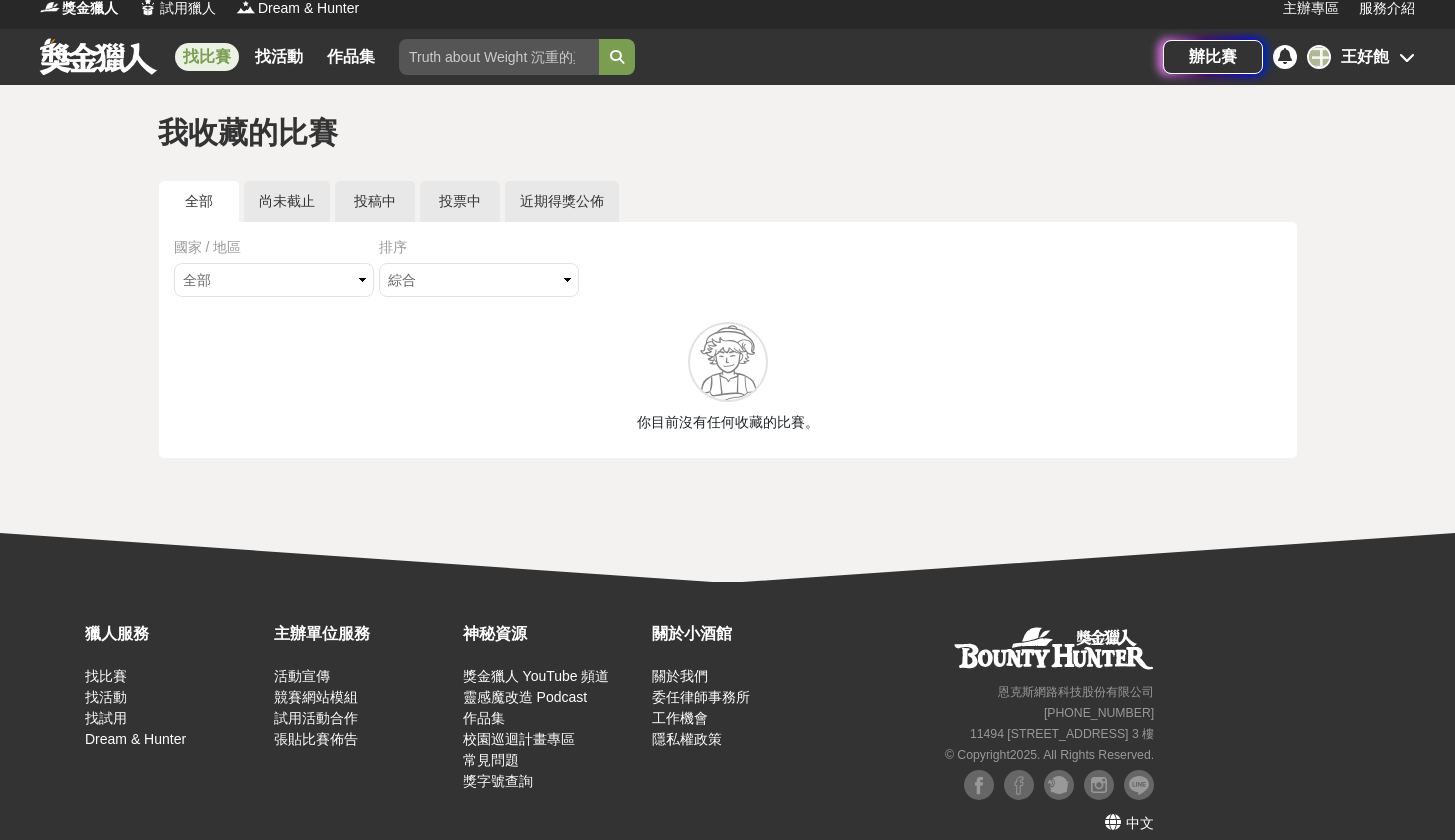 click on "找比賽" at bounding box center (207, 57) 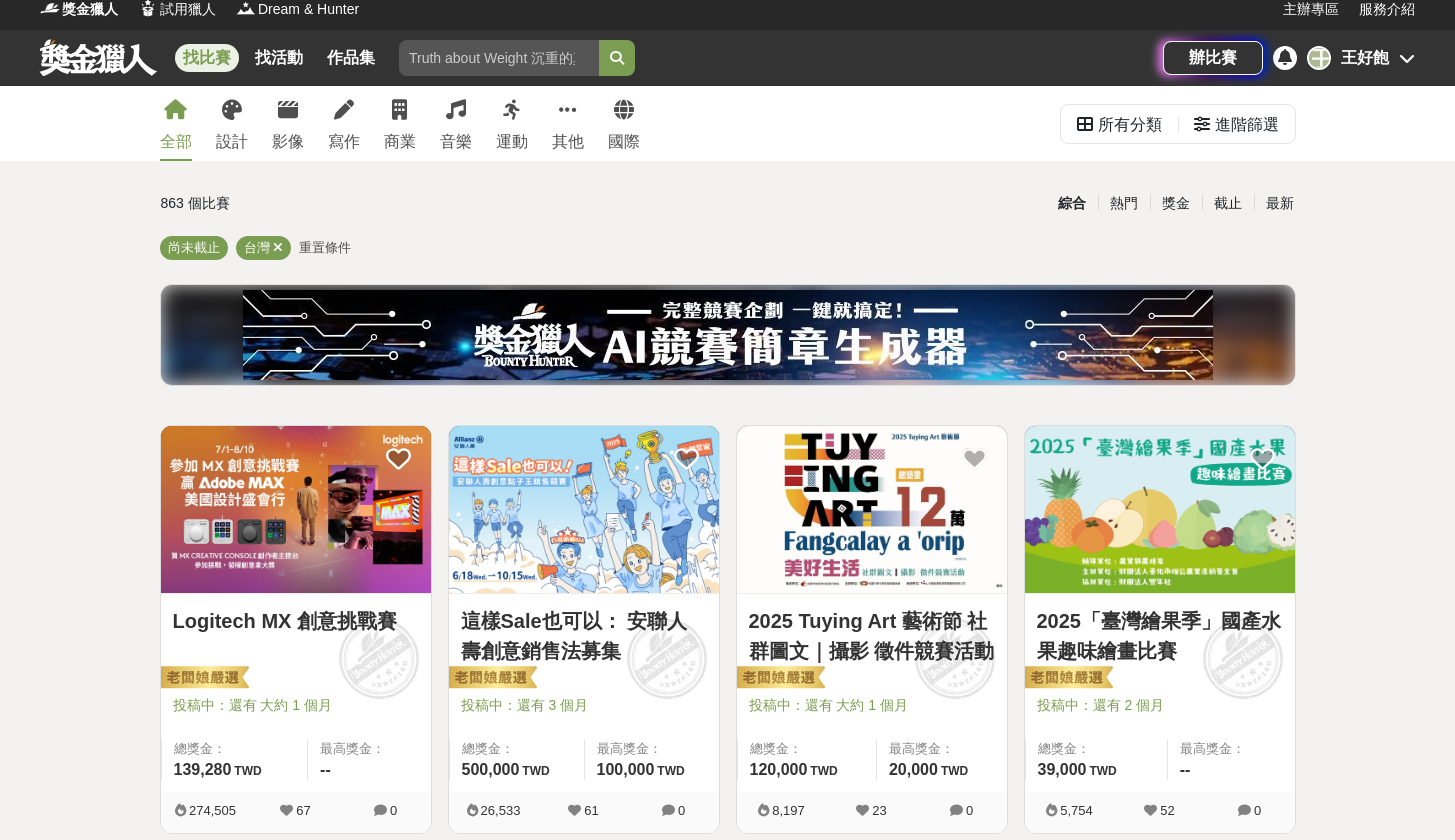 scroll, scrollTop: 25, scrollLeft: 0, axis: vertical 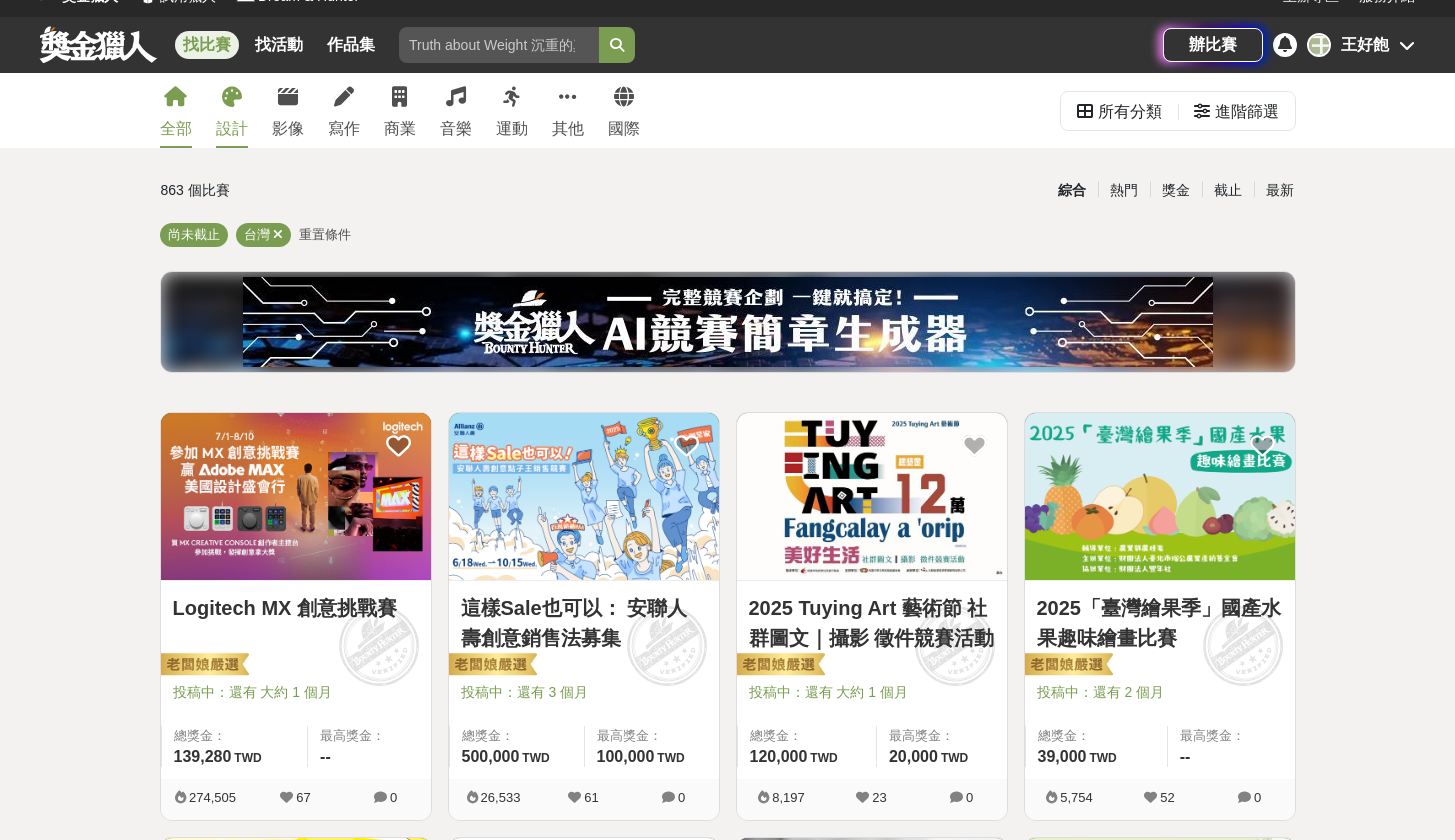 click on "設計" at bounding box center [232, 129] 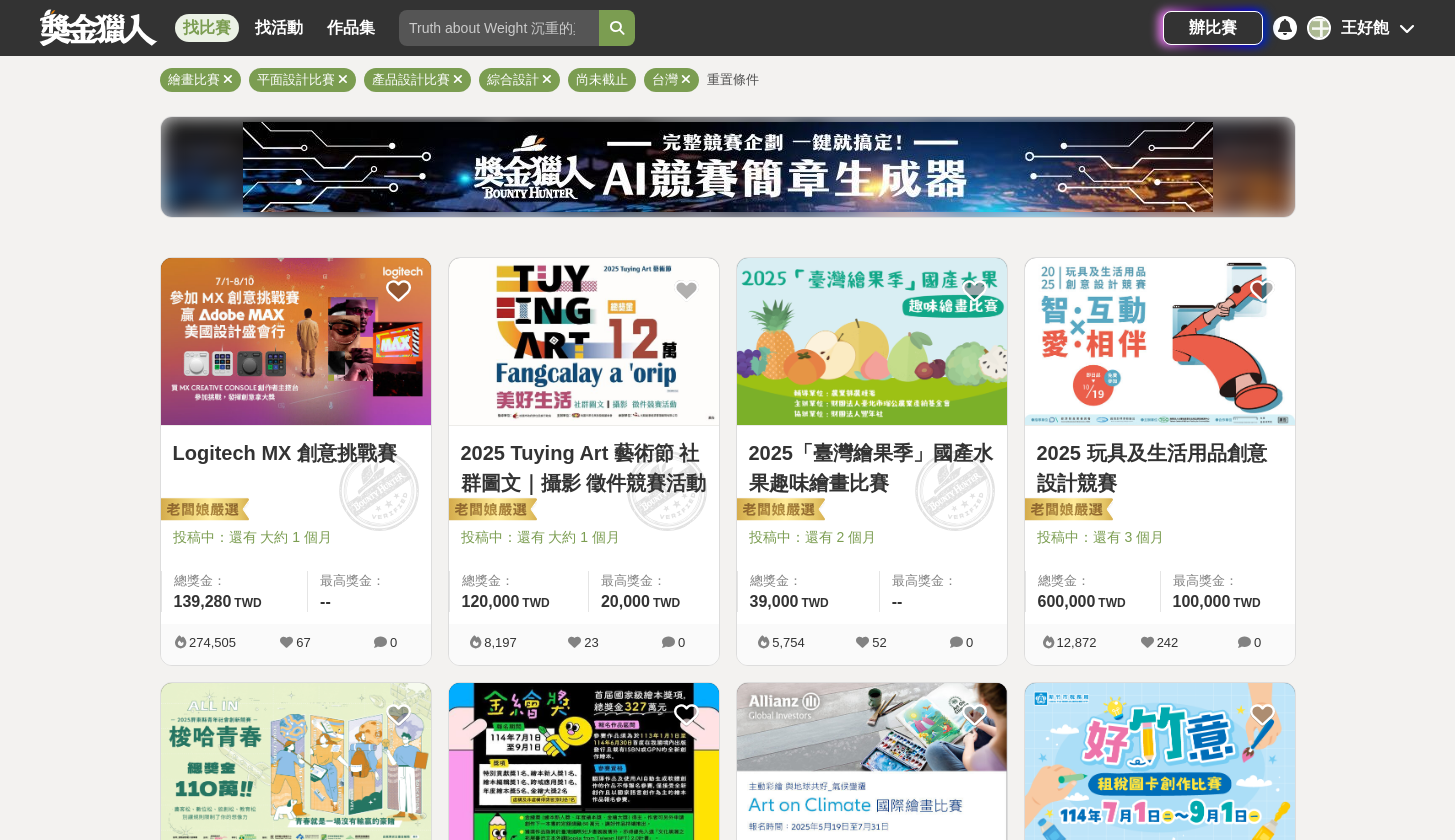 scroll, scrollTop: 194, scrollLeft: 0, axis: vertical 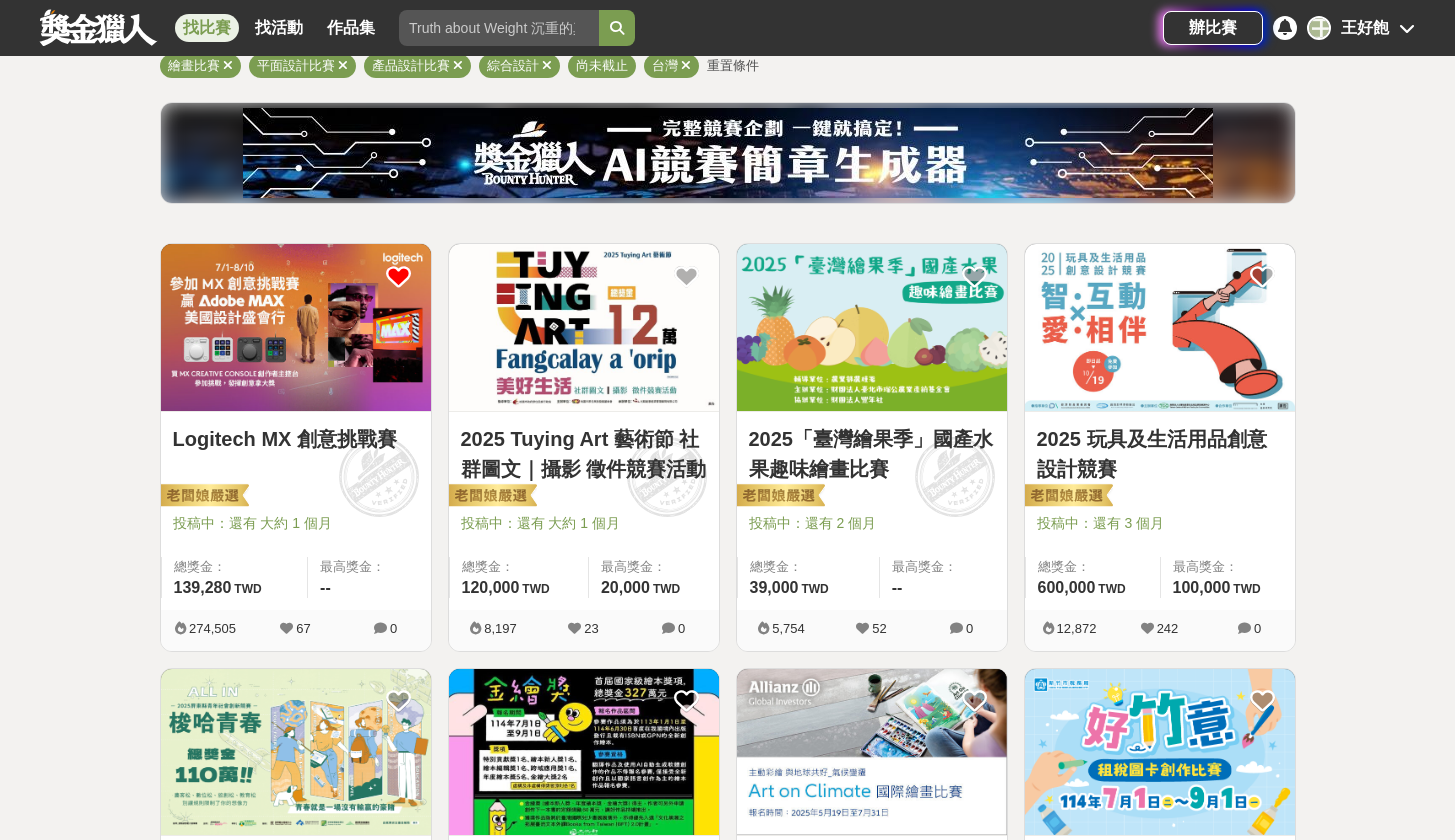 click at bounding box center [398, 276] 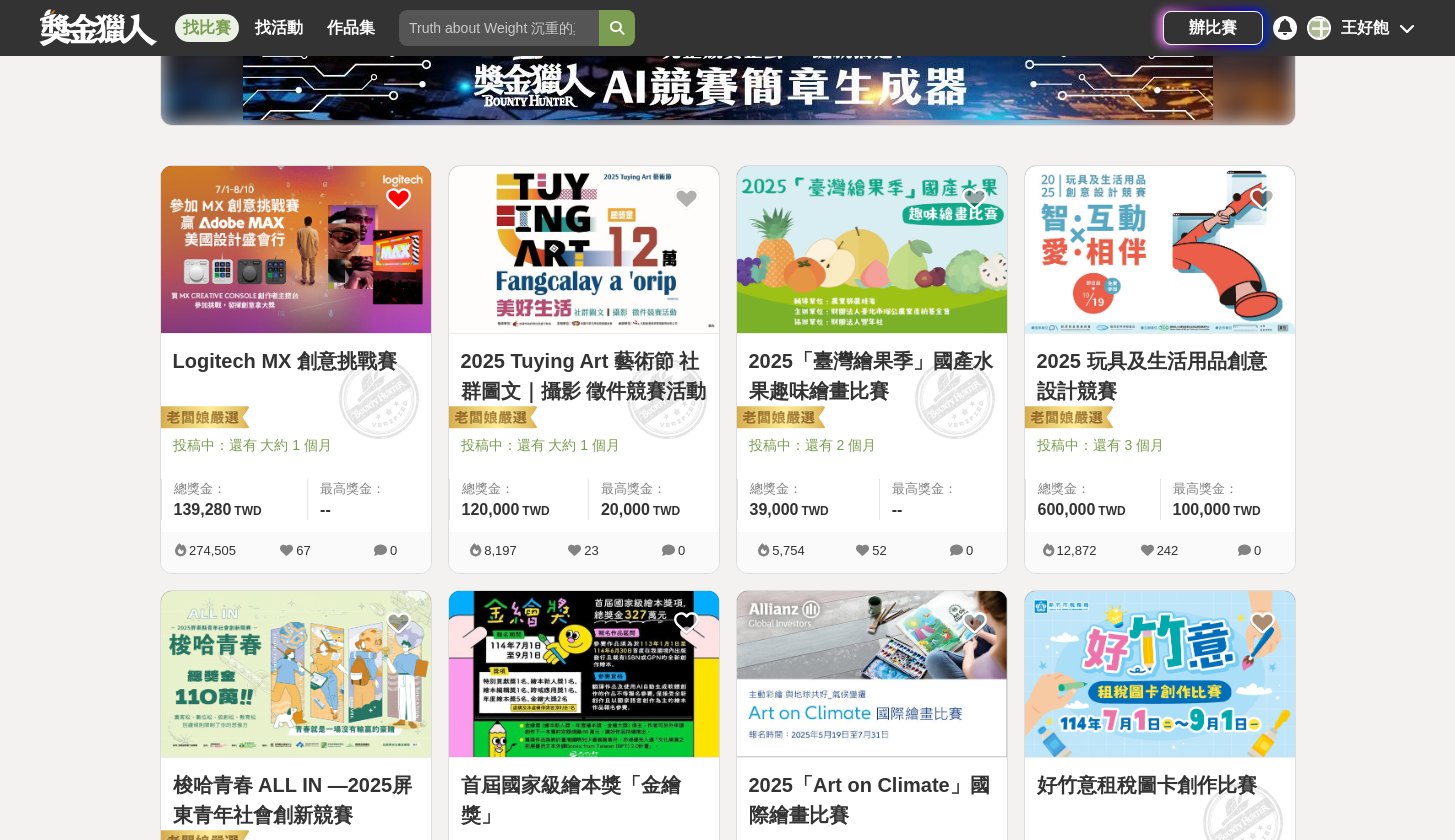 scroll, scrollTop: 280, scrollLeft: 0, axis: vertical 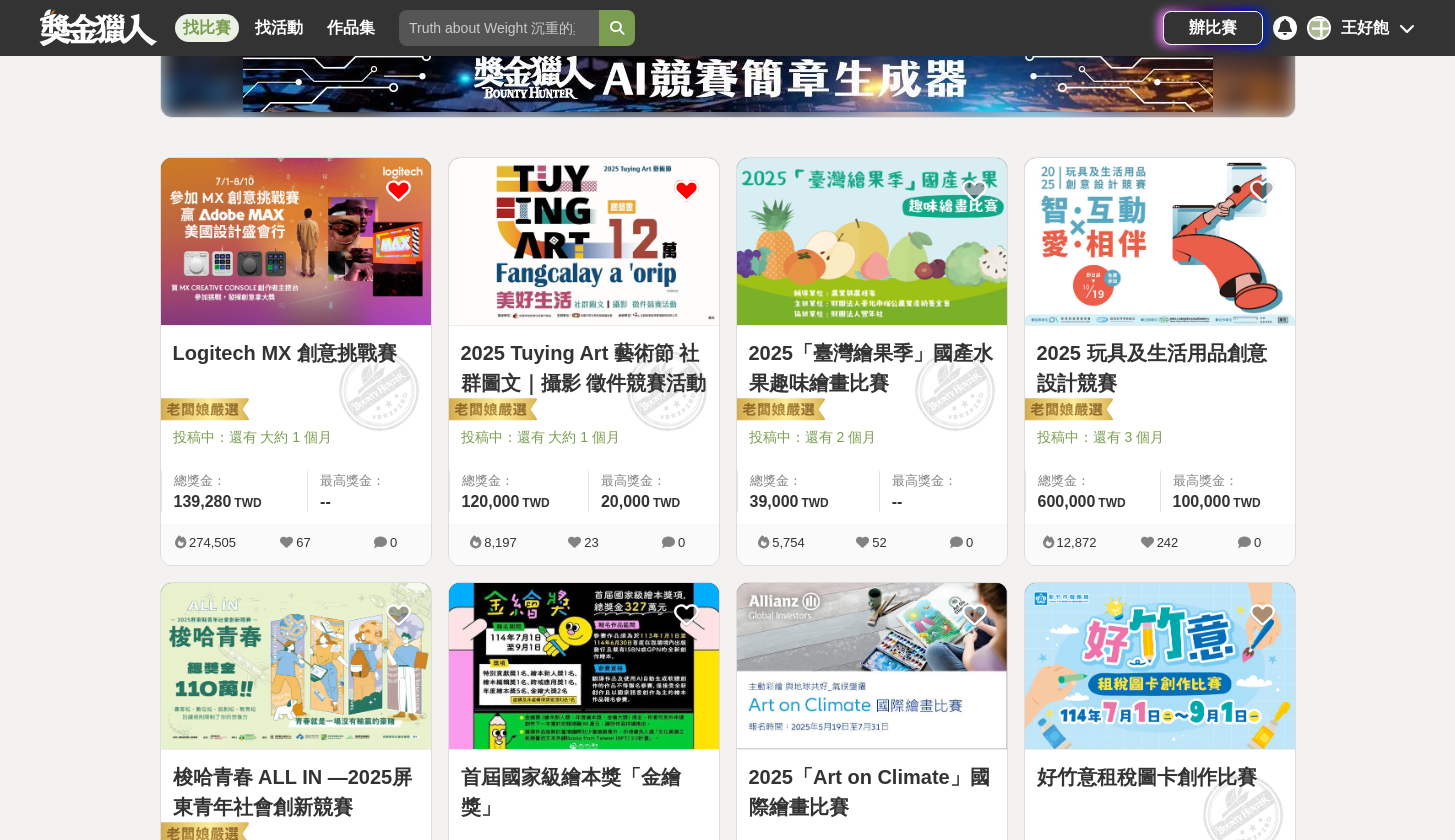 click at bounding box center (686, 190) 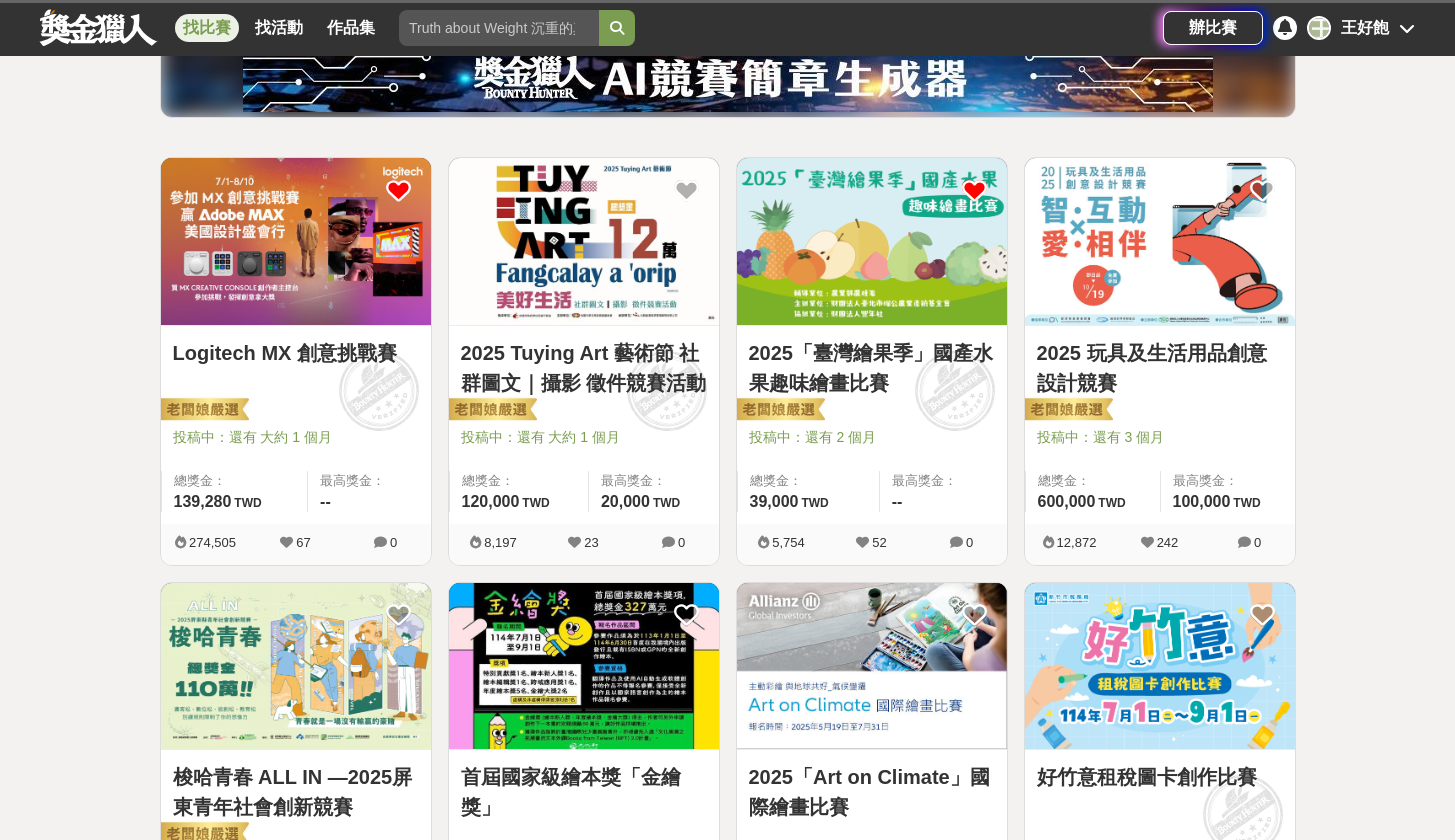 click at bounding box center [974, 190] 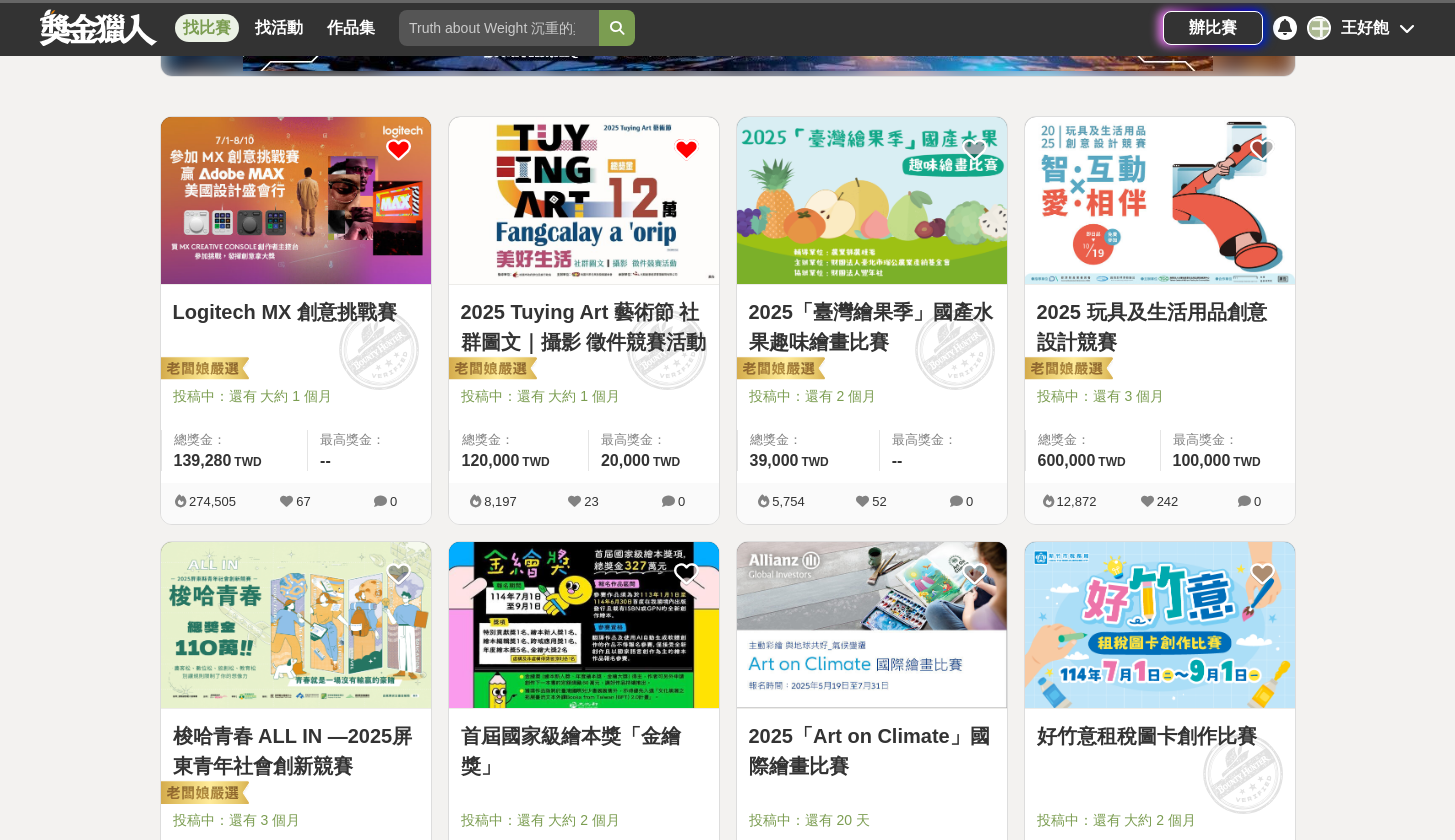 scroll, scrollTop: 326, scrollLeft: 0, axis: vertical 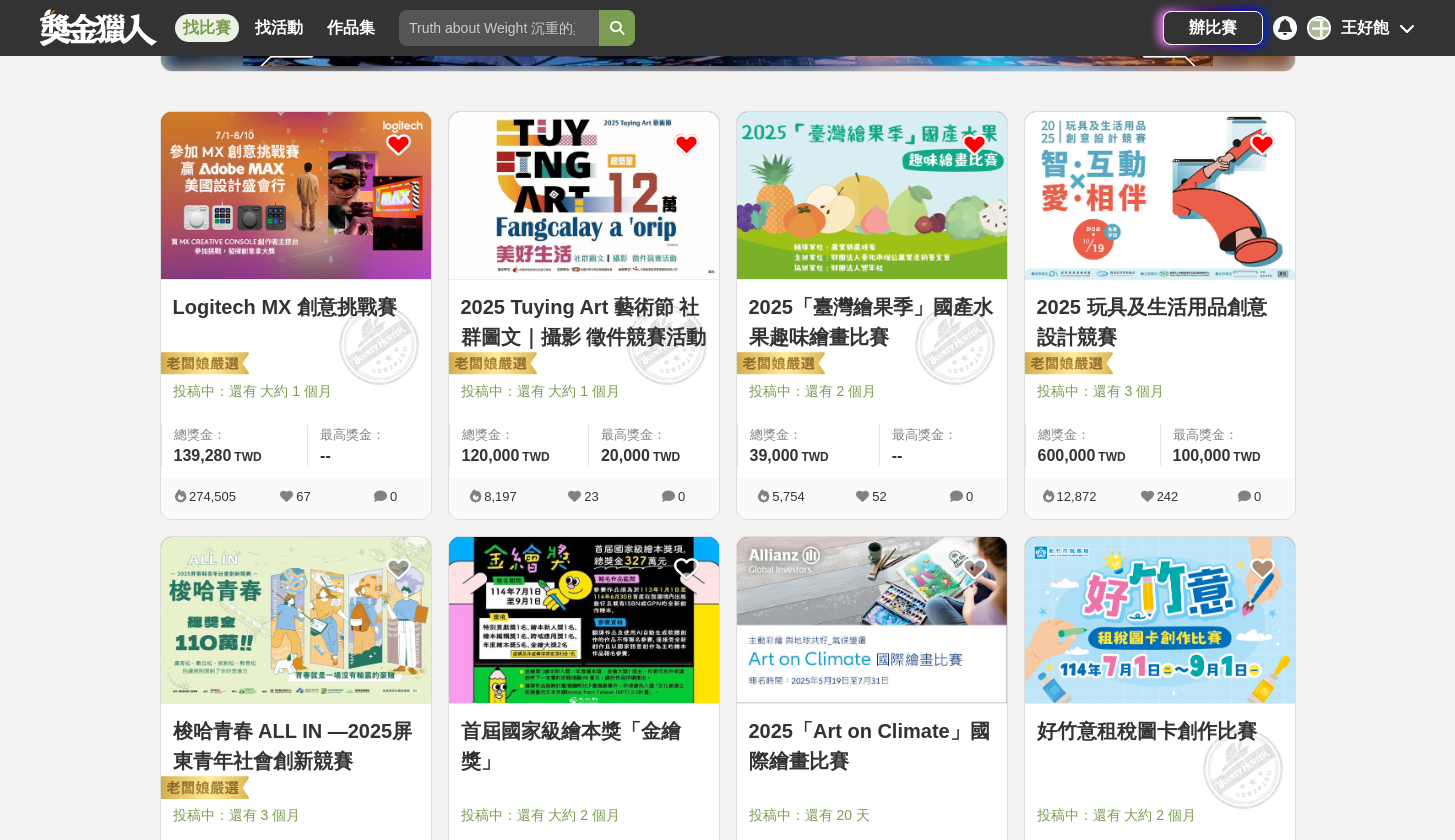 click at bounding box center (1262, 144) 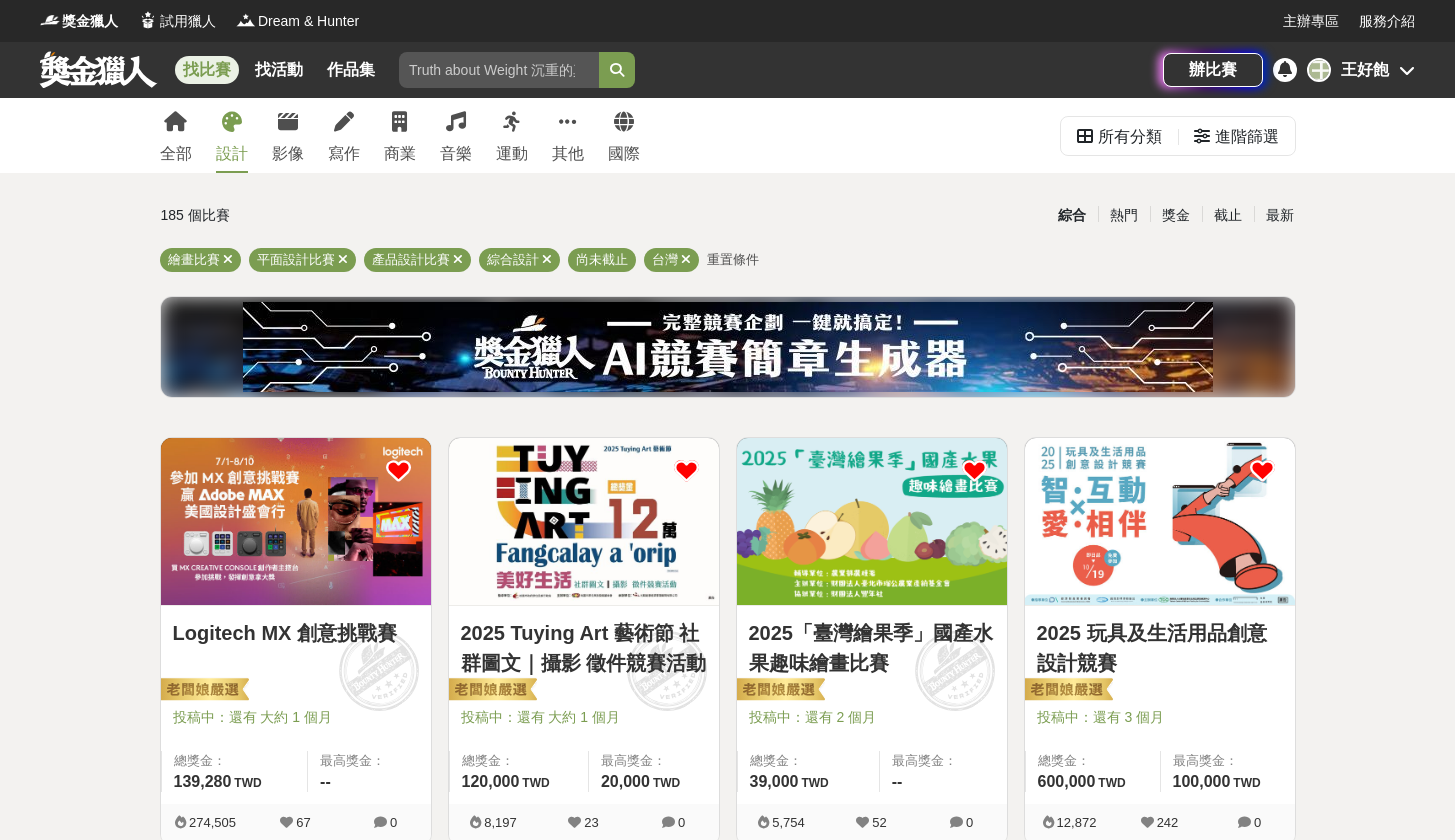 scroll, scrollTop: 0, scrollLeft: 0, axis: both 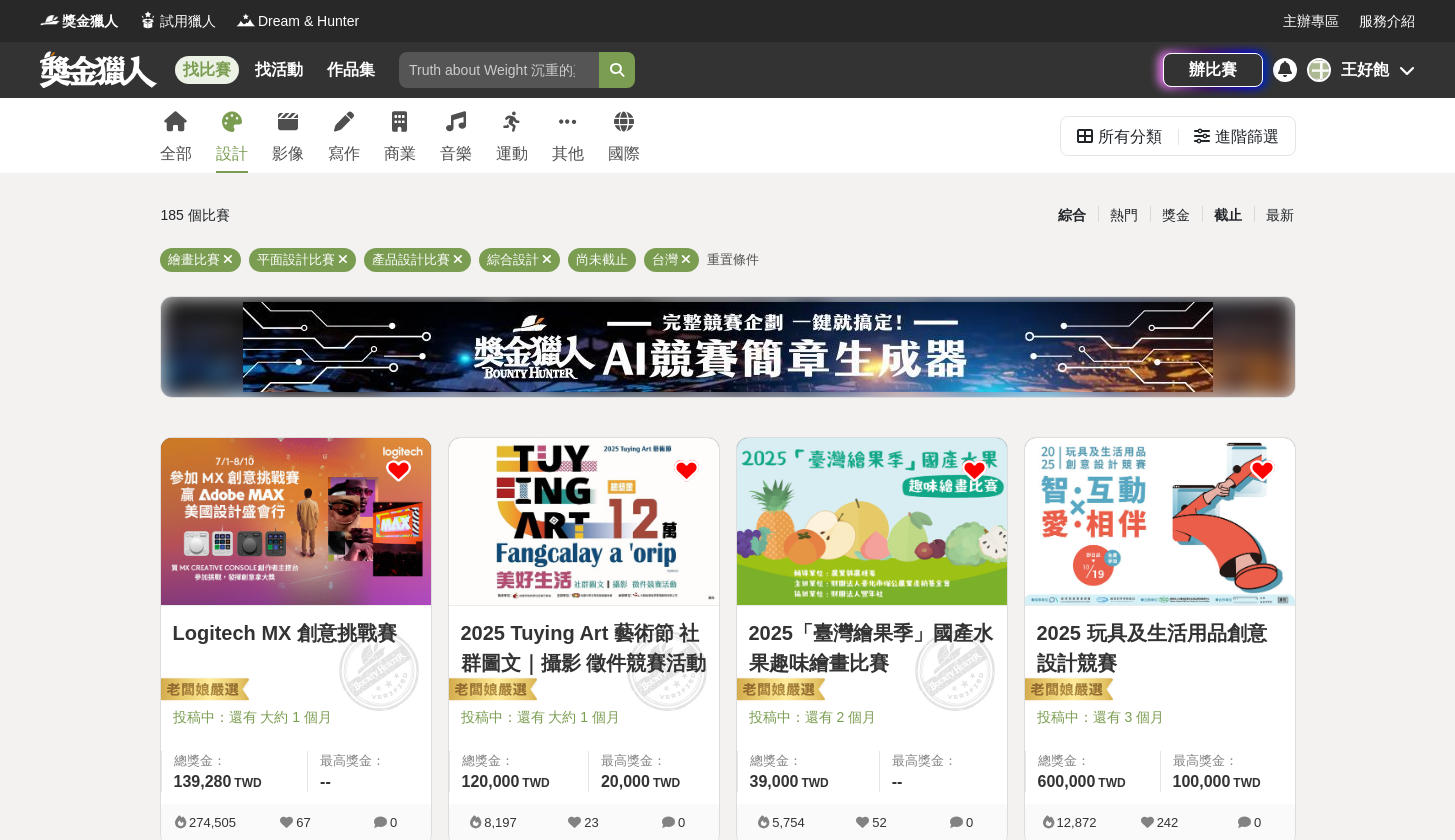 click on "截止" at bounding box center (1228, 215) 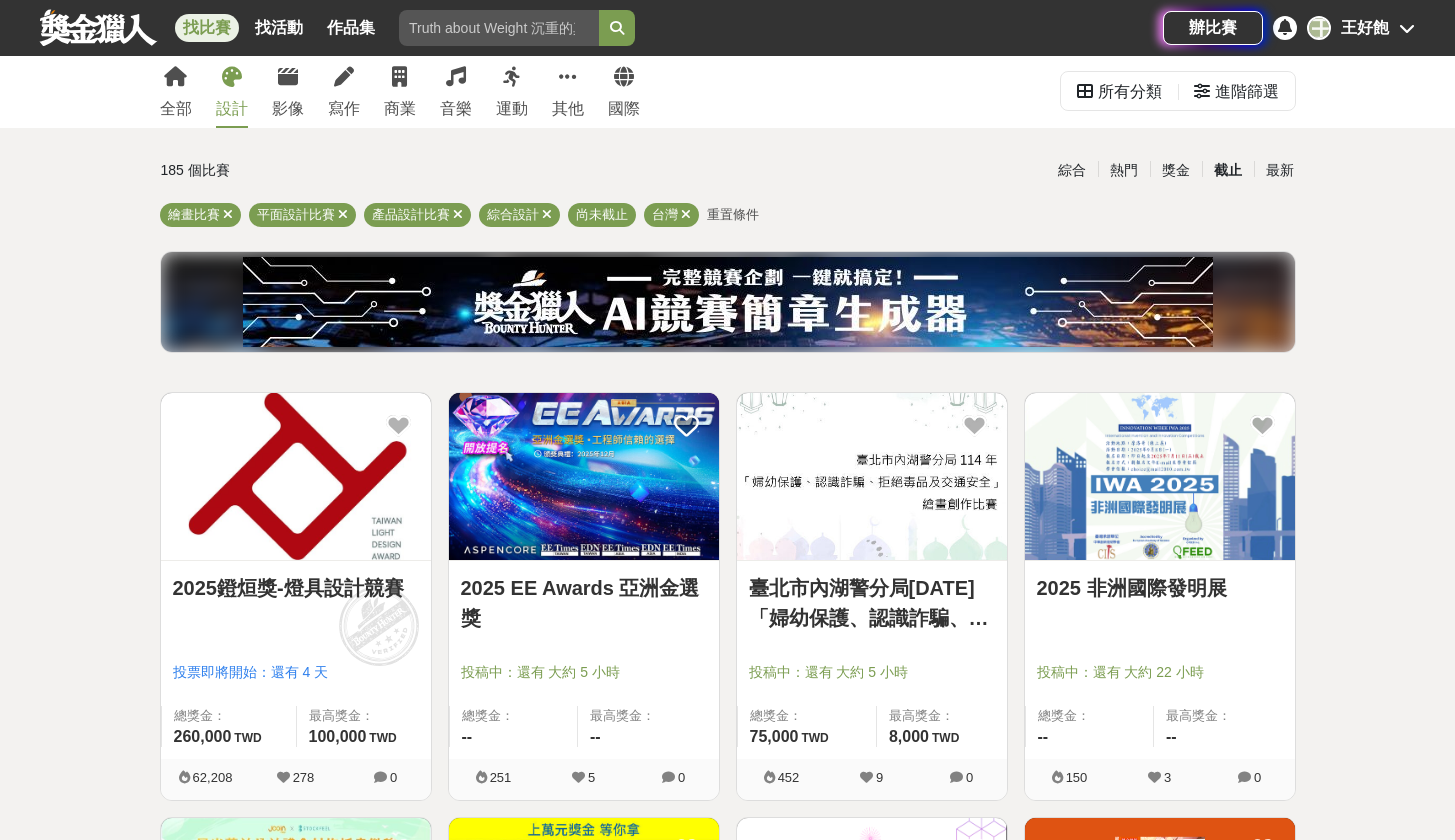 scroll, scrollTop: 138, scrollLeft: 0, axis: vertical 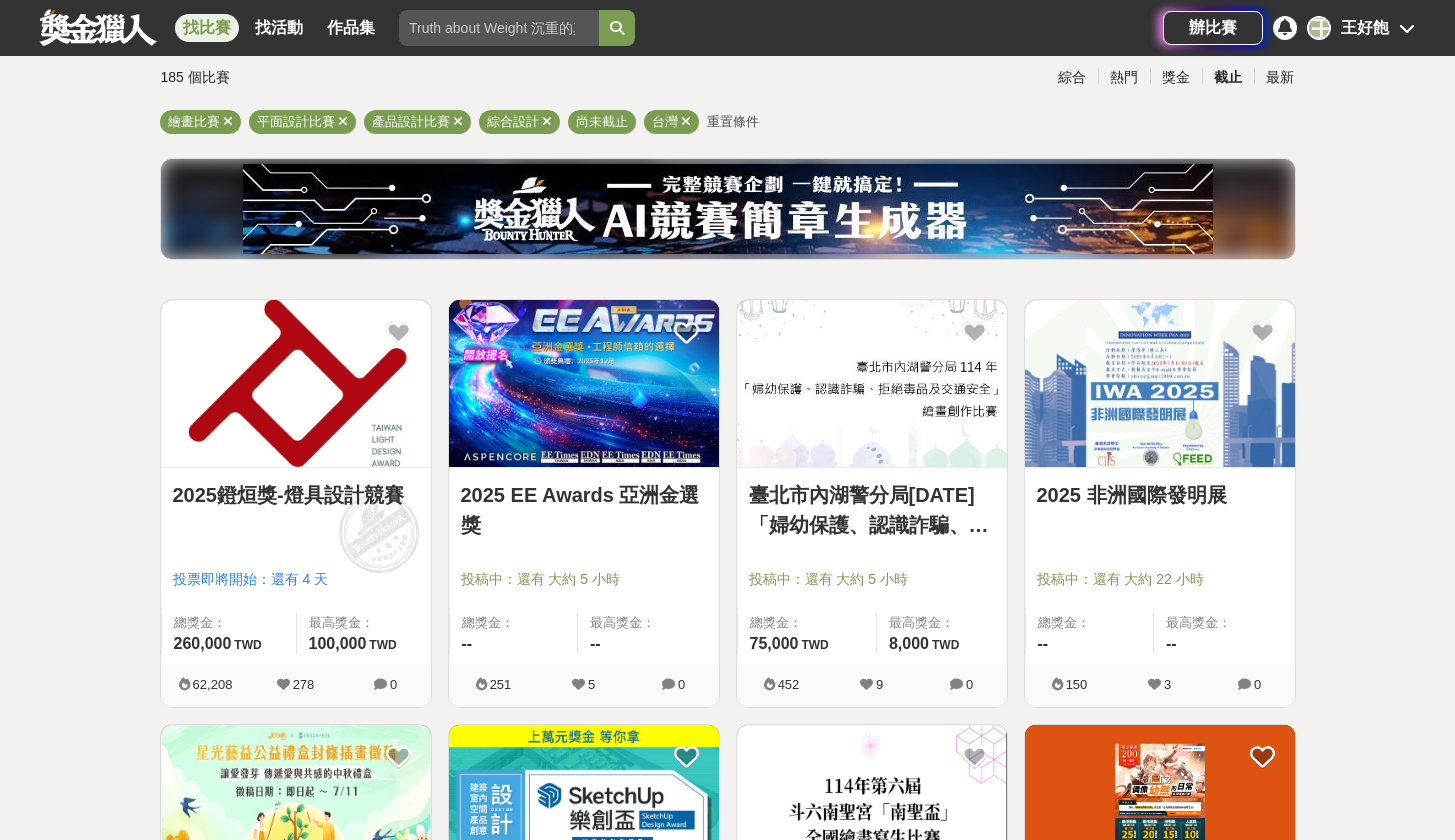 click on "2025鐙烜獎-燈具設計競賽" at bounding box center [296, 495] 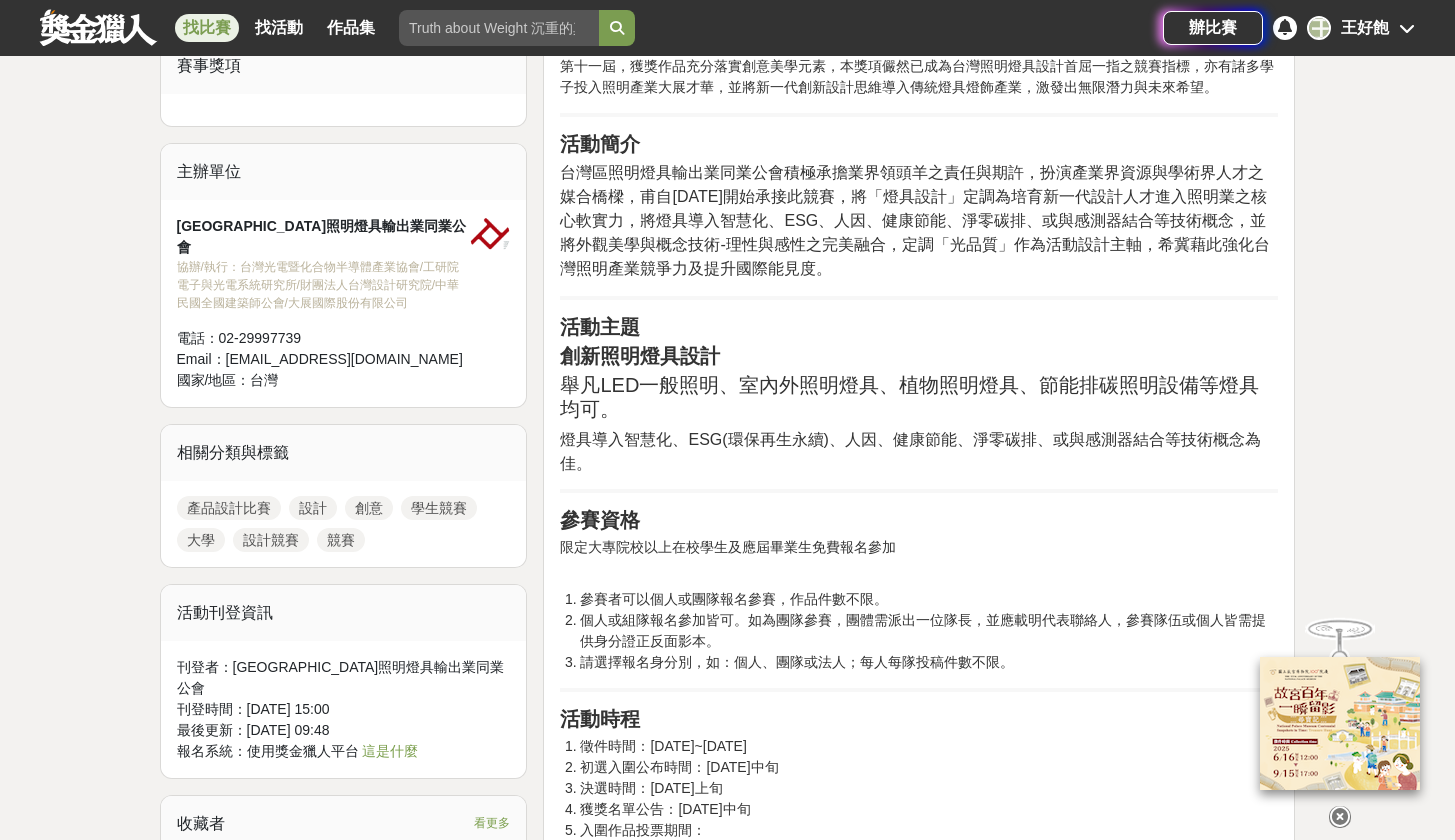 scroll, scrollTop: 715, scrollLeft: 0, axis: vertical 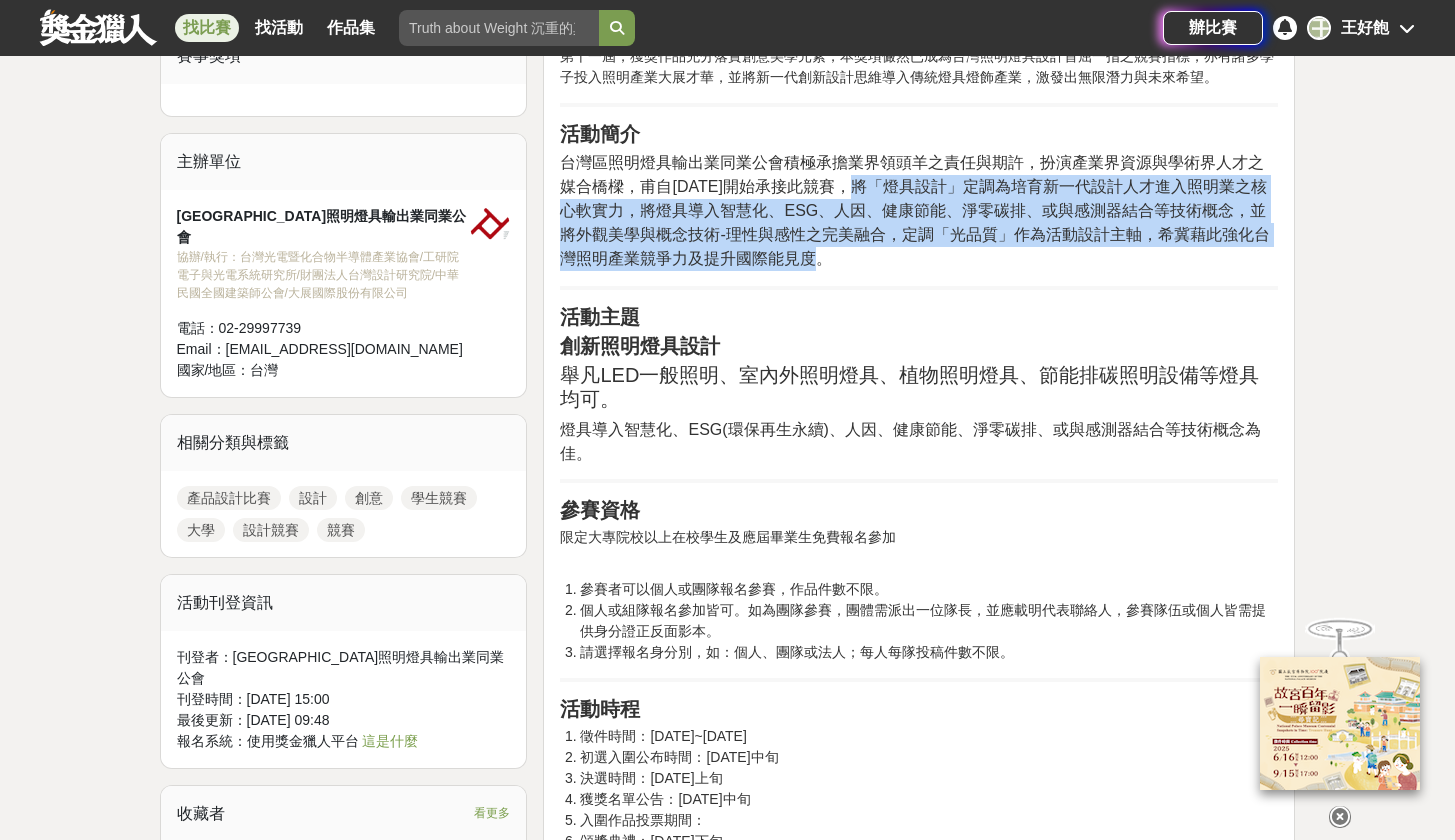 drag, startPoint x: 865, startPoint y: 194, endPoint x: 981, endPoint y: 255, distance: 131.06105 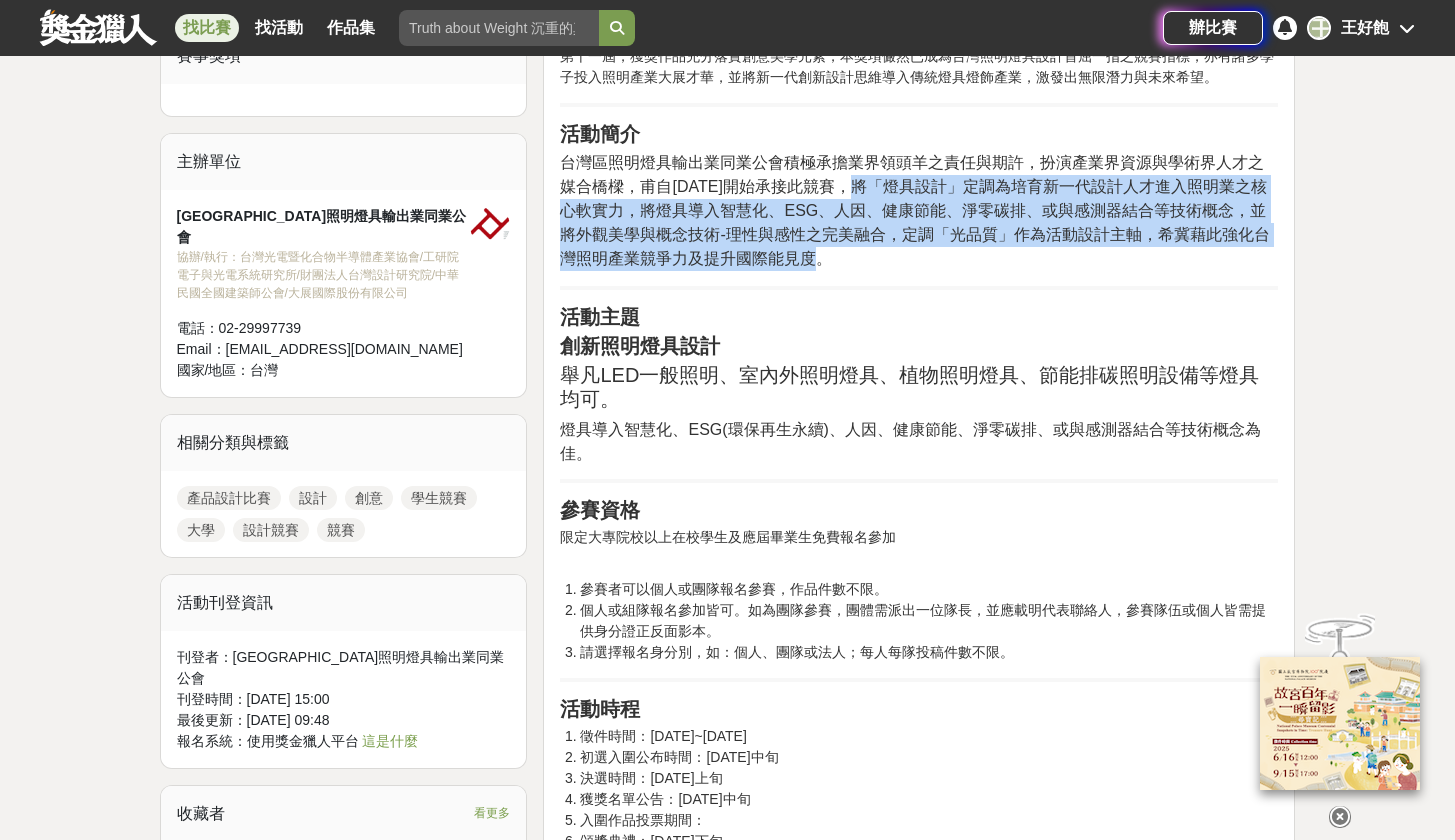 click on "台灣區照明燈具輸出業同業公會積極承擔業界領頭羊之責任與期許，扮演產業界資源與學術界人才之媒合橋樑，甫自2020年開始承接此競賽，將「燈具設計」定調為培育新一代設計人才進入照明業之核心軟實力，將燈具導入智慧化、ESG、人因、健康節能、淨零碳排、或與感測器結合等技術概念，並將外觀美學與概念技術-理性與感性之完美融合，定調「光品質」作為活動設計主軸，希冀藉此強化台灣照明產業競爭力及提升國際能見度。" at bounding box center [919, 211] 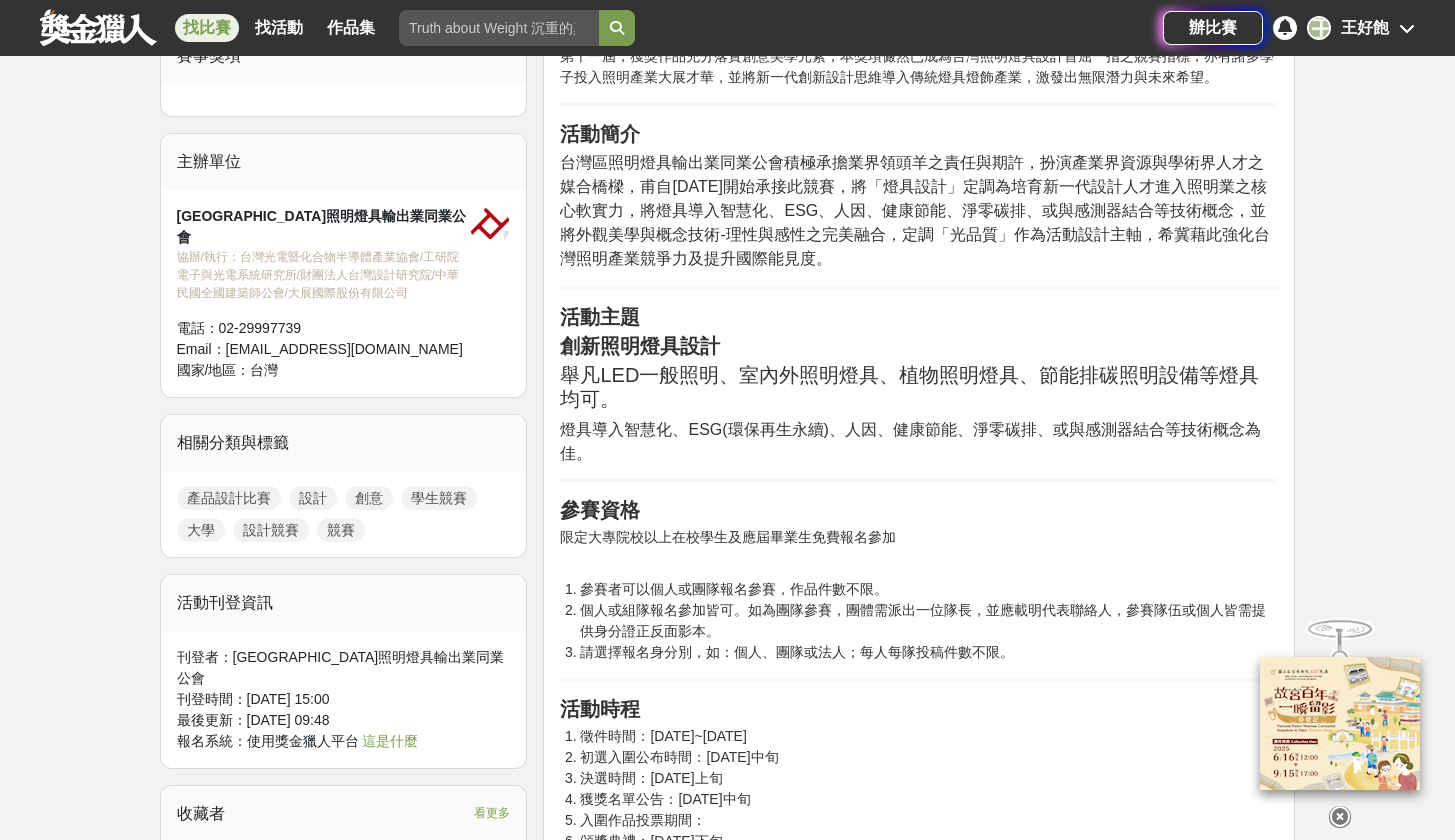 click on "台灣區照明燈具輸出業同業公會積極承擔業界領頭羊之責任與期許，扮演產業界資源與學術界人才之媒合橋樑，甫自2020年開始承接此競賽，將「燈具設計」定調為培育新一代設計人才進入照明業之核心軟實力，將燈具導入智慧化、ESG、人因、健康節能、淨零碳排、或與感測器結合等技術概念，並將外觀美學與概念技術-理性與感性之完美融合，定調「光品質」作為活動設計主軸，希冀藉此強化台灣照明產業競爭力及提升國際能見度。" at bounding box center (919, 211) 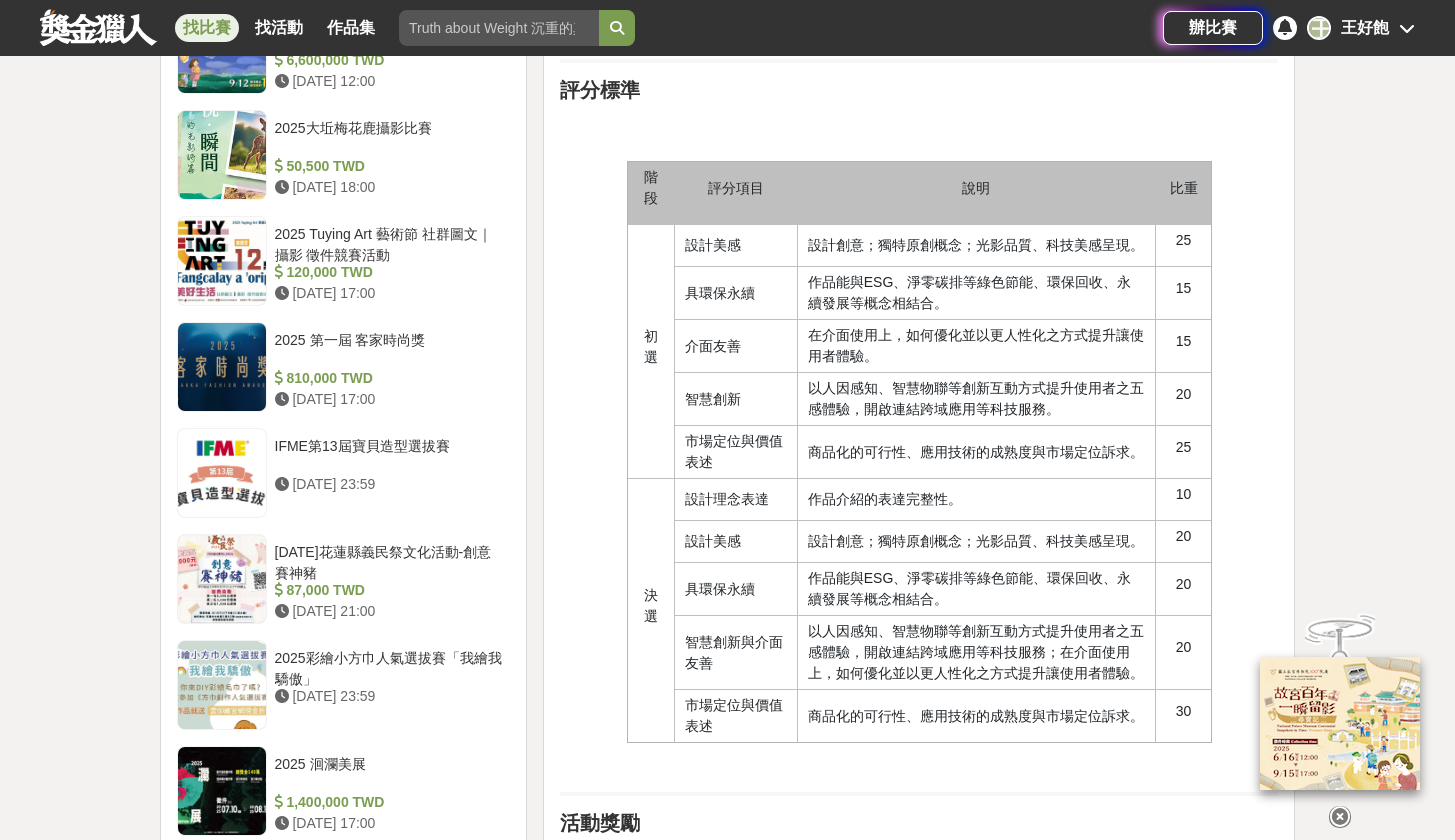 scroll, scrollTop: 2492, scrollLeft: 0, axis: vertical 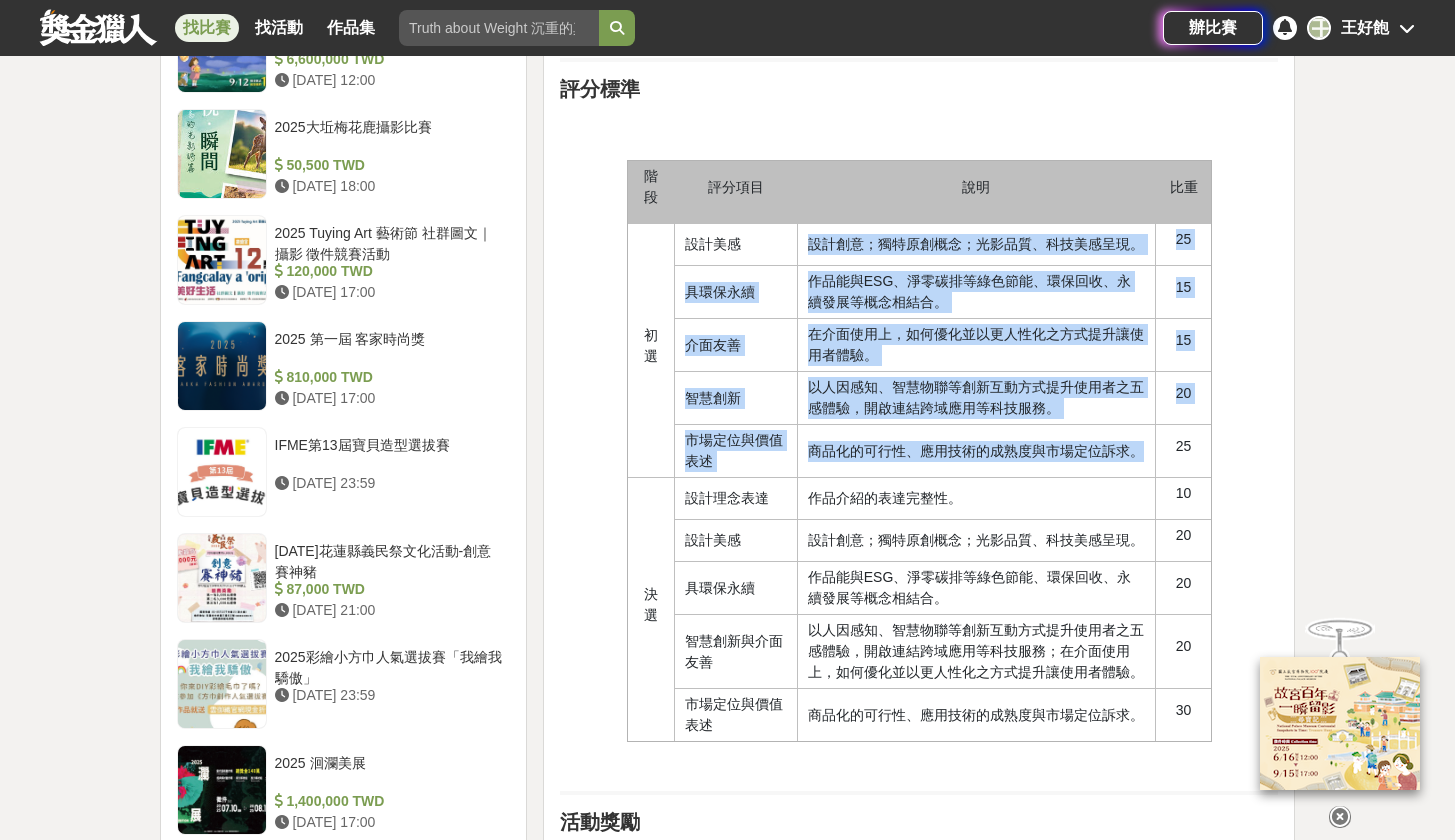 drag, startPoint x: 687, startPoint y: 253, endPoint x: 920, endPoint y: 460, distance: 311.6697 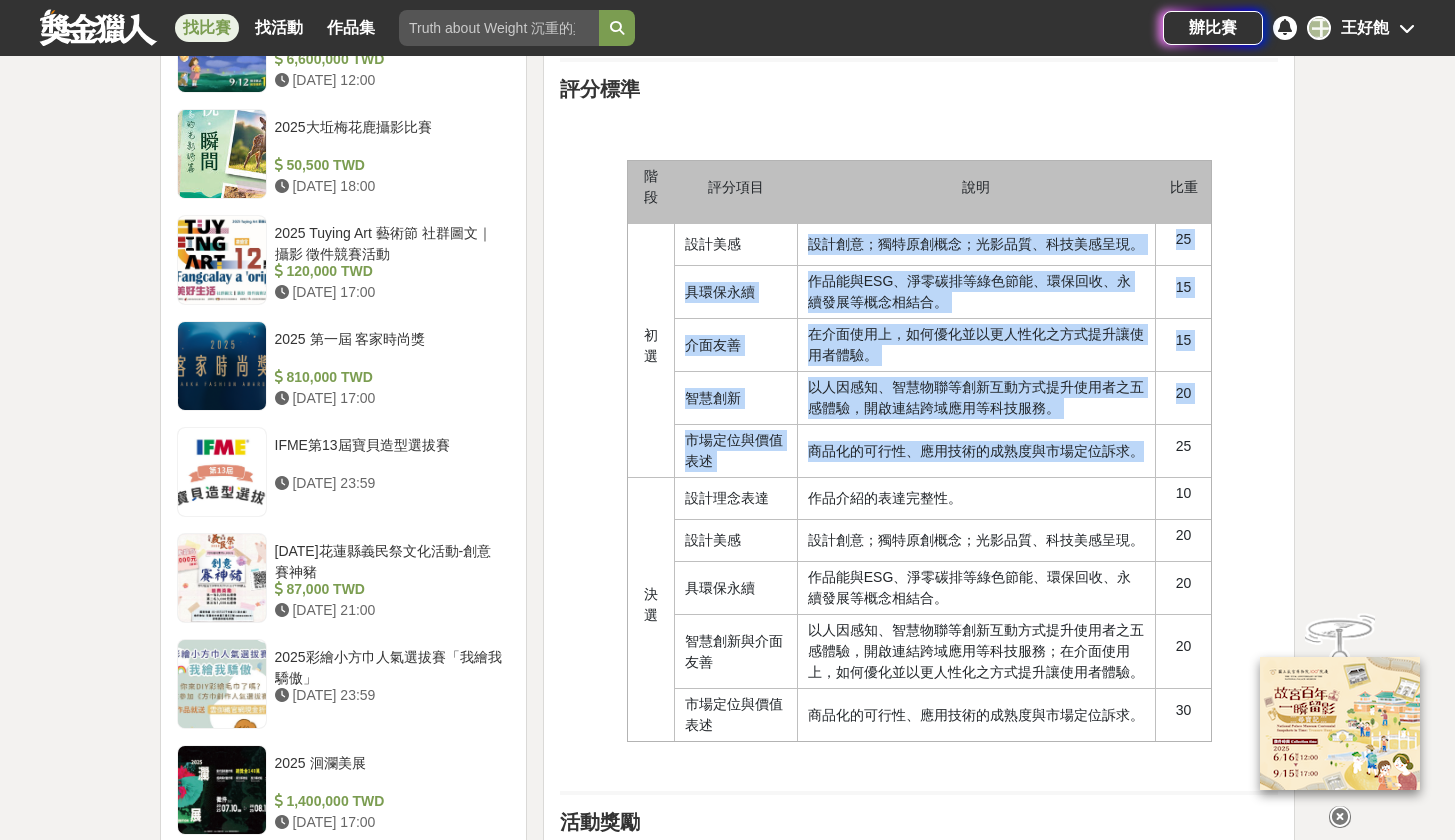 click on "階段 評分項目 說明 比重 初選 設計美感 設計創意；獨特原創概念；光影品質、科技美感呈現。 25 具環保永續 作品能與ESG、淨零碳排等綠色節能、環保回收、永續發展等概念相結合。 15 介面友善 在介面使用上，如何優化並以更人性化之方式提升讓使用者體驗。 15 智慧創新 以人因感知、智慧物聯等創新互動方式提升使用者之五感體驗，開啟連結跨域應用等科技服務。 20 市場定位與價值表述 商品化的可行性、應用技術的成熟度與市場定位訴求。 25 決選 設計理念表達 作品介紹的表達完整性。 10 設計美感 設計創意；獨特原創概念；光影品質、科技美感呈現。 20 具環保永續 作品能與ESG、淨零碳排等綠色節能、環保回收、永續發展等概念相結合。 20 智慧創新與介面友善 20 市場定位與價值表述 商品化的可行性、應用技術的成熟度與市場定位訴求。 30" at bounding box center (919, 451) 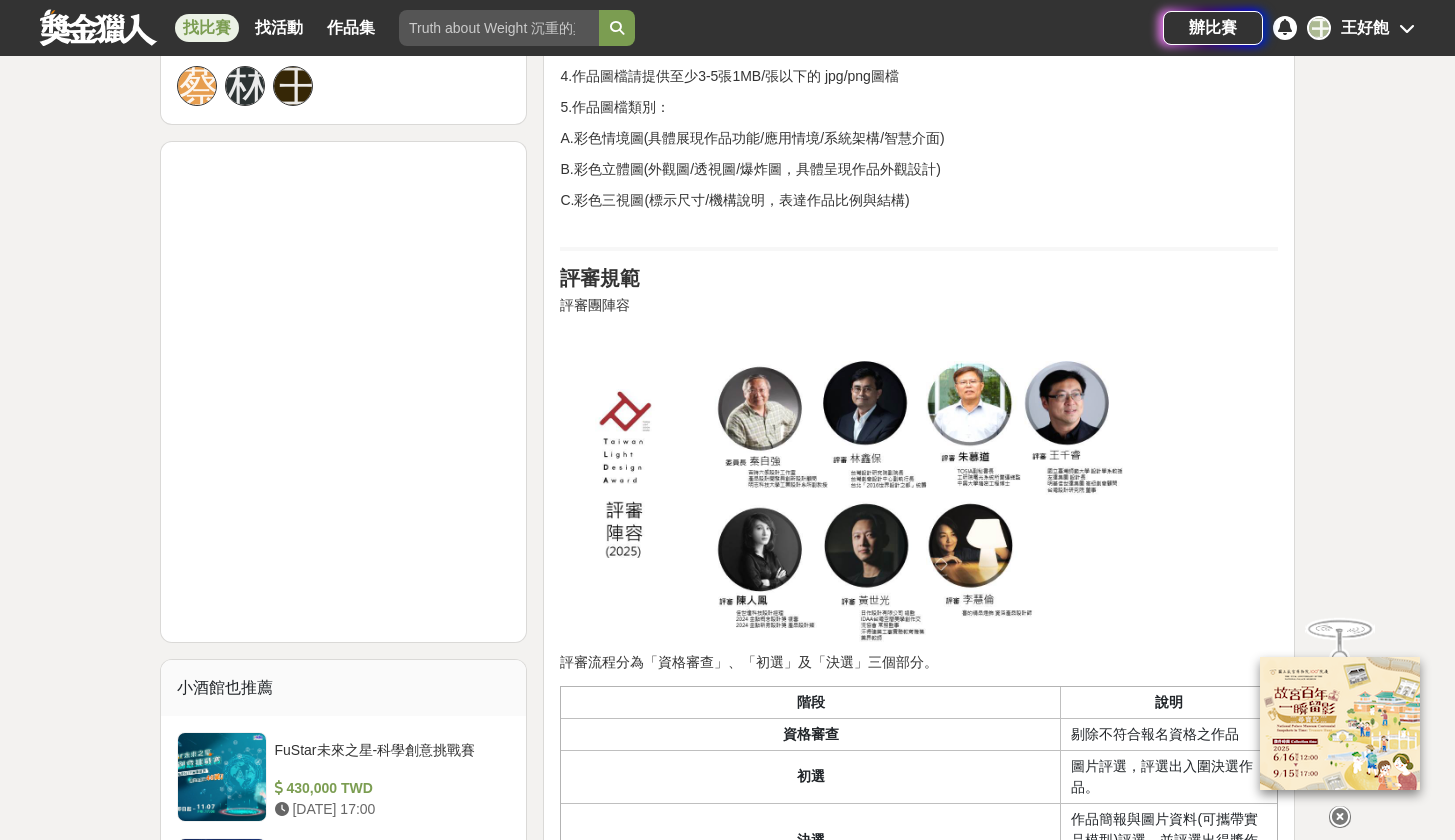 scroll, scrollTop: 1596, scrollLeft: 0, axis: vertical 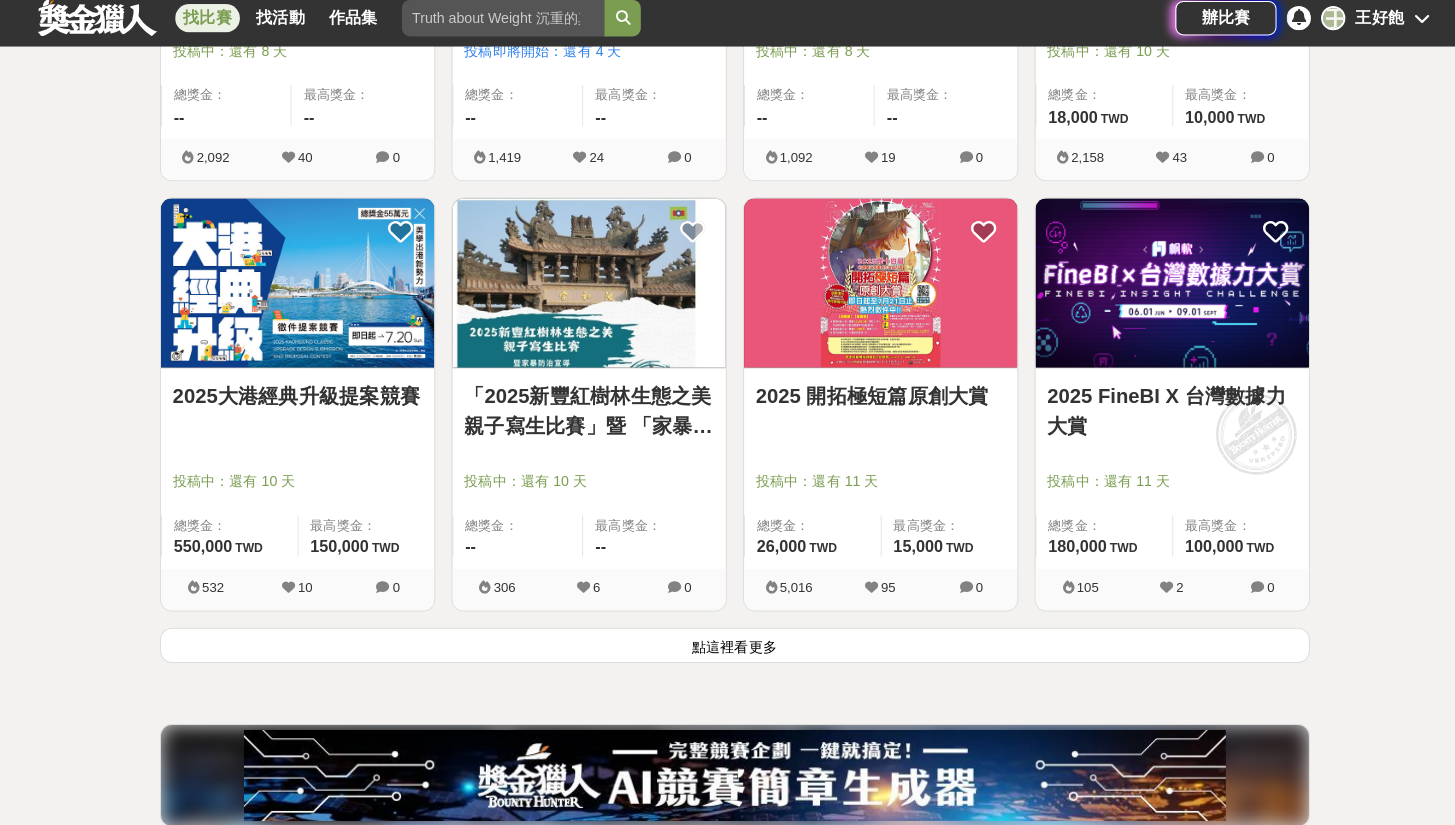 click on "點這裡看更多" at bounding box center [728, 647] 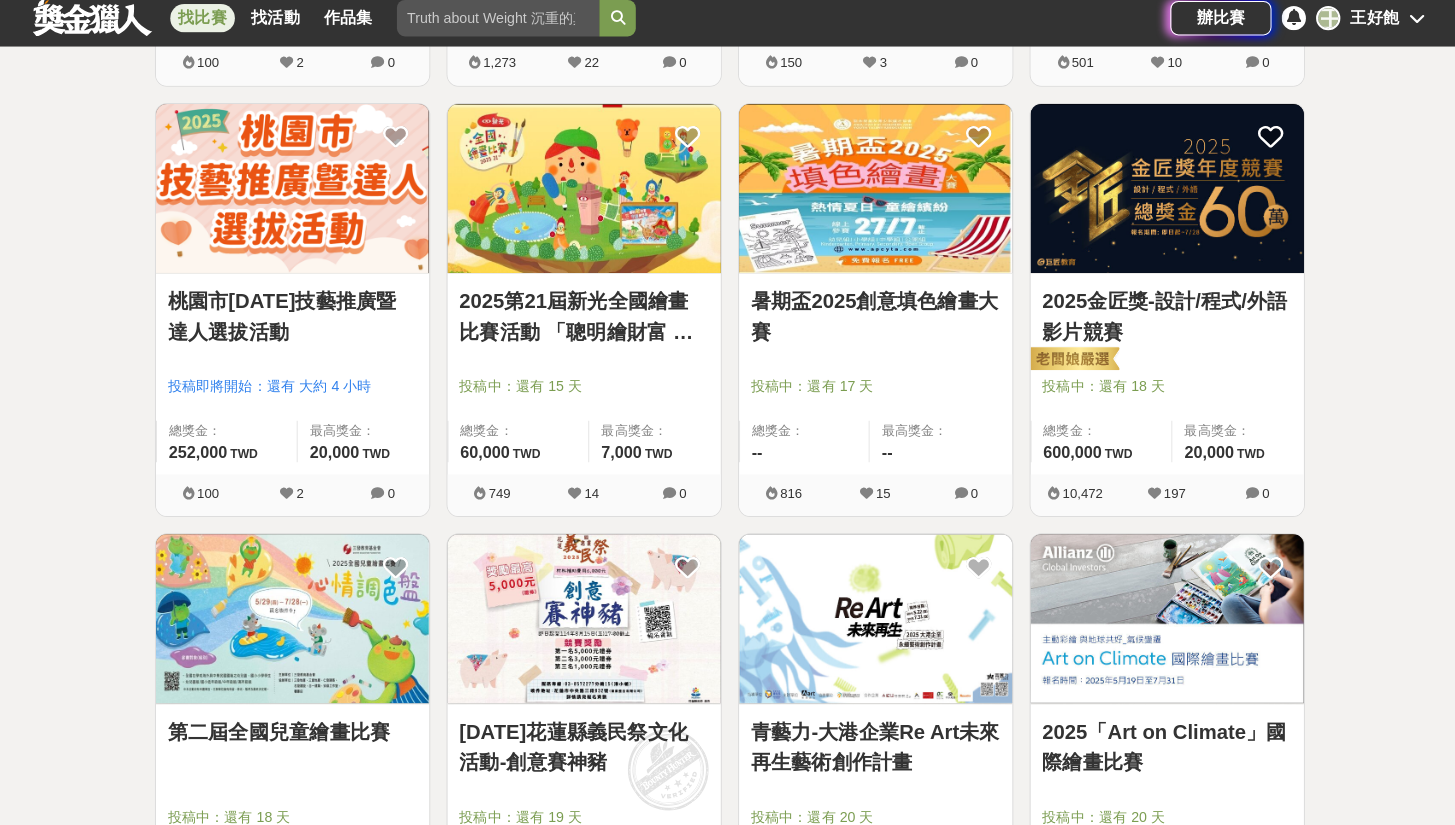 scroll, scrollTop: 3299, scrollLeft: 0, axis: vertical 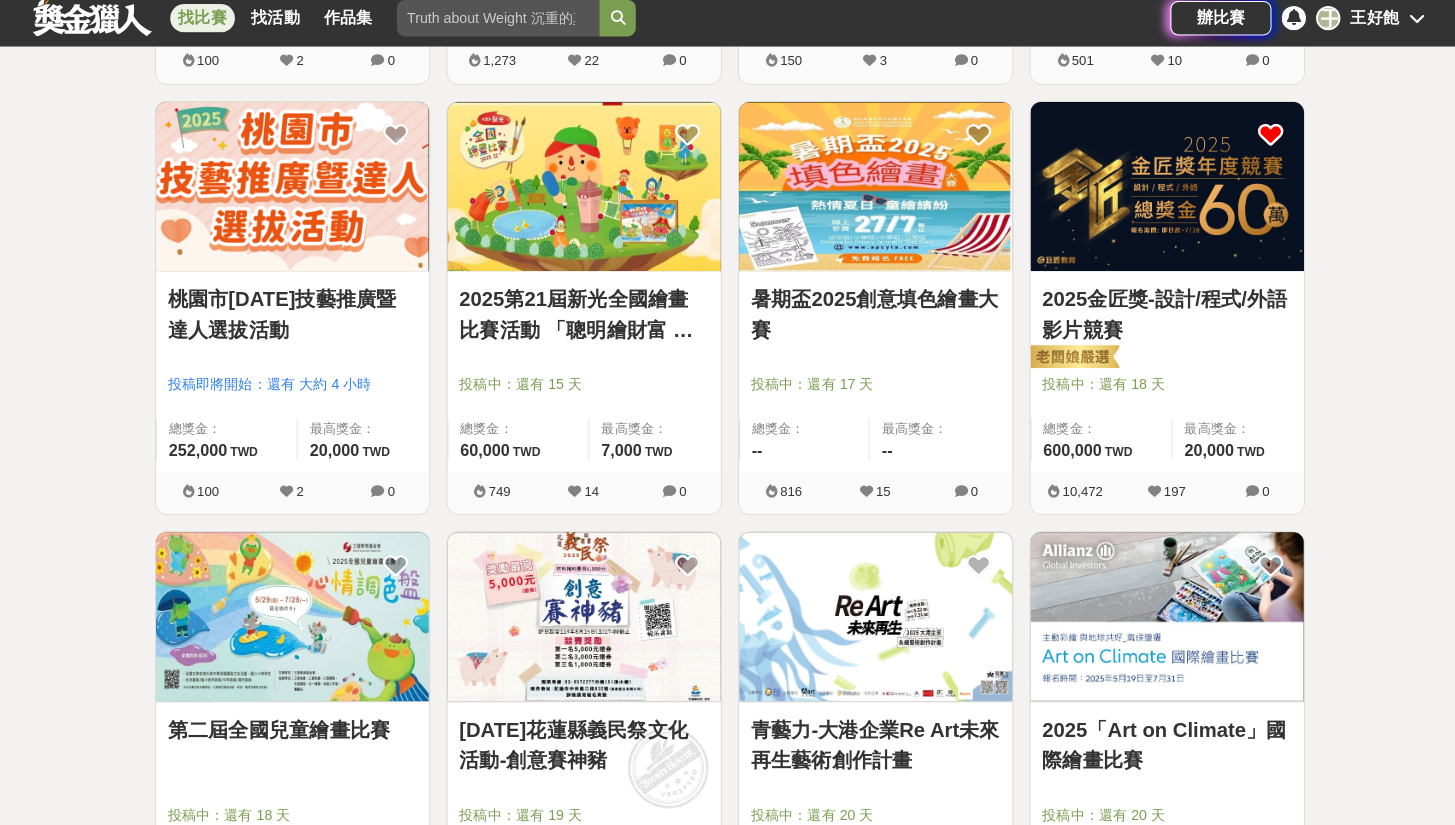 click at bounding box center [1262, 143] 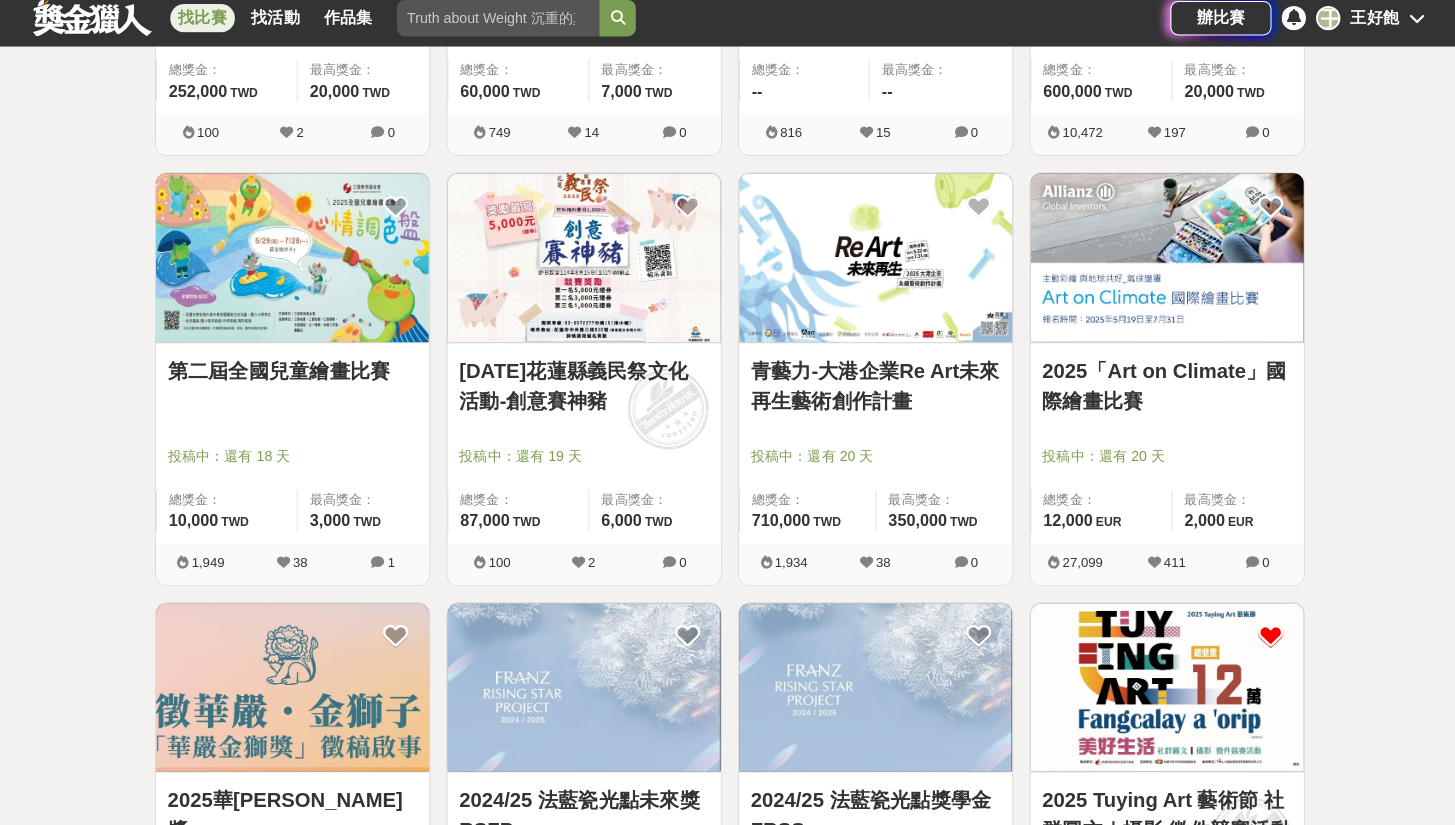 scroll, scrollTop: 3656, scrollLeft: 0, axis: vertical 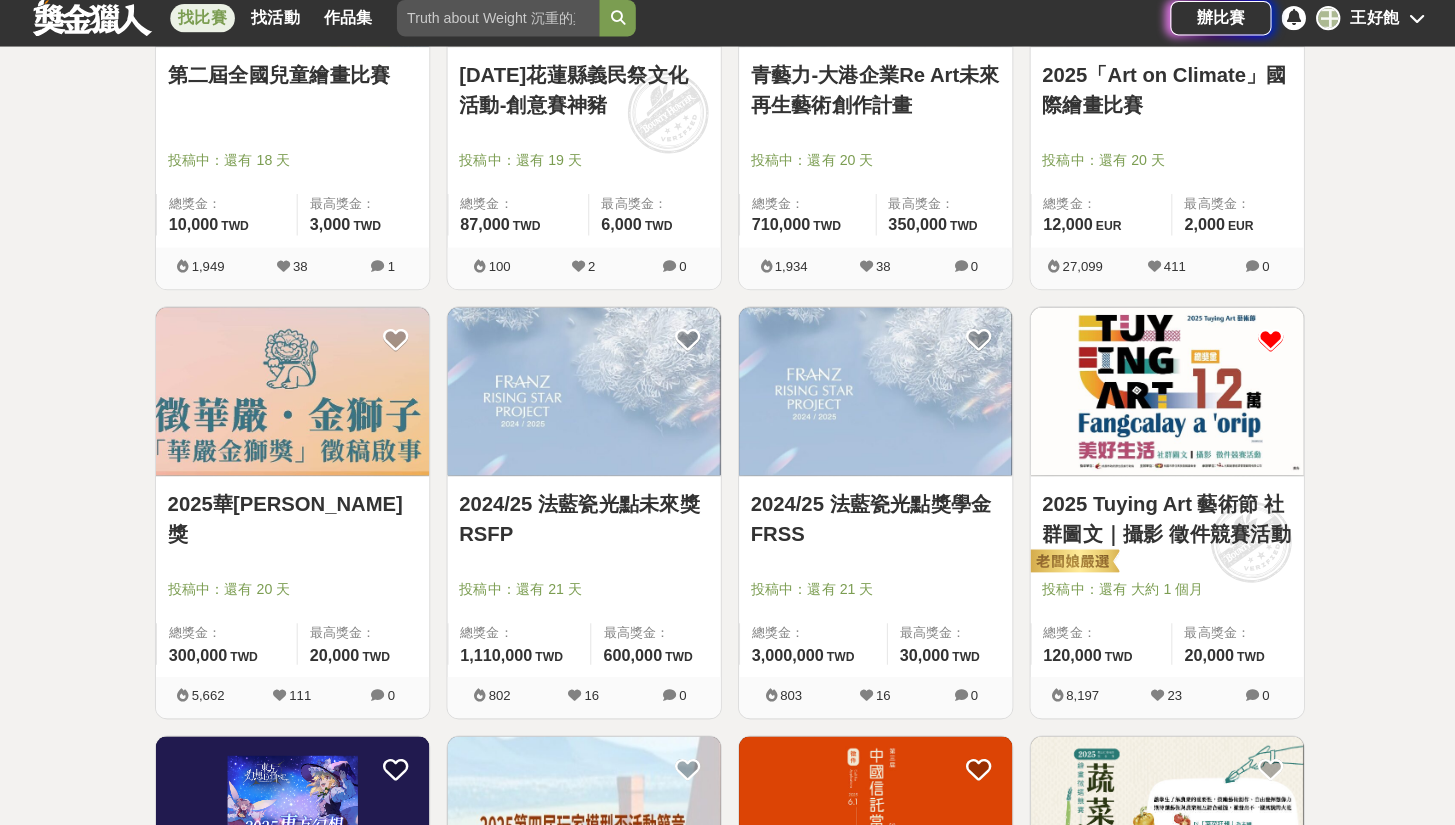 click on "全部 設計 影像 寫作 商業 音樂 運動 其他 國際 所有分類 進階篩選 185   個比賽 綜合 熱門 獎金 截止 最新 繪畫比賽 平面設計比賽 產品設計比賽 綜合設計 尚未截止 台灣 重置條件 2025鐙烜獎-燈具設計競賽 投票即將開始：還有 4 天 總獎金： 260,000 260,000 TWD 最高獎金： 100,000 TWD 62,208 278 0 2025 EE Awards 亞洲金選獎 投稿中：還有 大約 4 小時 總獎金： -- 最高獎金： -- 251 5 0 臺北市內湖警分局114年「婦幼保護、認識詐騙、拒絕毒品及交通安全」繪畫創作比賽 投稿中：還有 大約 4 小時 總獎金： 75,000 75,000 TWD 最高獎金： 8,000 TWD 452 9 0 2025 非洲國際發明展 投稿中：還有 大約 21 小時 總獎金： -- 最高獎金： -- 150 3 0 星光藝益公益禮盒封條插畫徵稿 投稿中：還有 1 天 總獎金： 16,000 16,000 TWD 最高獎金： 8,000 TWD 700 3 0 SketchUp樂創盃 投稿中：還有 1 天 總獎金： 165,000 165,000 TWD 20,000 TWD" at bounding box center (727, -988) 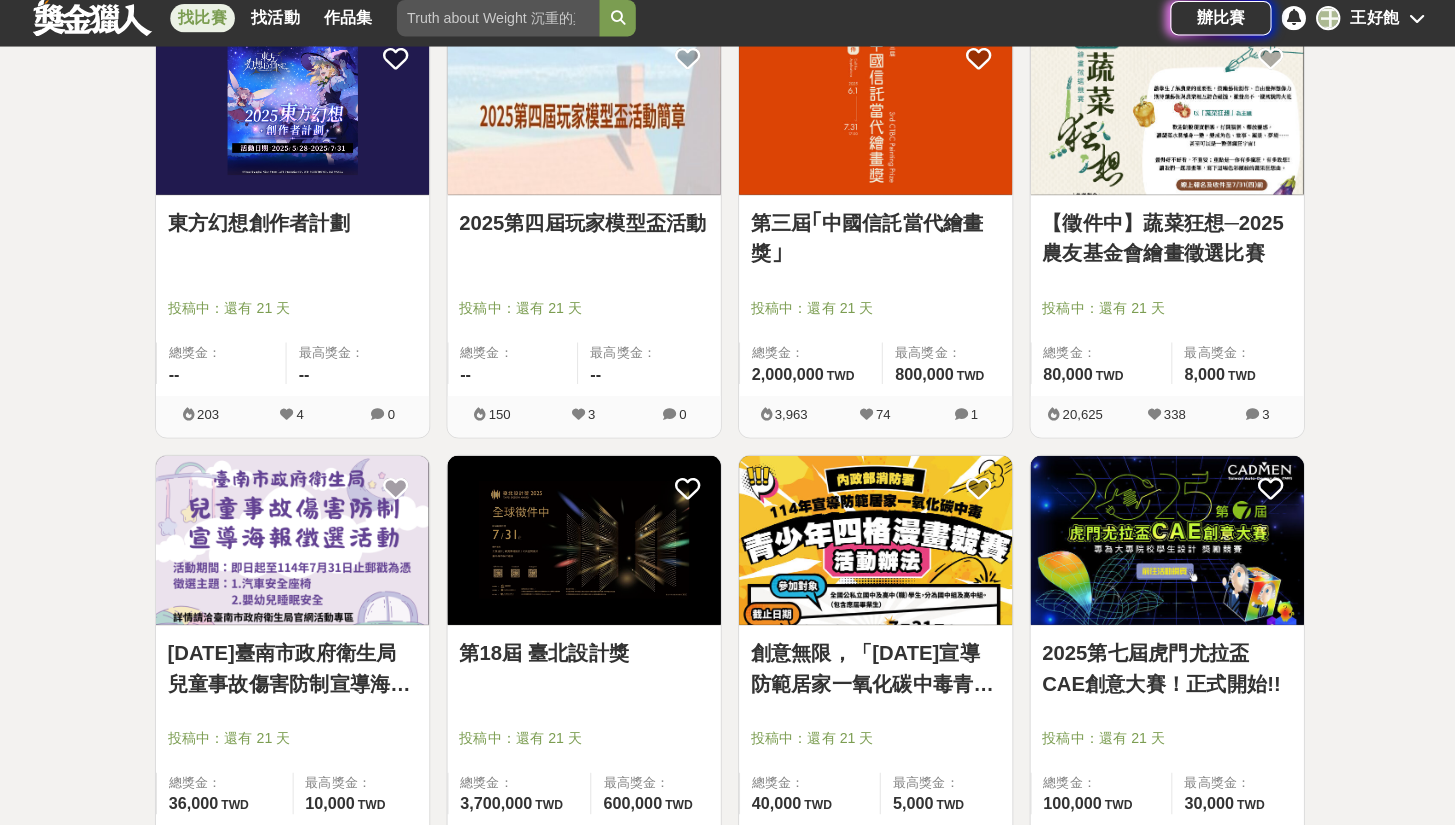 scroll, scrollTop: 4750, scrollLeft: 0, axis: vertical 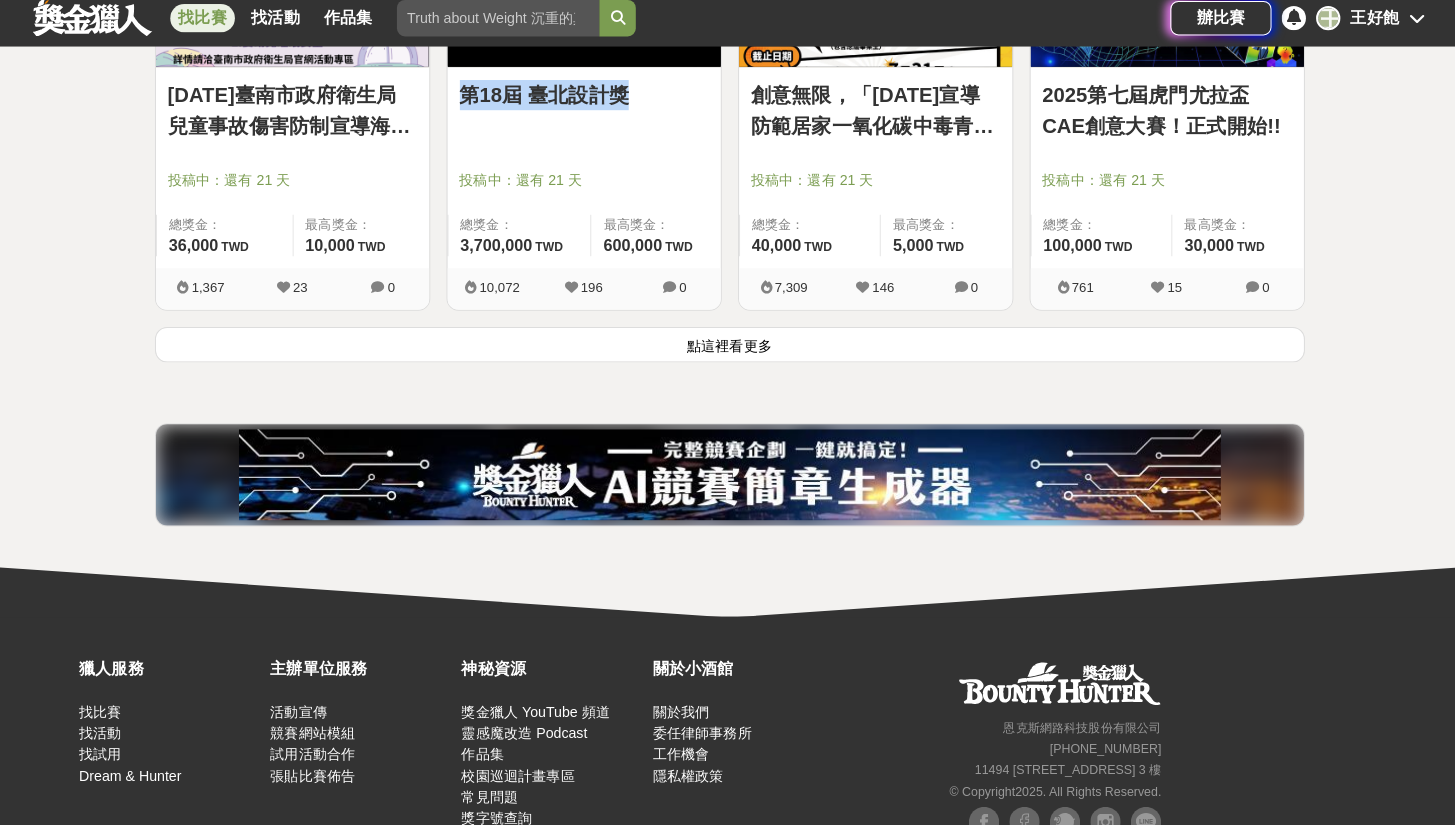click on "點這裡看更多" at bounding box center (728, 350) 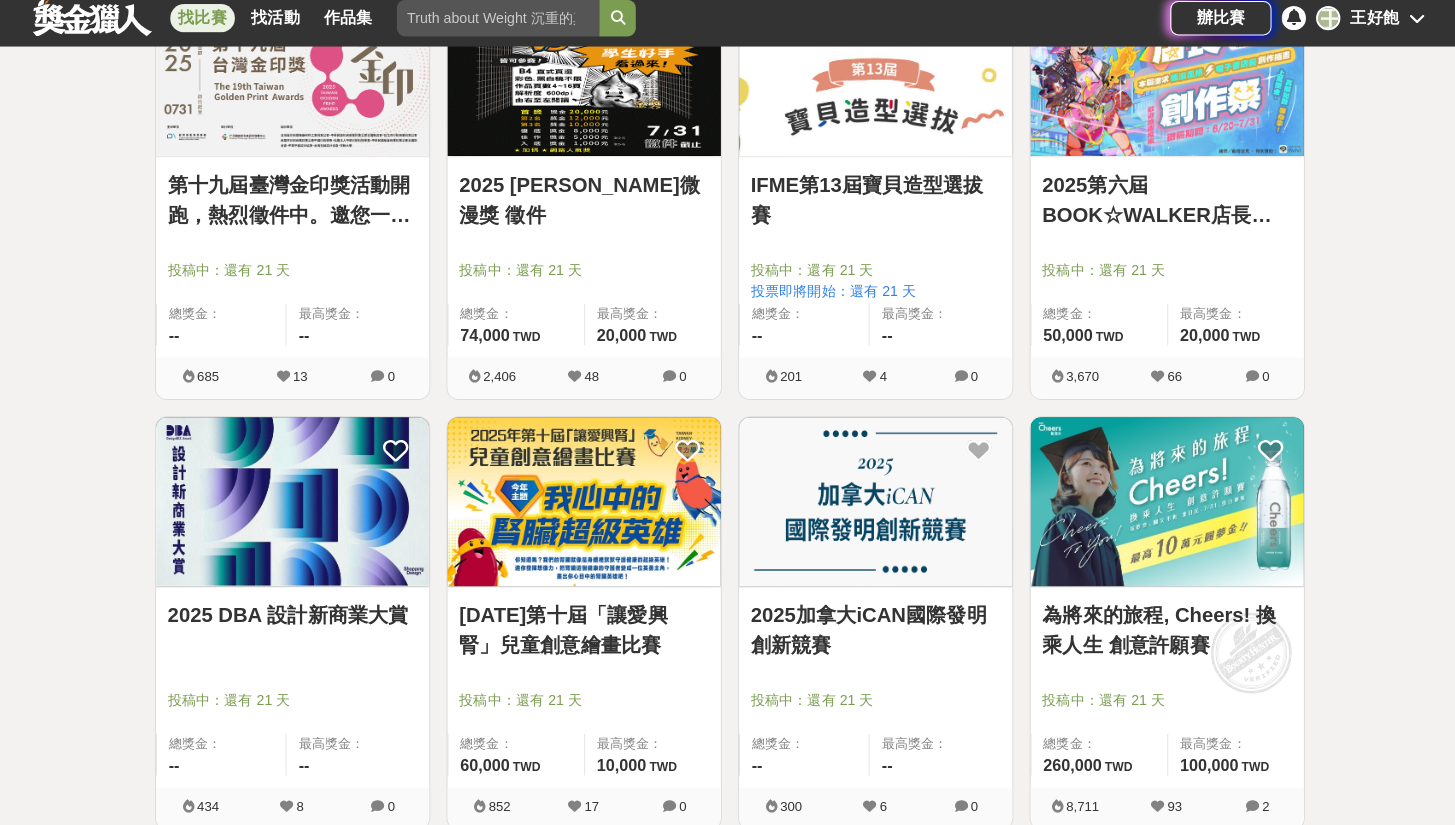 scroll, scrollTop: 5562, scrollLeft: 0, axis: vertical 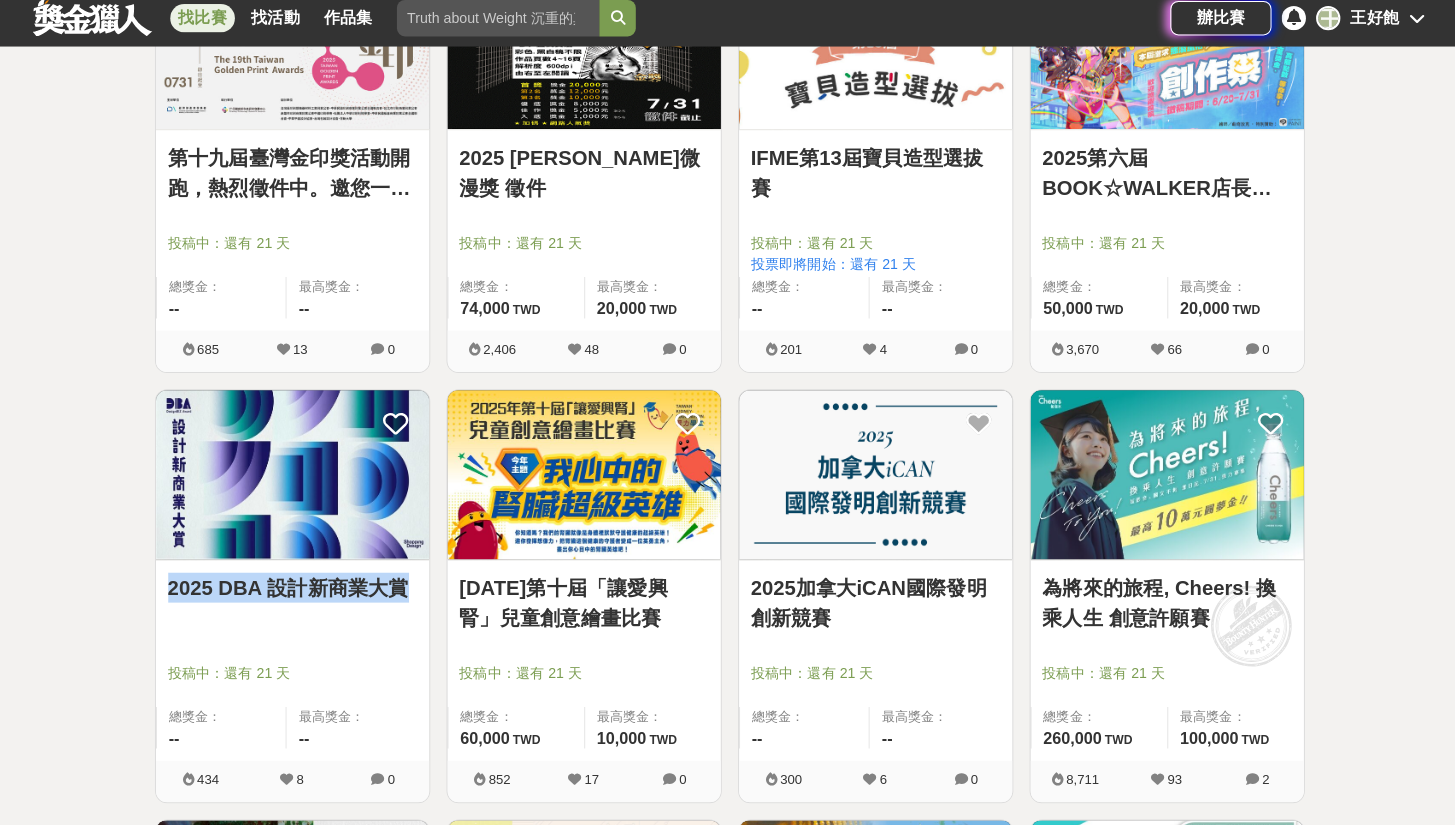 click on "2025加拿大iCAN國際發明創新競賽" at bounding box center [872, 606] 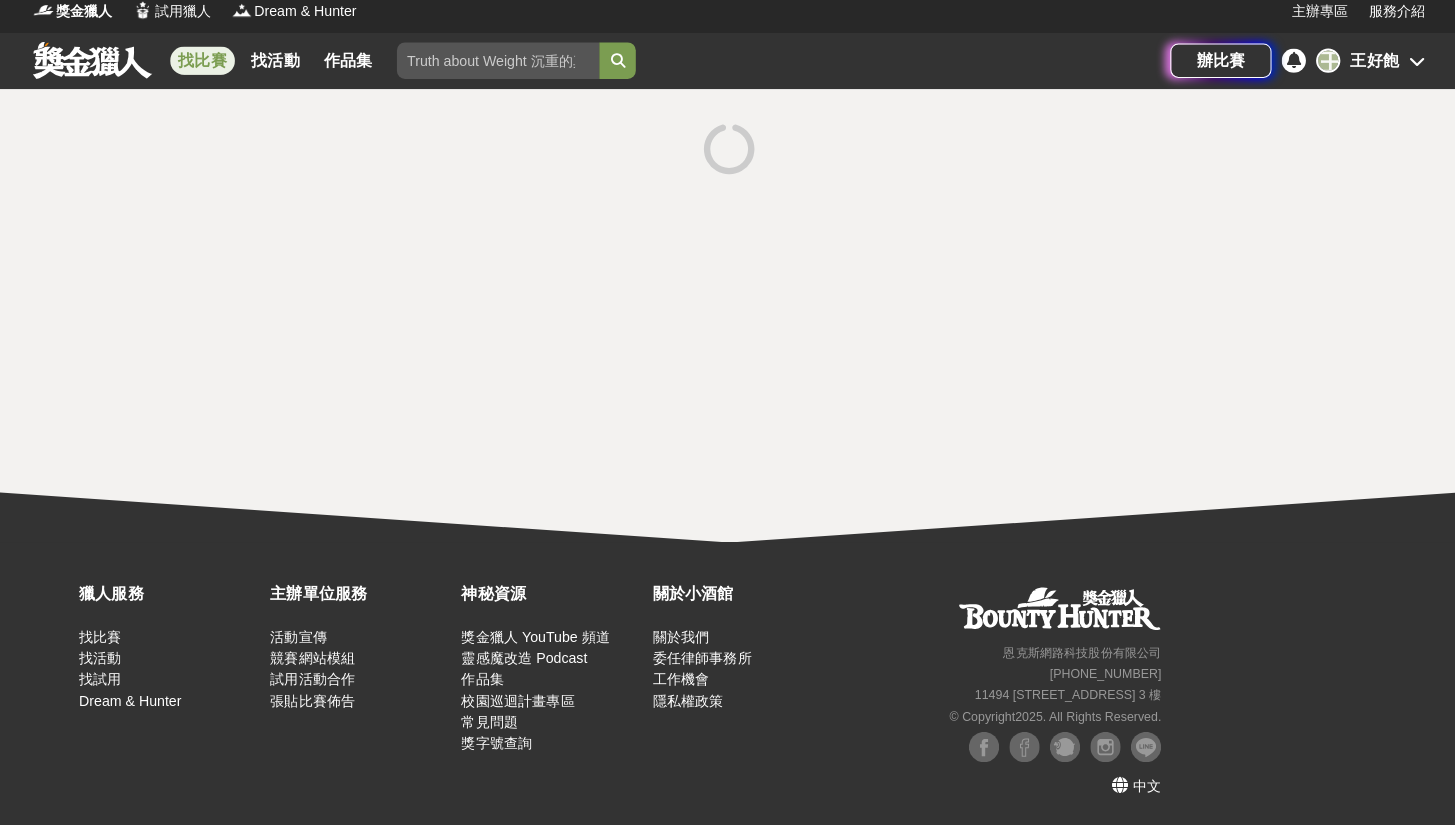 scroll, scrollTop: 0, scrollLeft: 0, axis: both 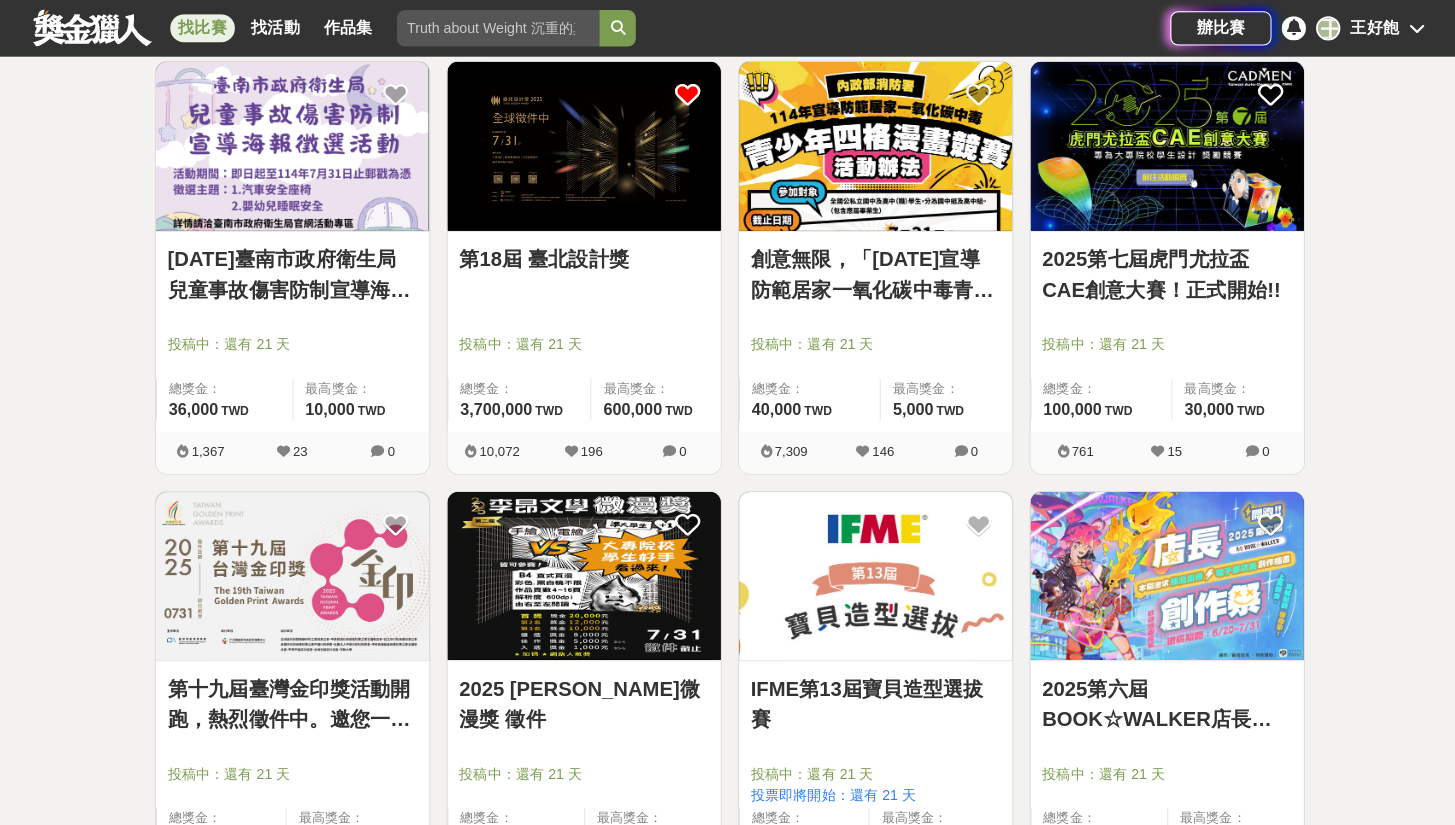 click at bounding box center [686, 93] 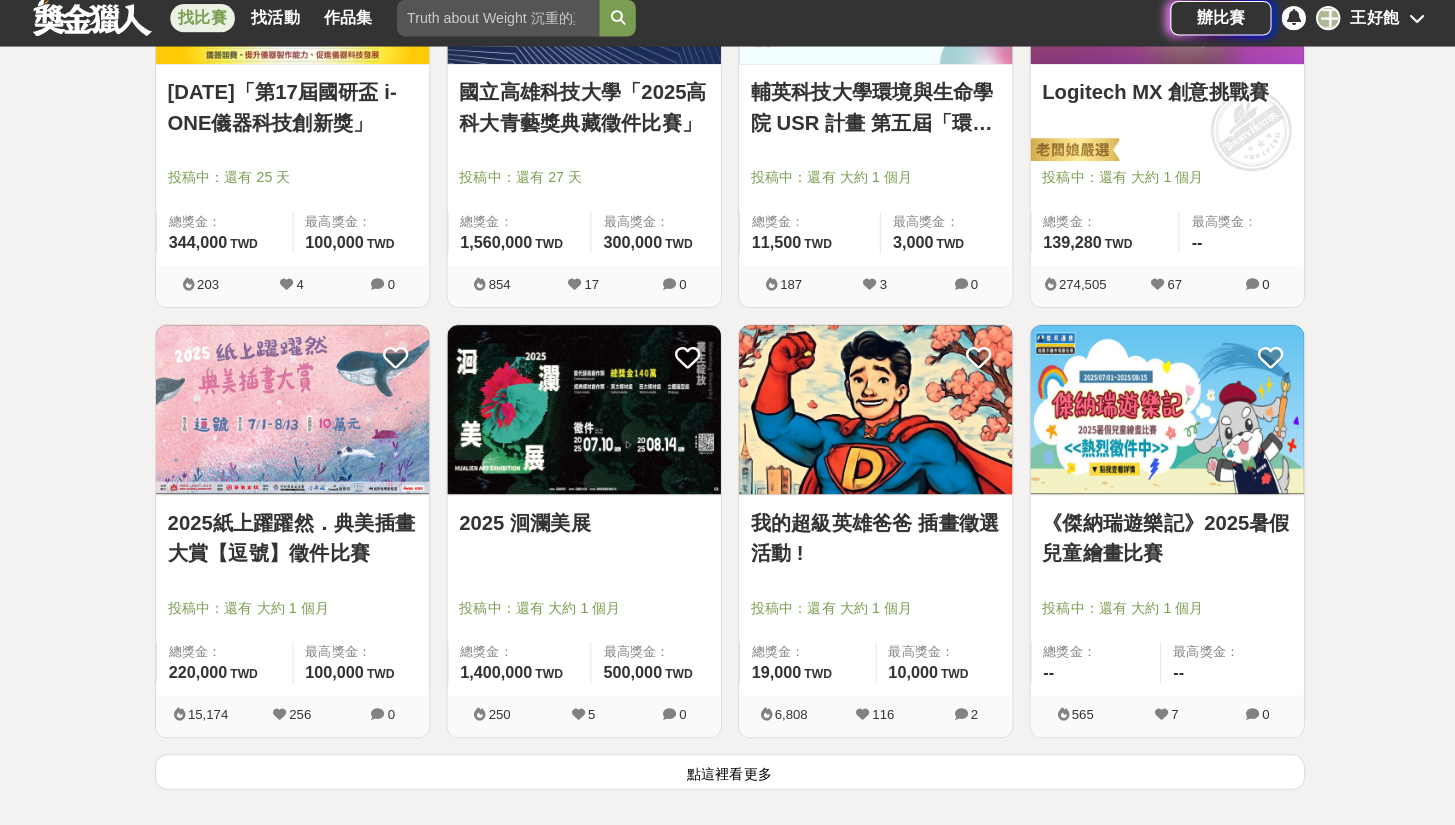 scroll, scrollTop: 7562, scrollLeft: 0, axis: vertical 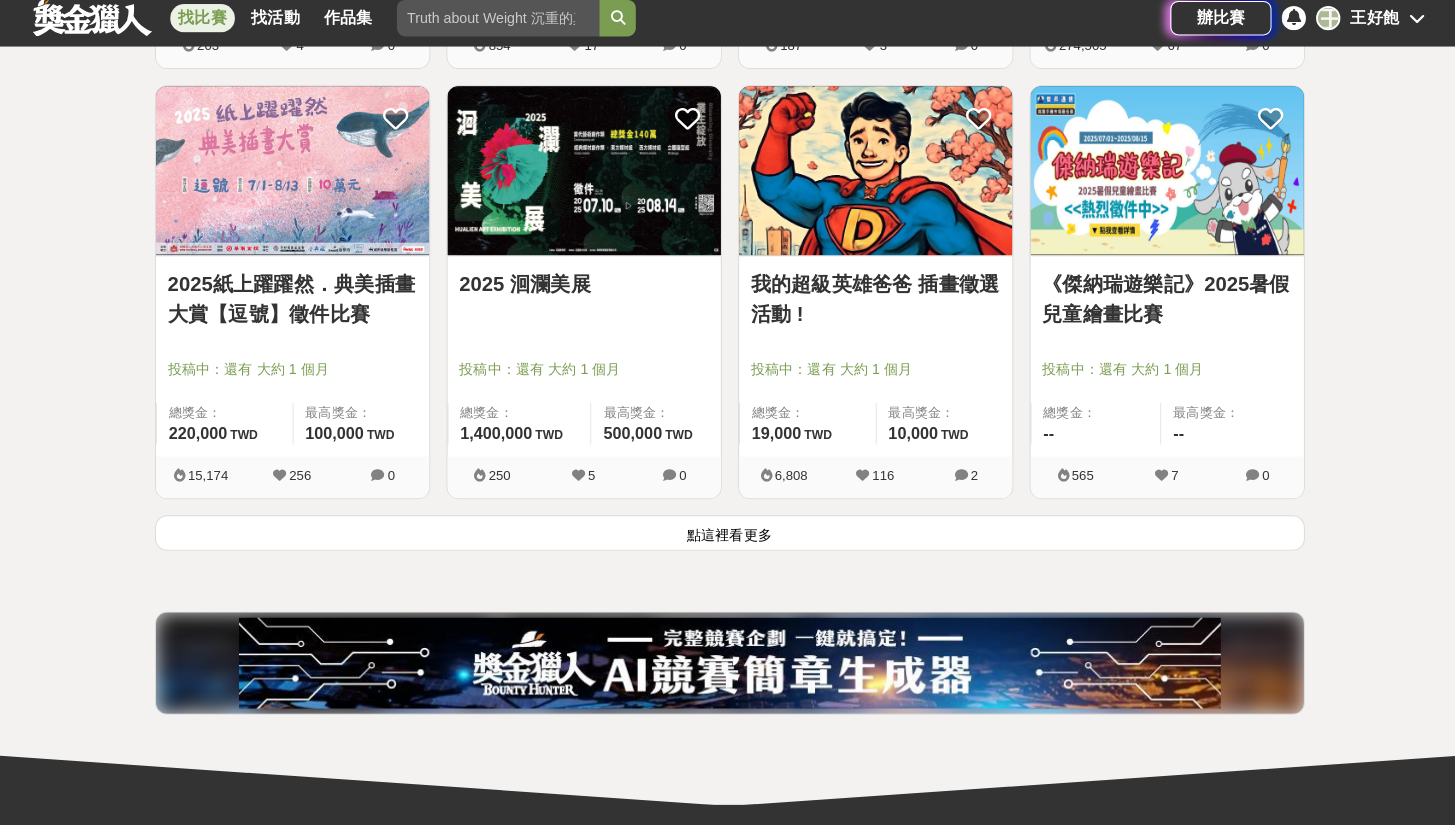 click on "點這裡看更多" at bounding box center [728, 536] 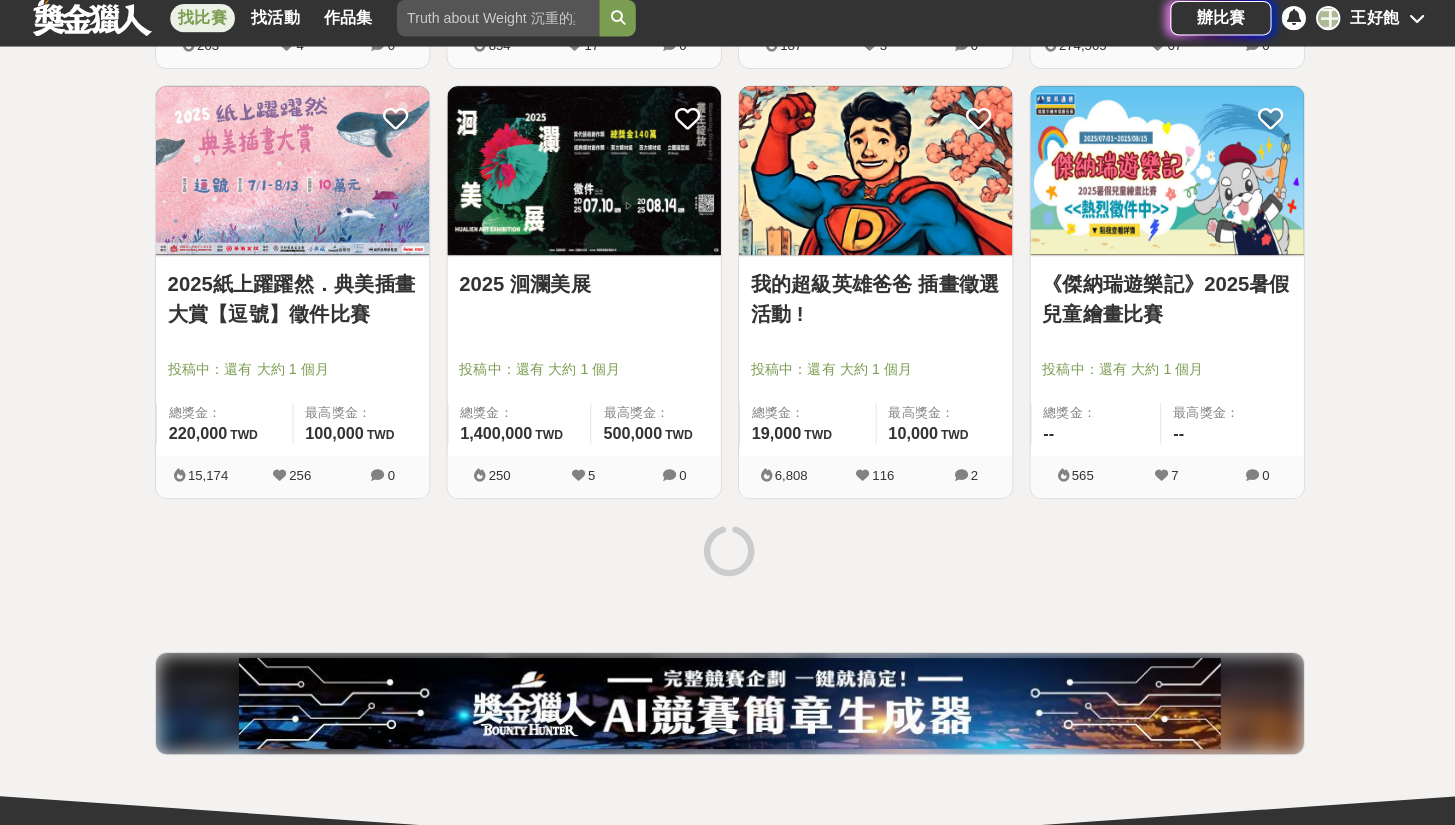 scroll, scrollTop: 7861, scrollLeft: 0, axis: vertical 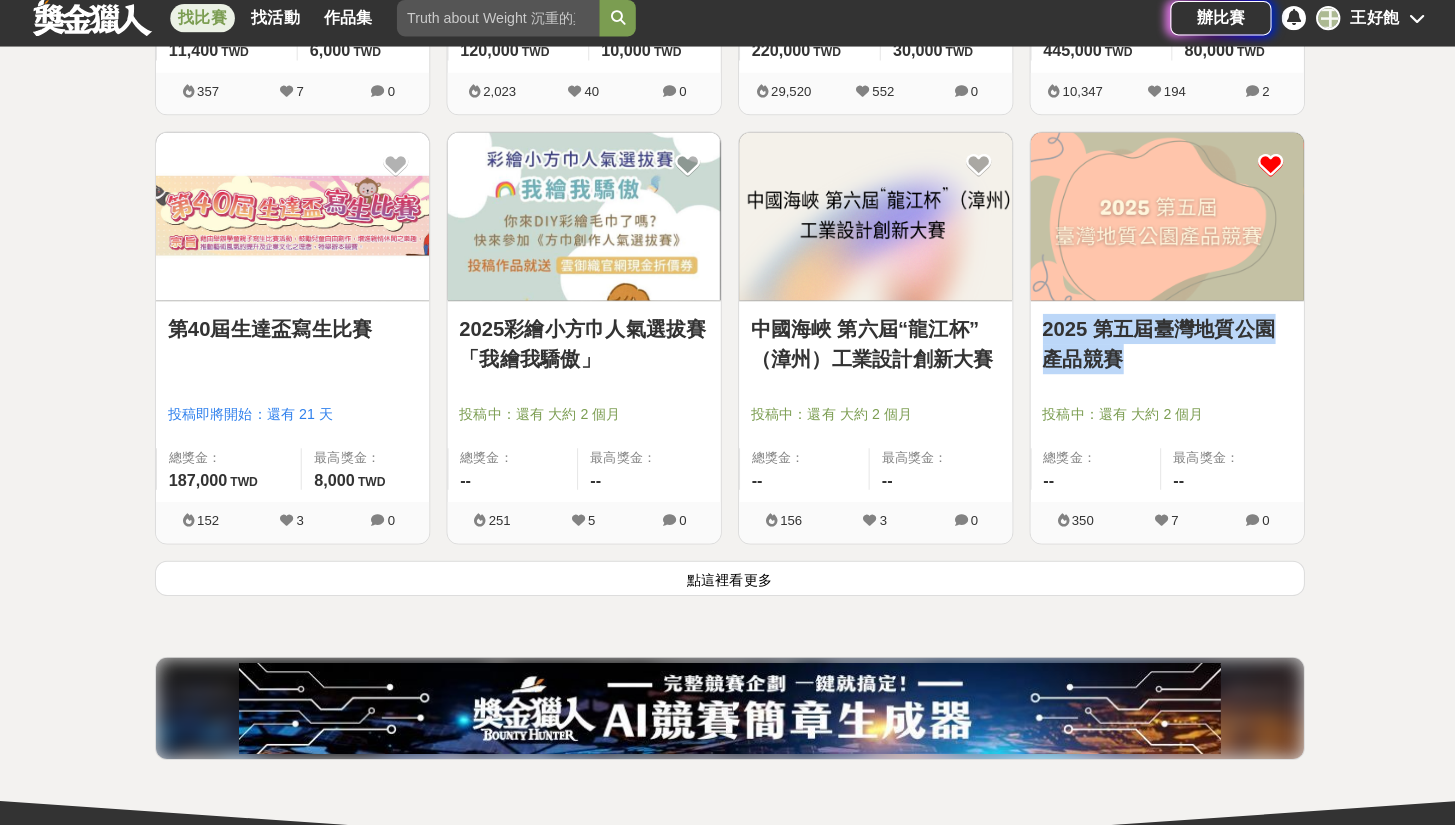 click at bounding box center [1262, 173] 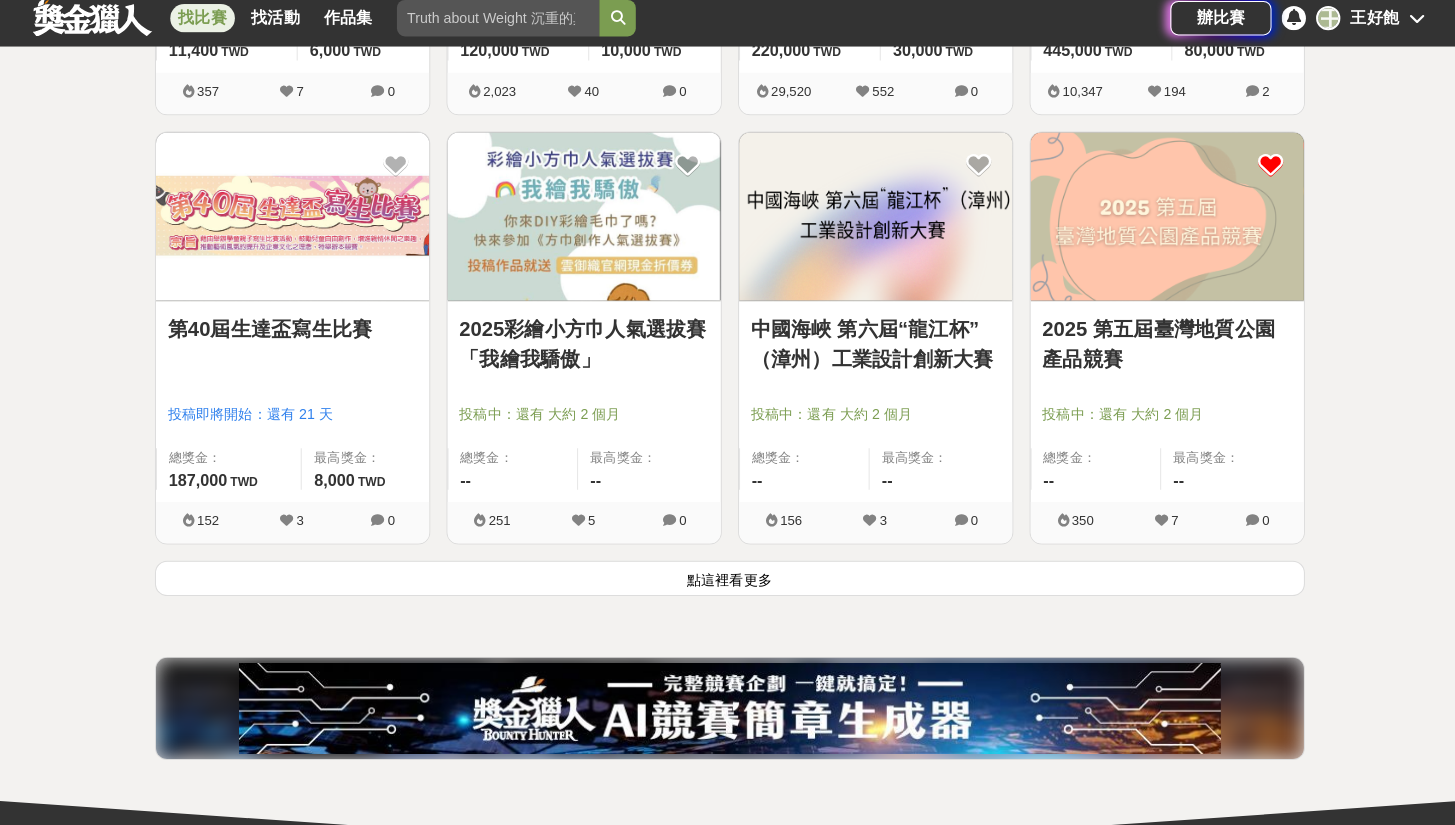 click at bounding box center [1262, 173] 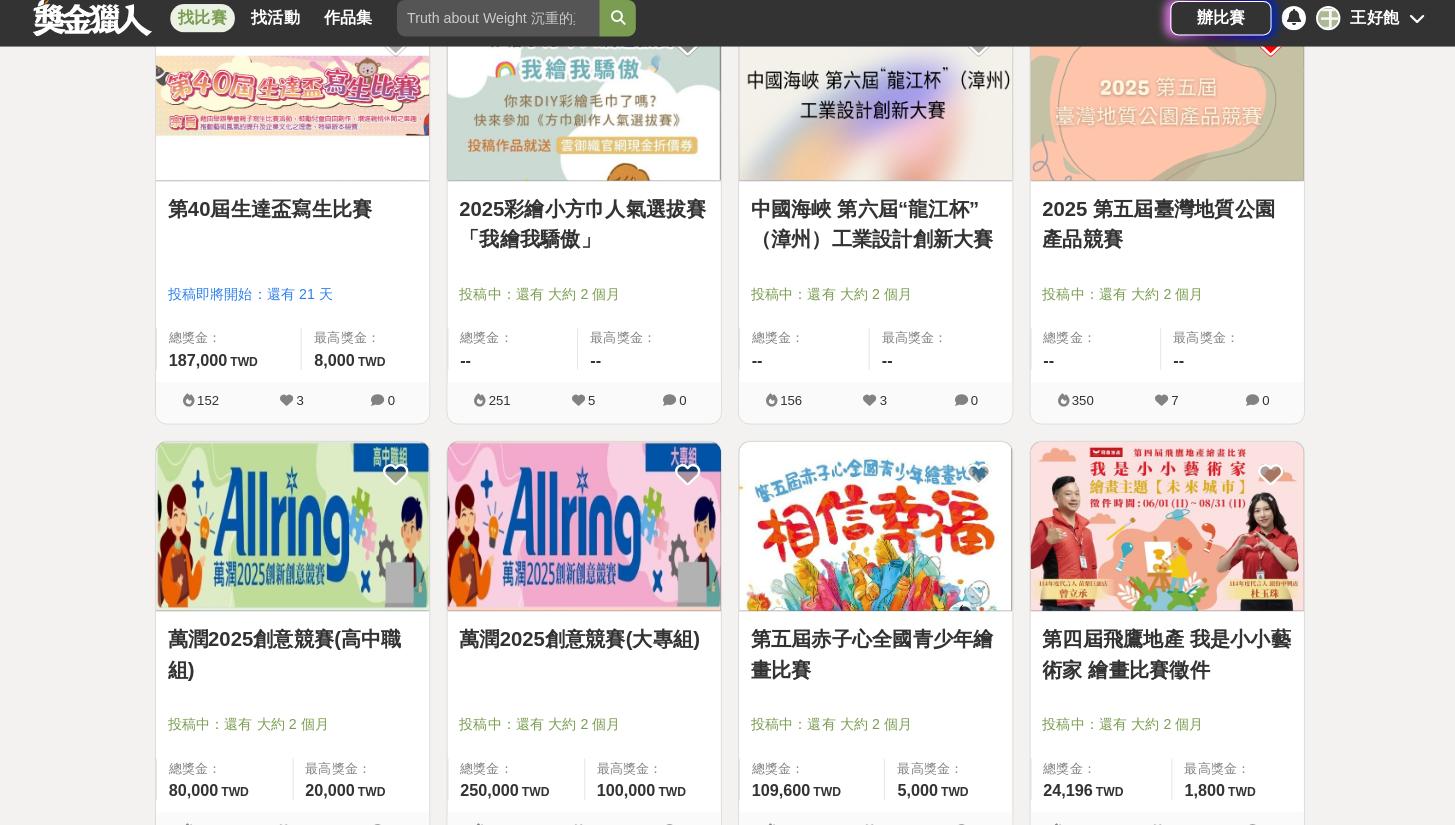scroll, scrollTop: 10524, scrollLeft: 0, axis: vertical 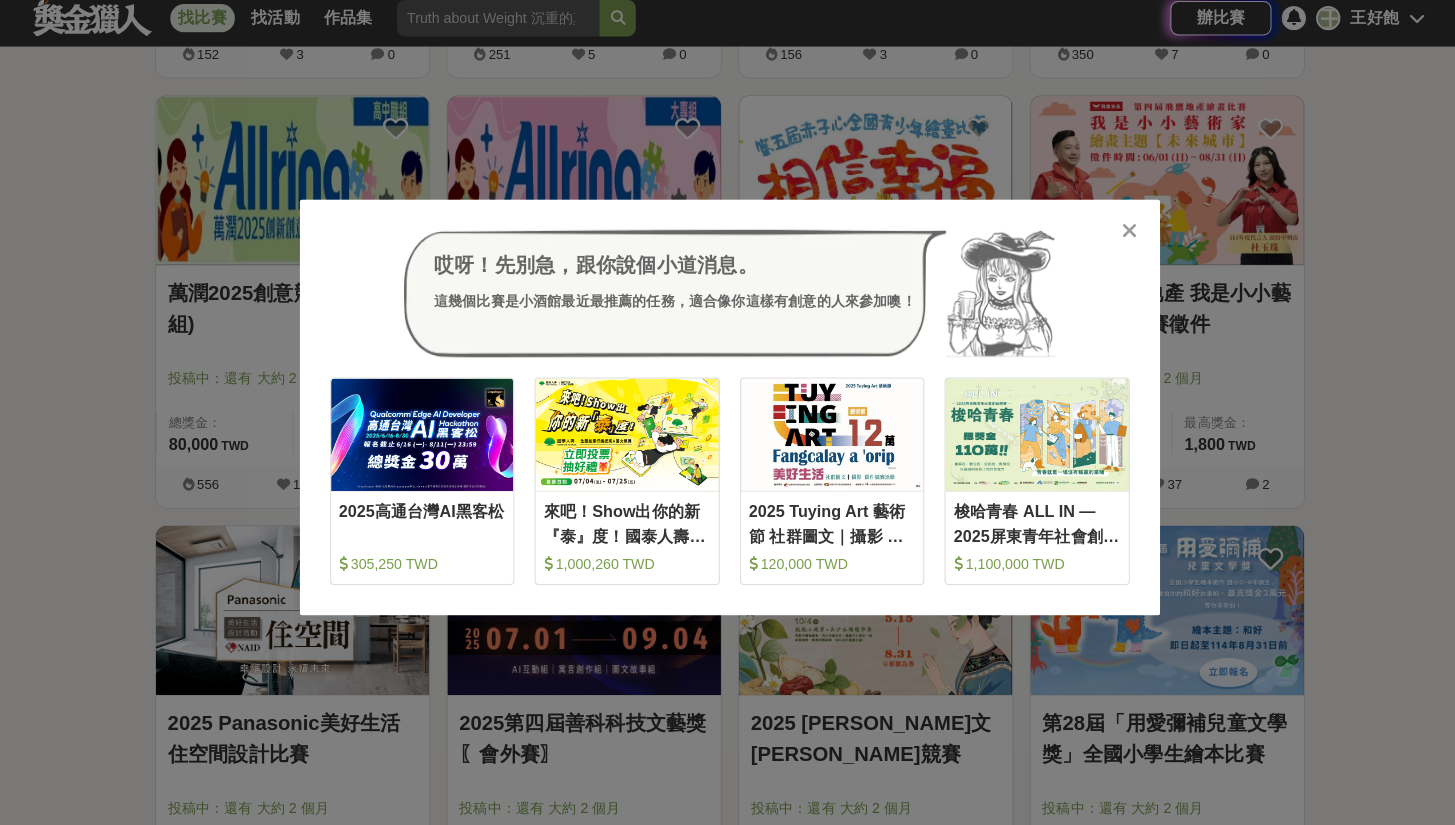 click at bounding box center (1122, 238) 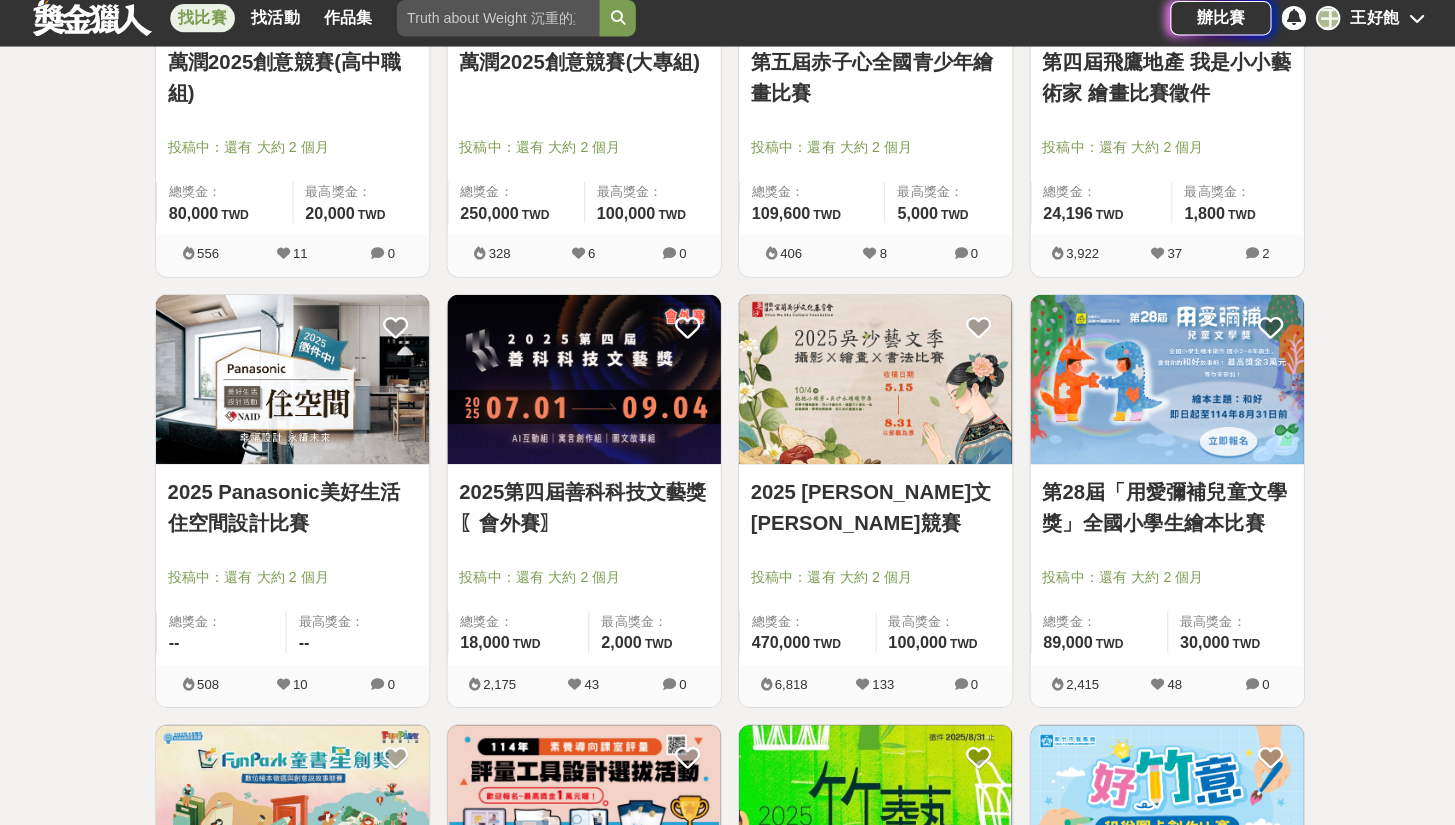 scroll, scrollTop: 11083, scrollLeft: 0, axis: vertical 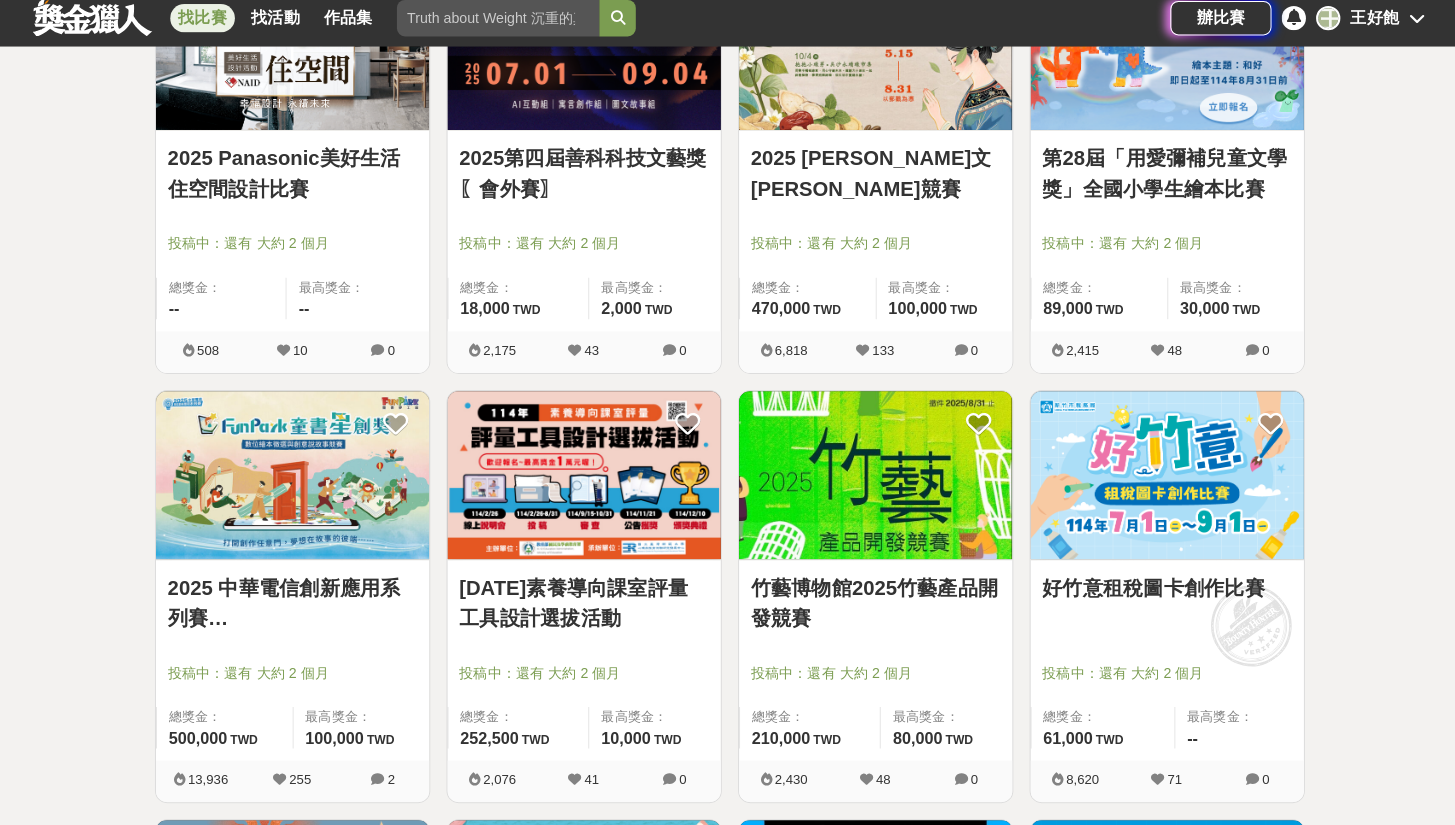 click at bounding box center (296, 479) 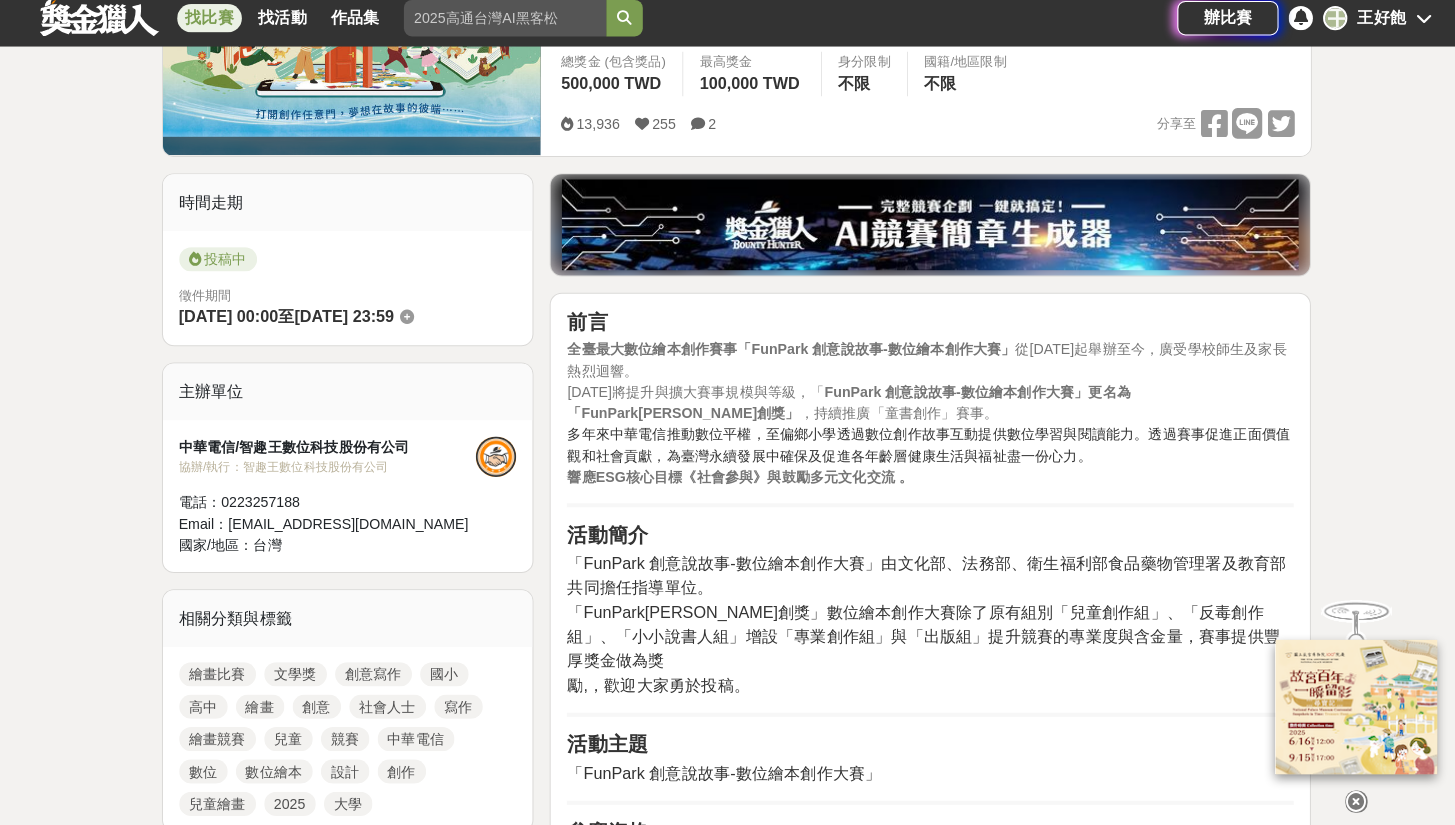 scroll, scrollTop: 722, scrollLeft: 0, axis: vertical 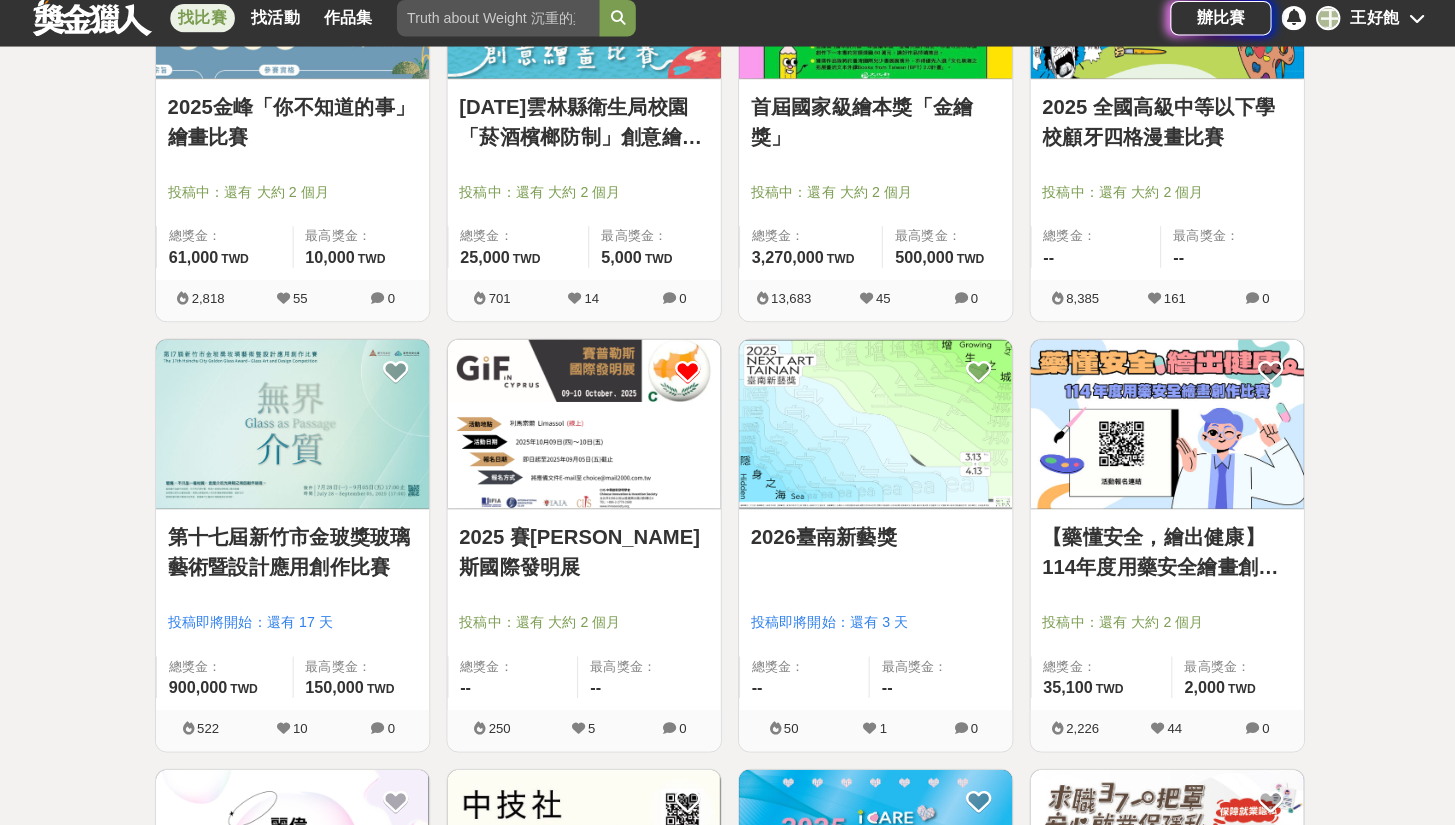 click at bounding box center [686, 377] 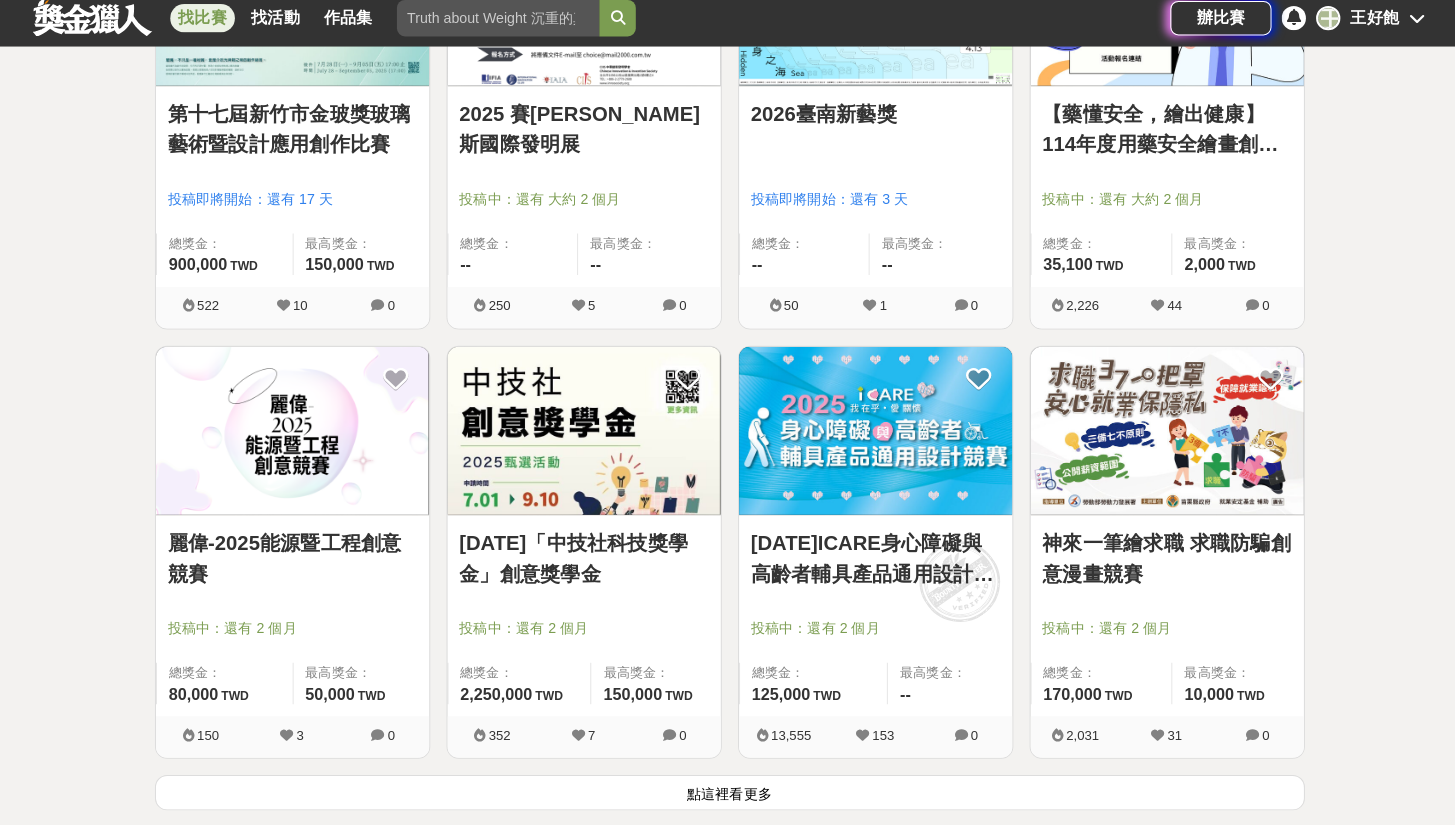 scroll, scrollTop: 12612, scrollLeft: 0, axis: vertical 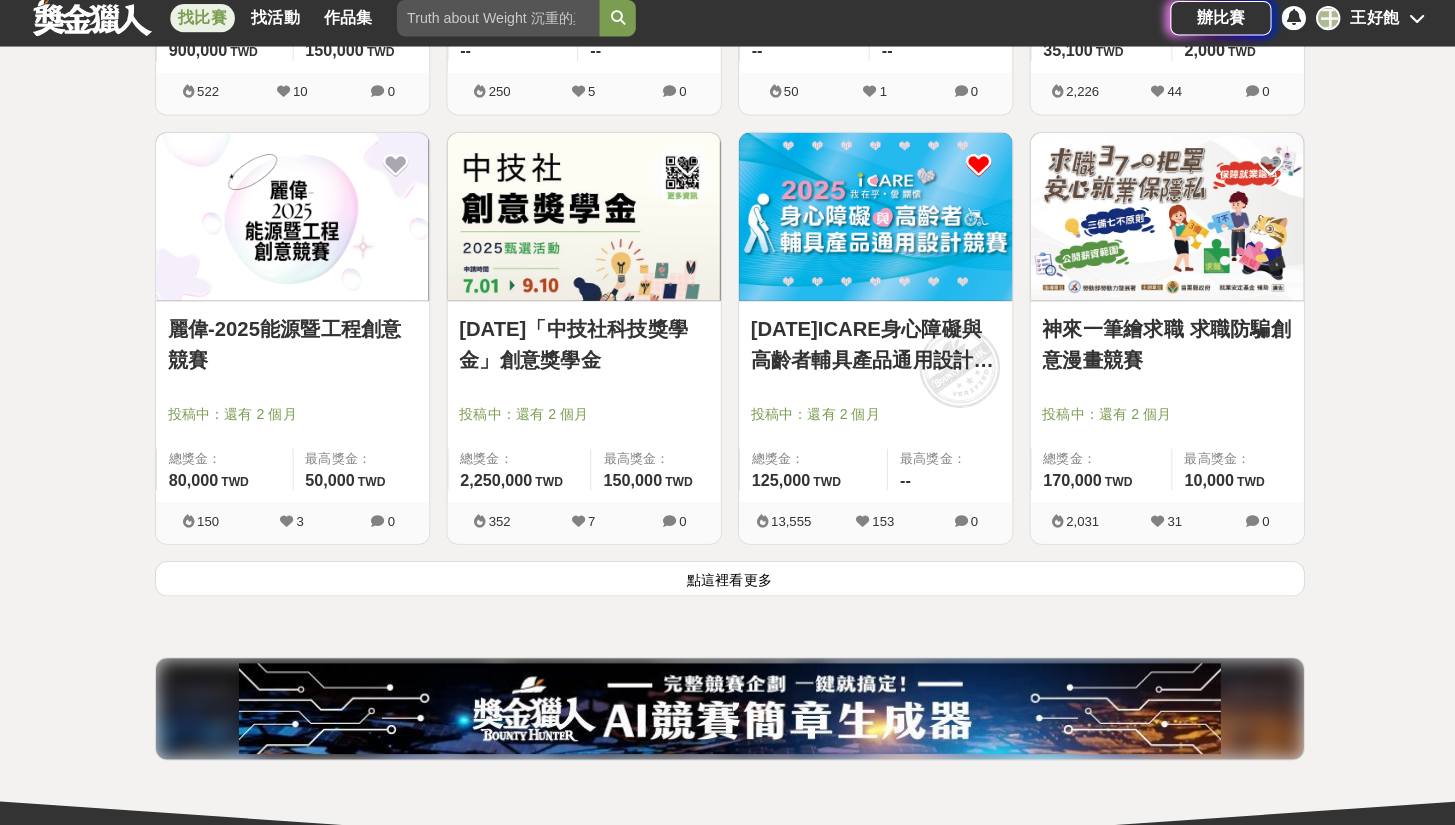 click at bounding box center (974, 173) 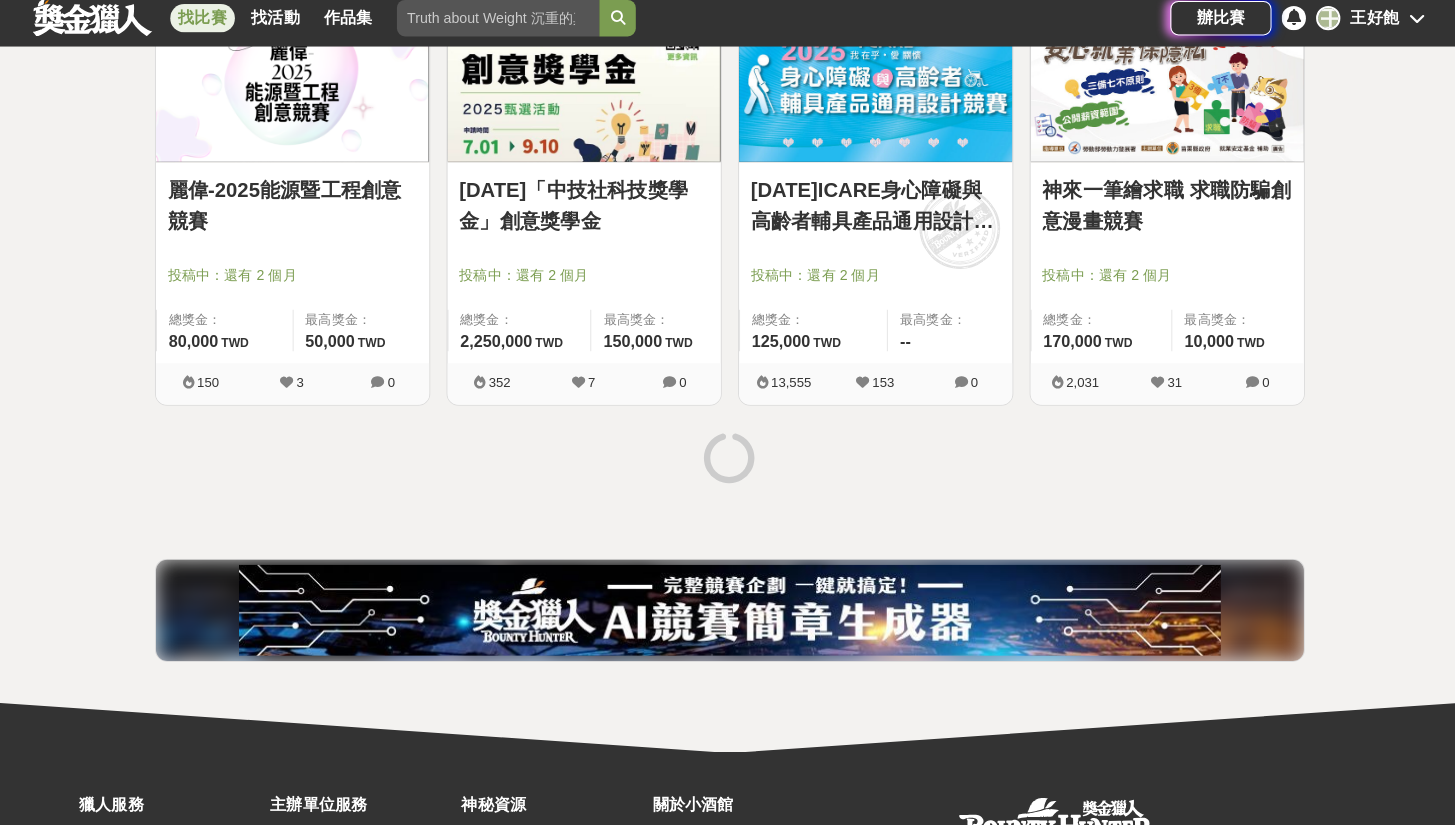 scroll, scrollTop: 12884, scrollLeft: 0, axis: vertical 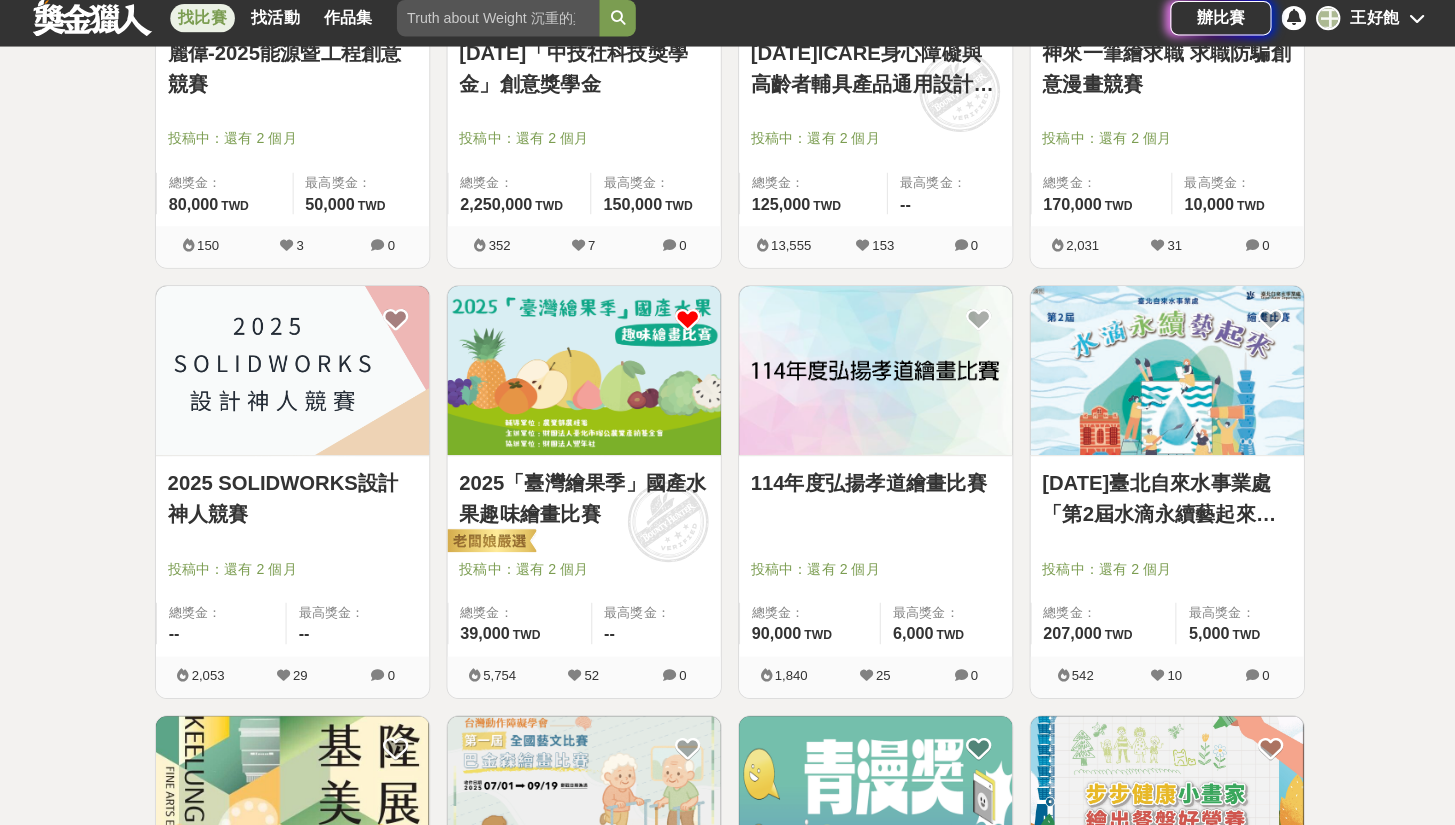 click at bounding box center (686, 325) 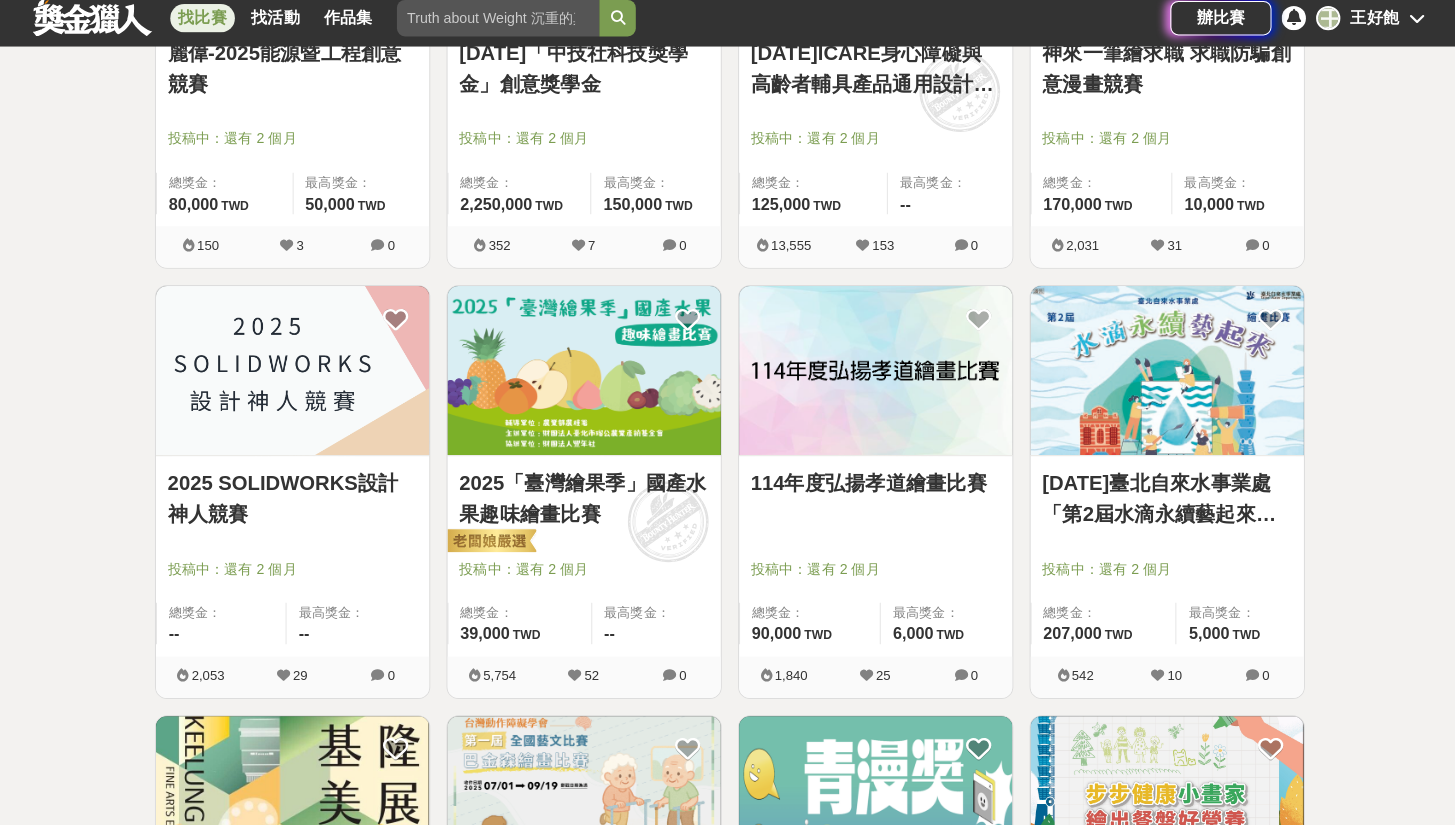 scroll, scrollTop: 12964, scrollLeft: 0, axis: vertical 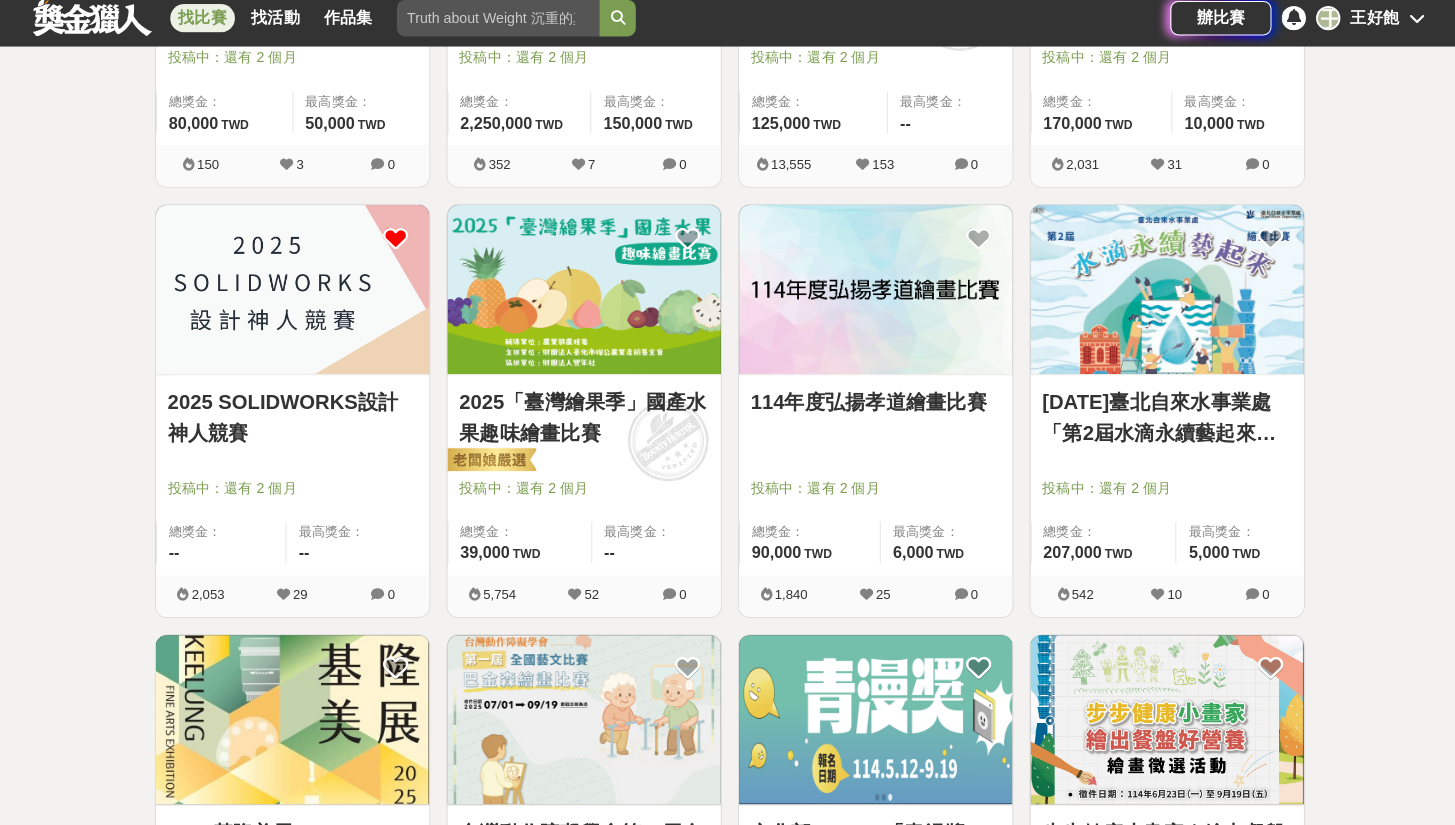 click at bounding box center (398, 245) 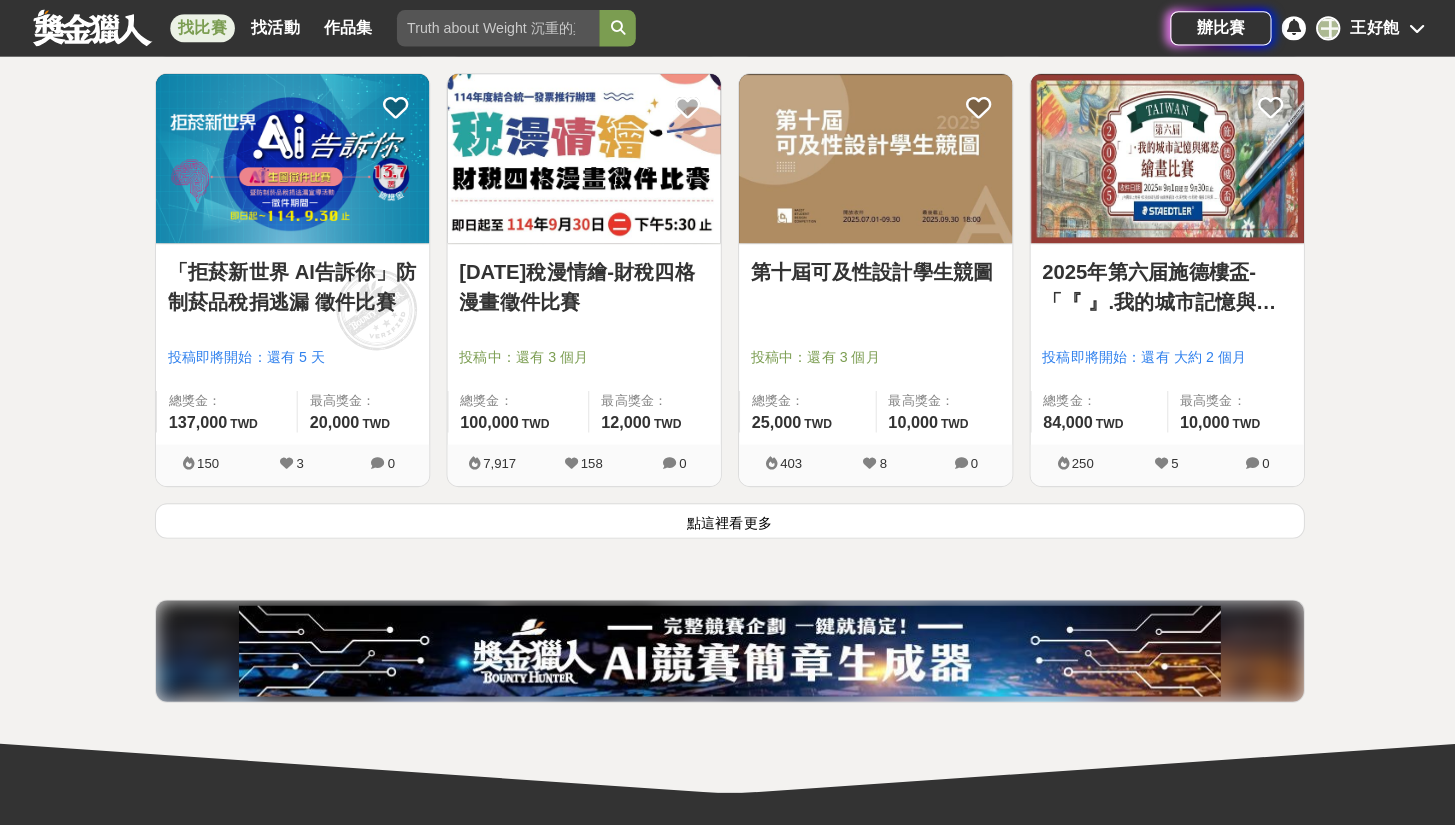 scroll, scrollTop: 15215, scrollLeft: 0, axis: vertical 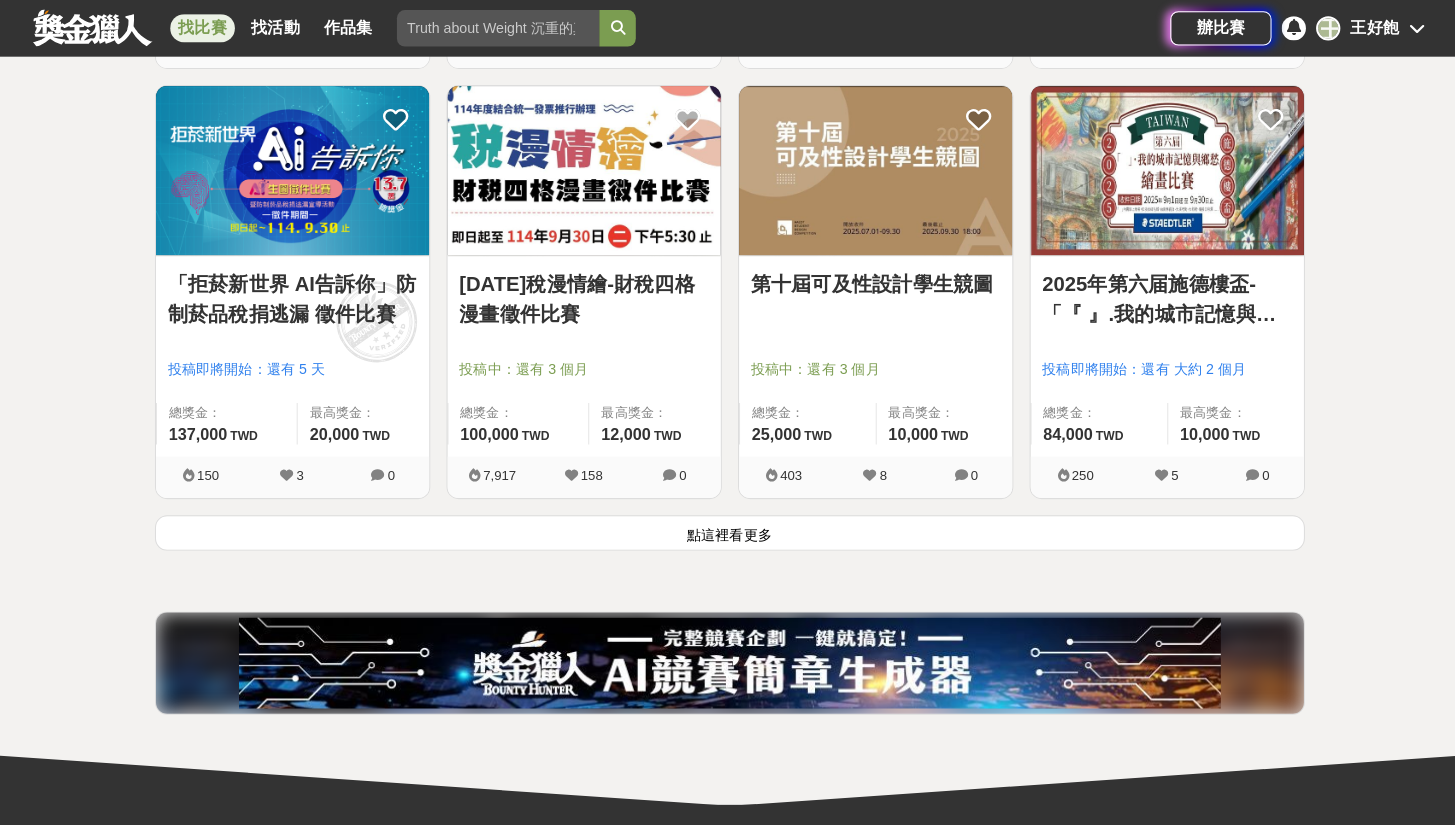 click on "第十屆可及性設計學生競圖" at bounding box center (872, 280) 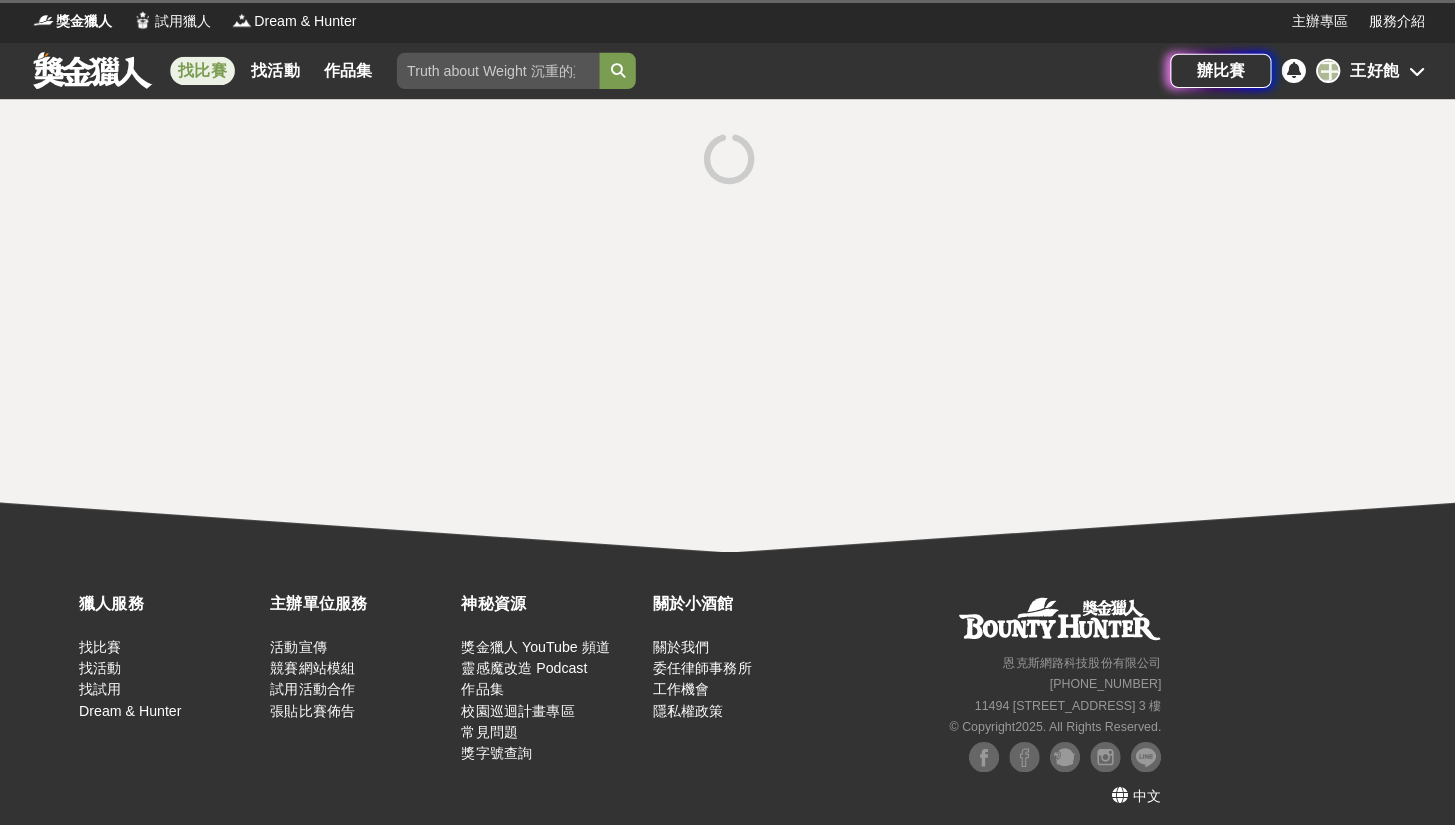 scroll, scrollTop: 0, scrollLeft: 0, axis: both 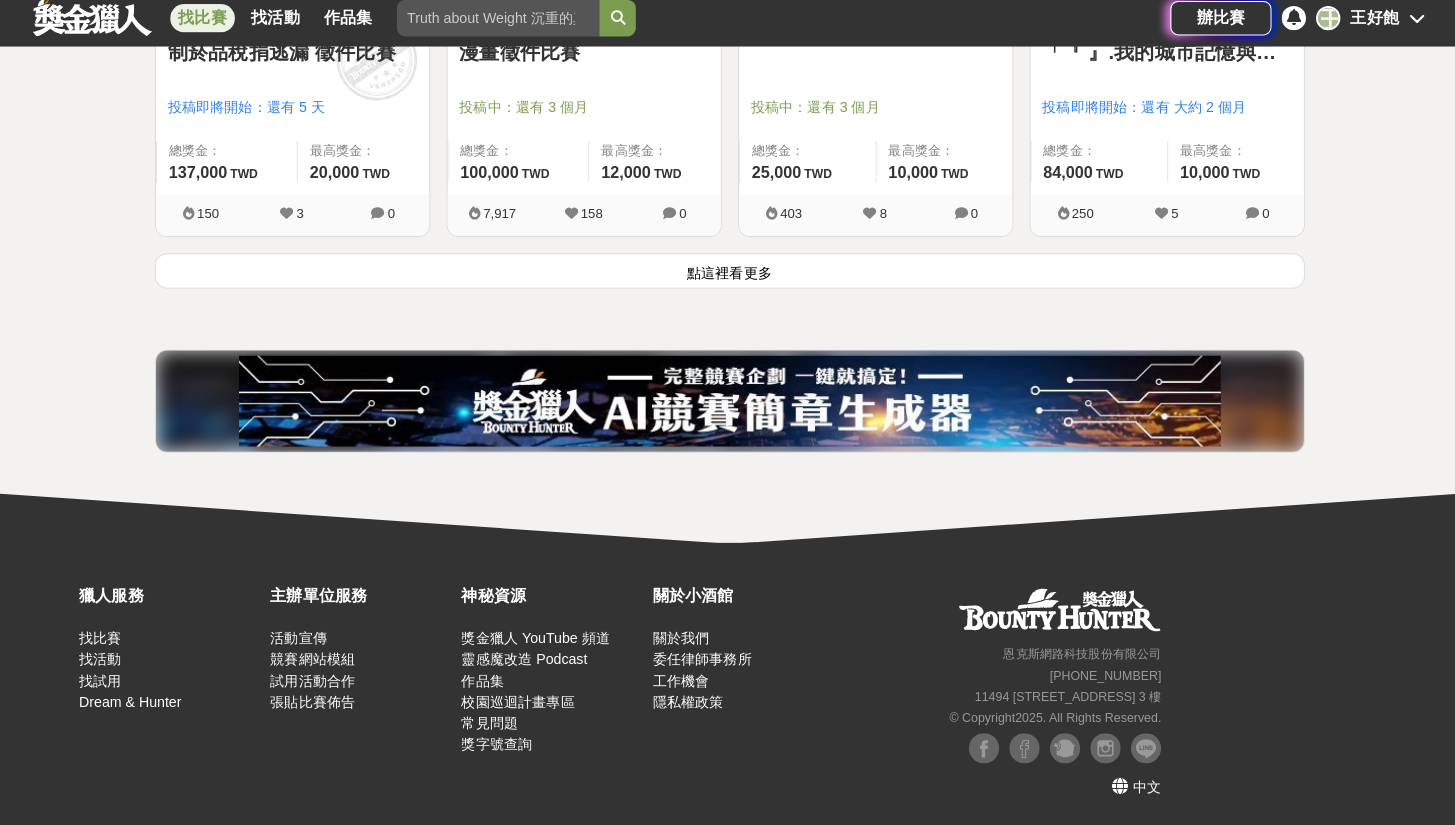 click on "點這裡看更多" at bounding box center (728, 277) 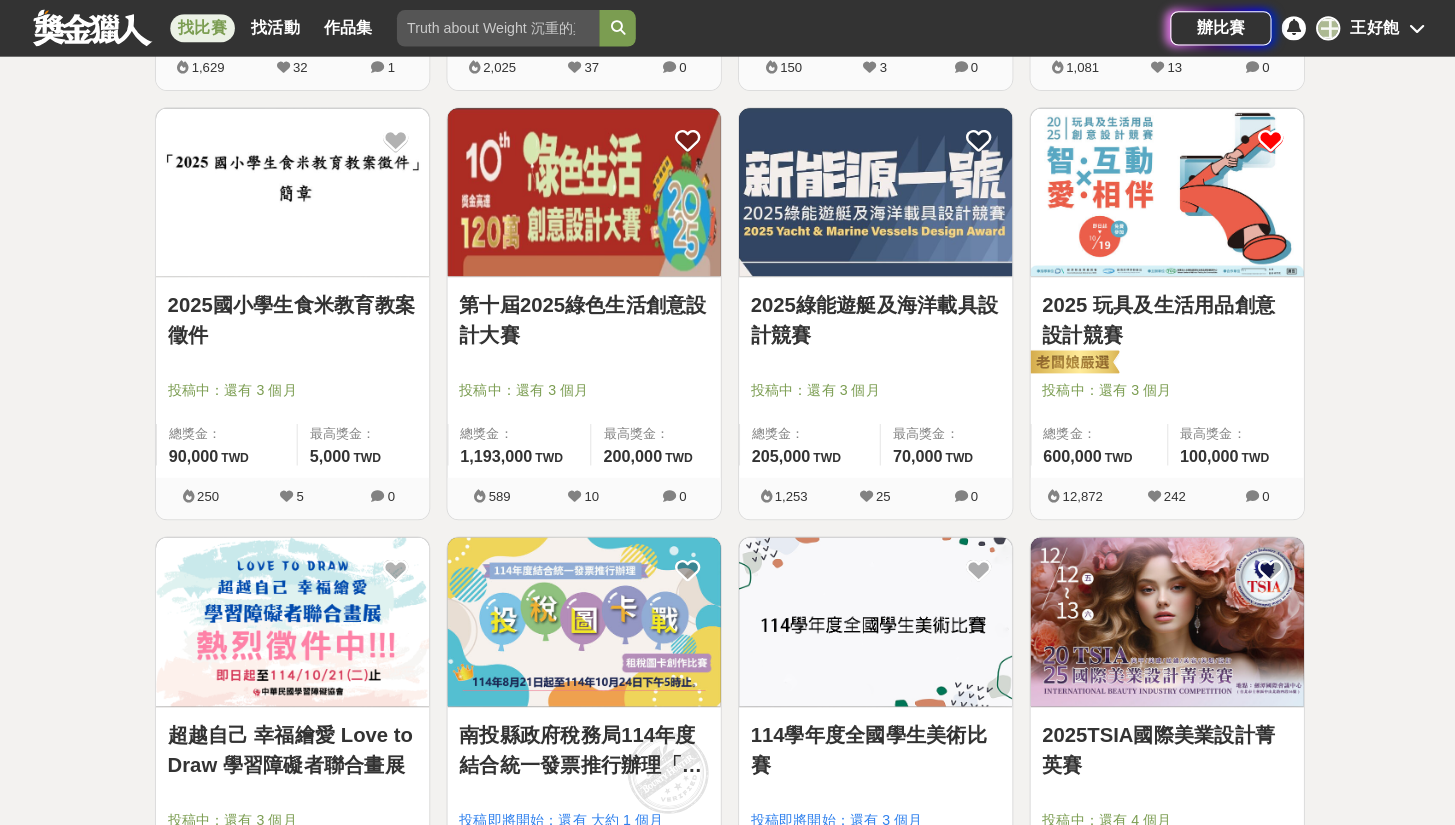 scroll, scrollTop: 17623, scrollLeft: 0, axis: vertical 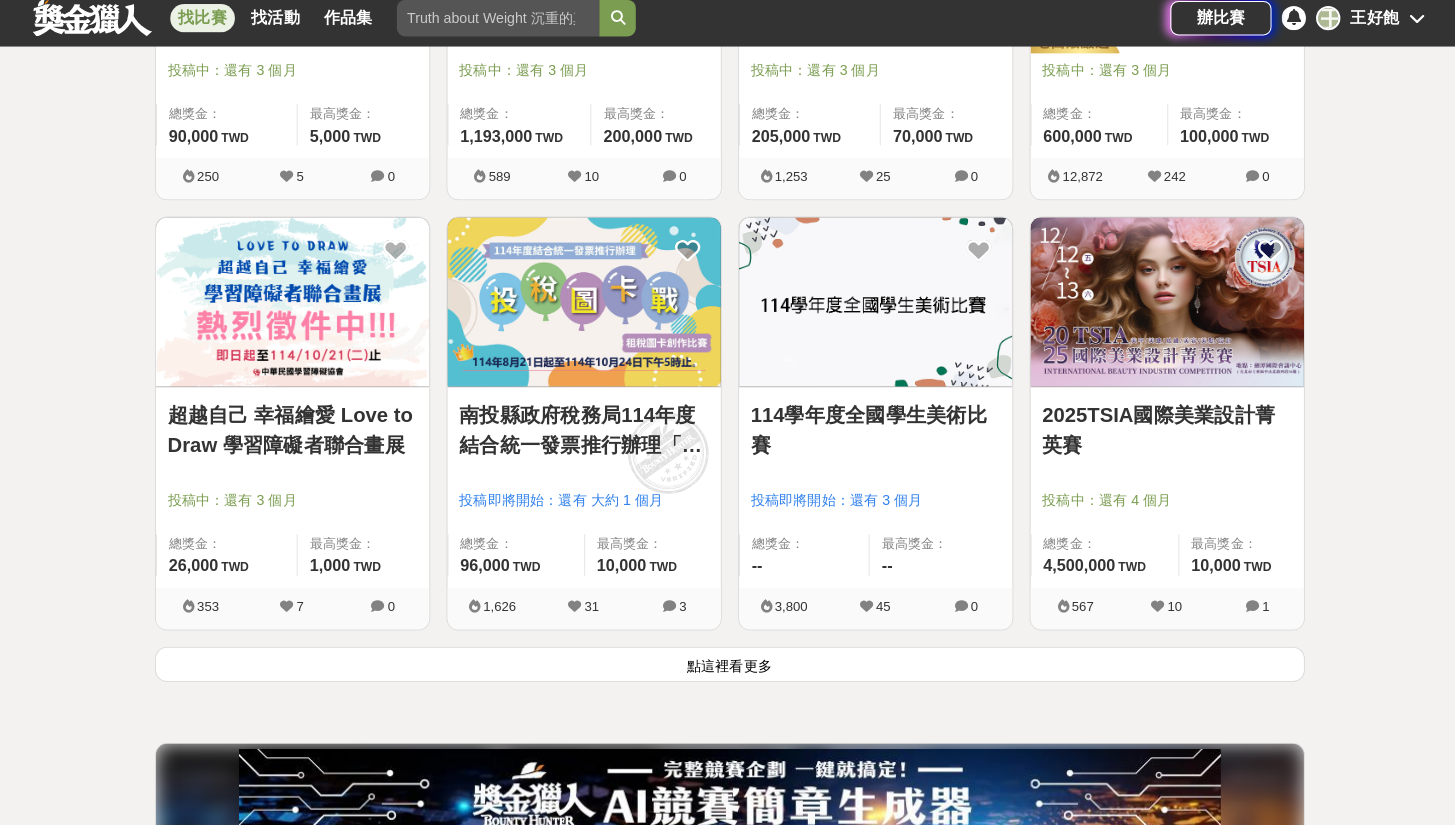 click on "點這裡看更多" at bounding box center (728, 666) 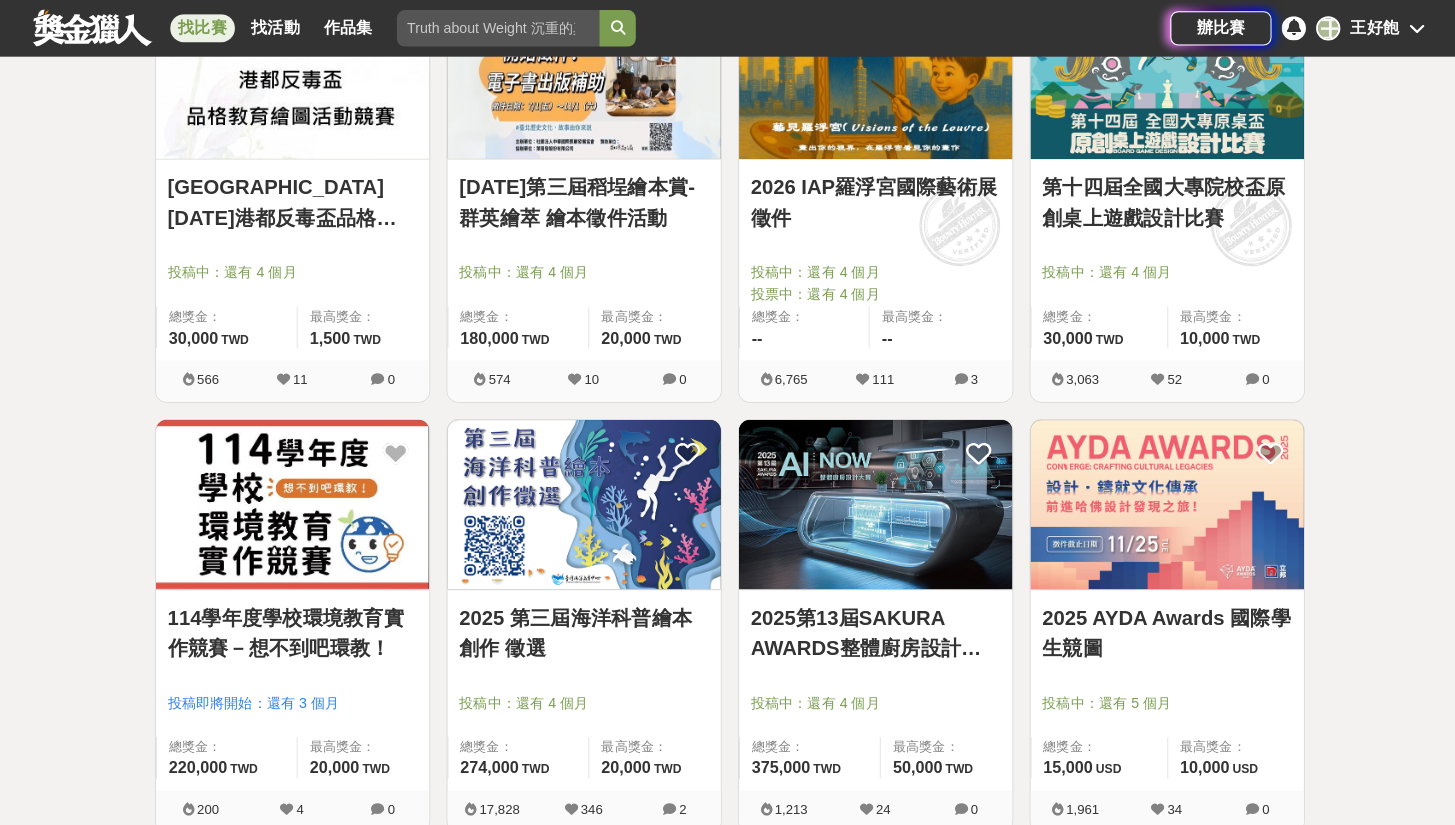 scroll, scrollTop: 18300, scrollLeft: 0, axis: vertical 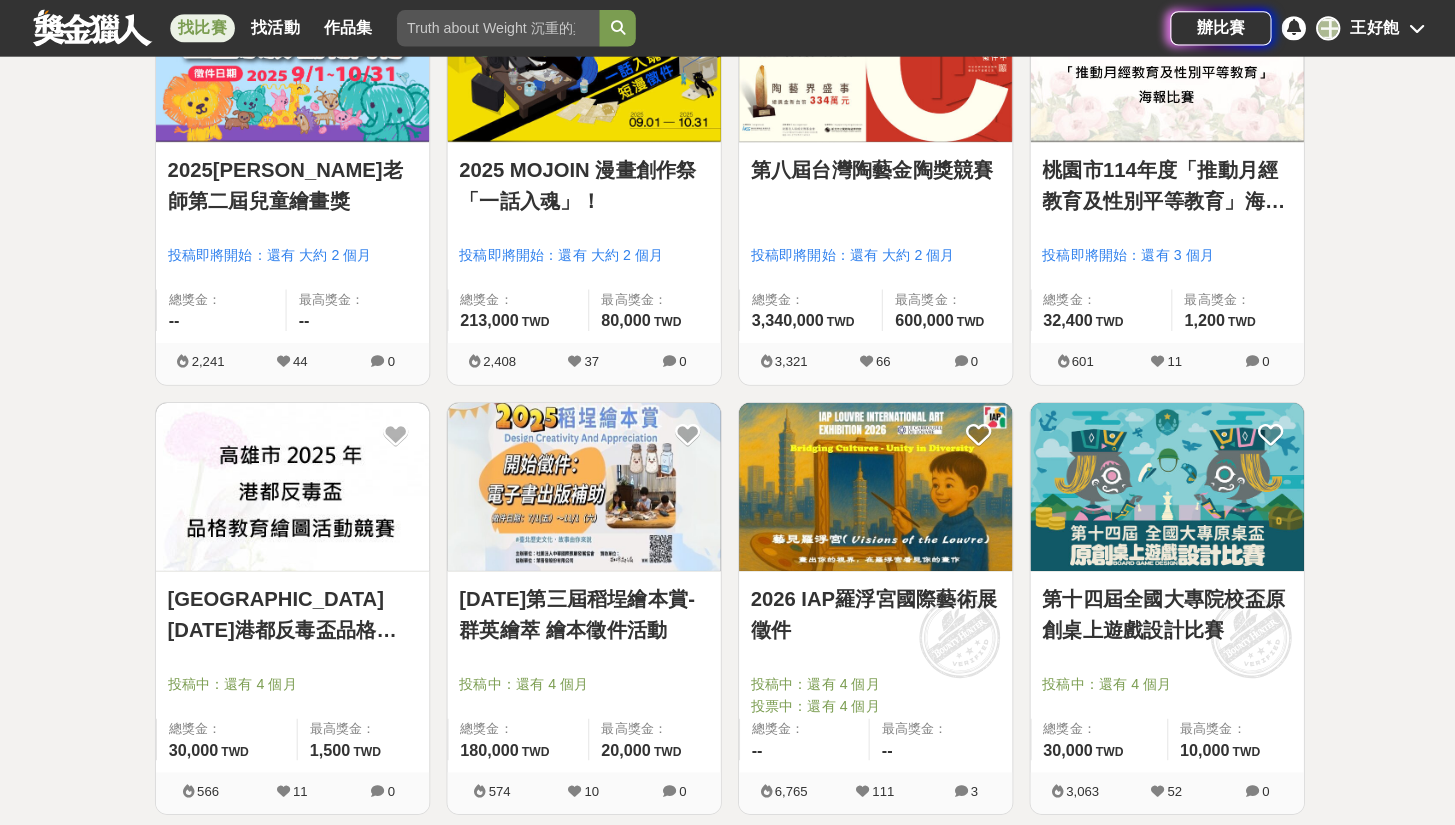 click on "王好飽" at bounding box center [1365, 28] 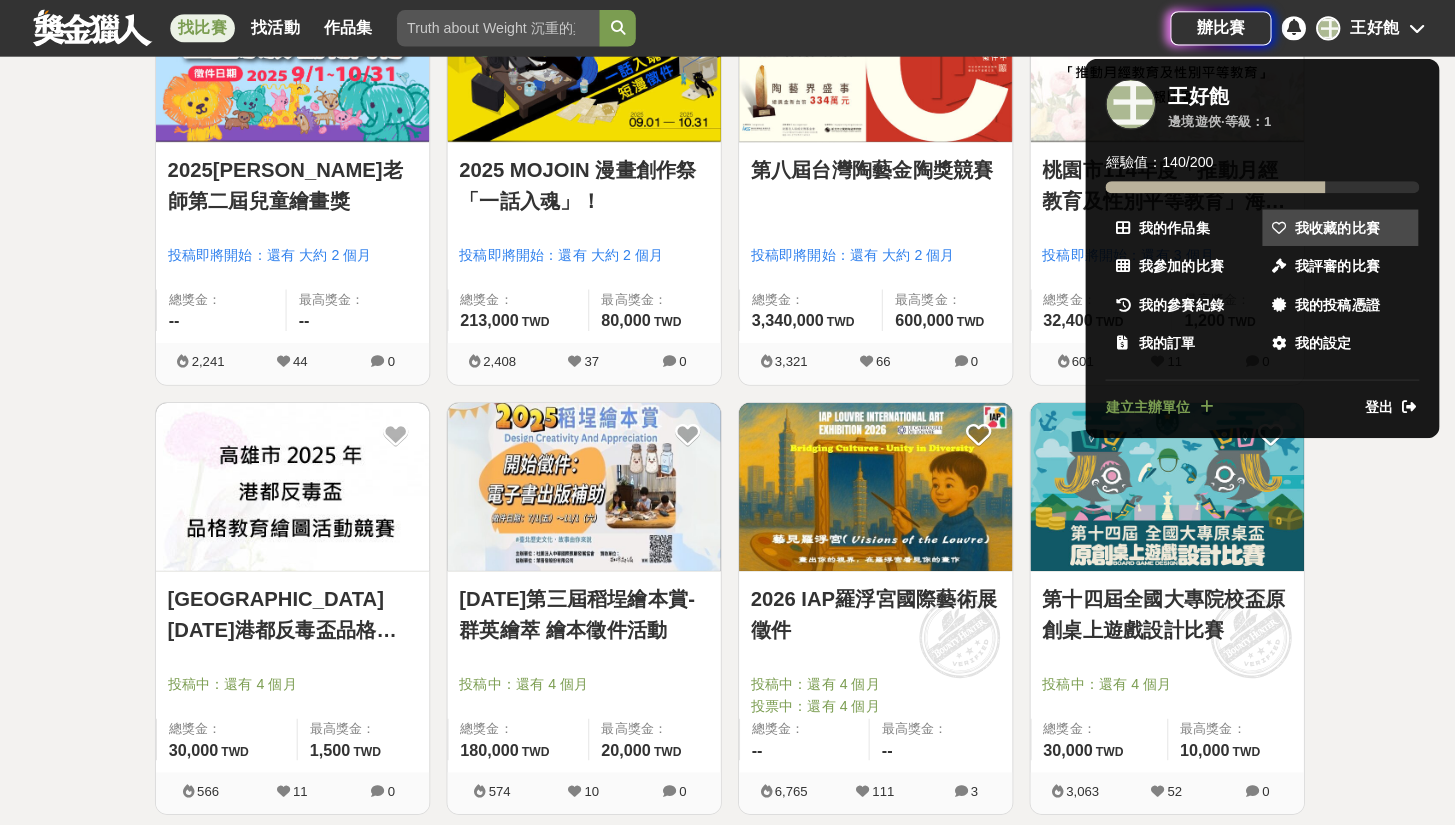 click at bounding box center [1270, 225] 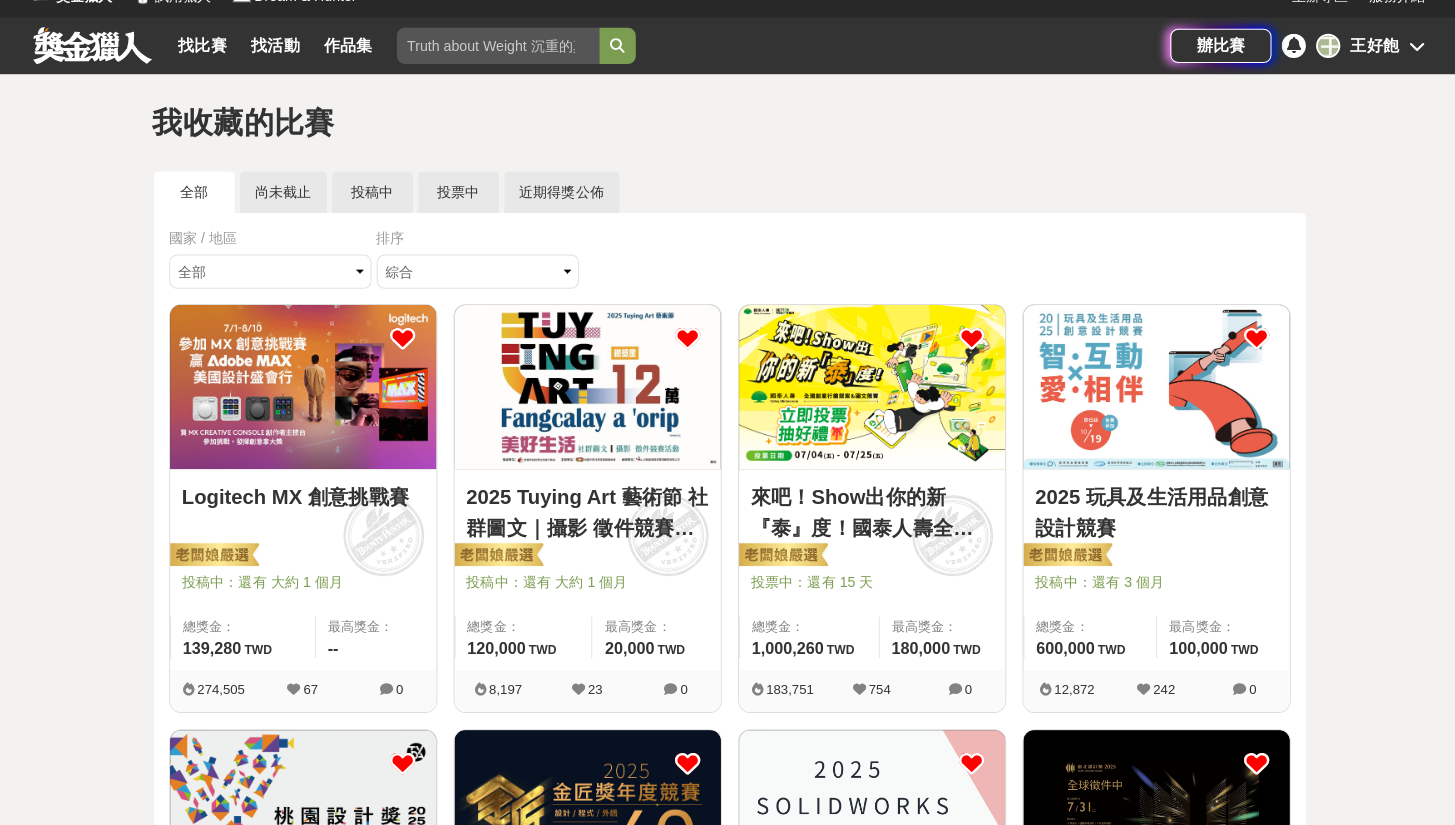 scroll, scrollTop: 34, scrollLeft: 0, axis: vertical 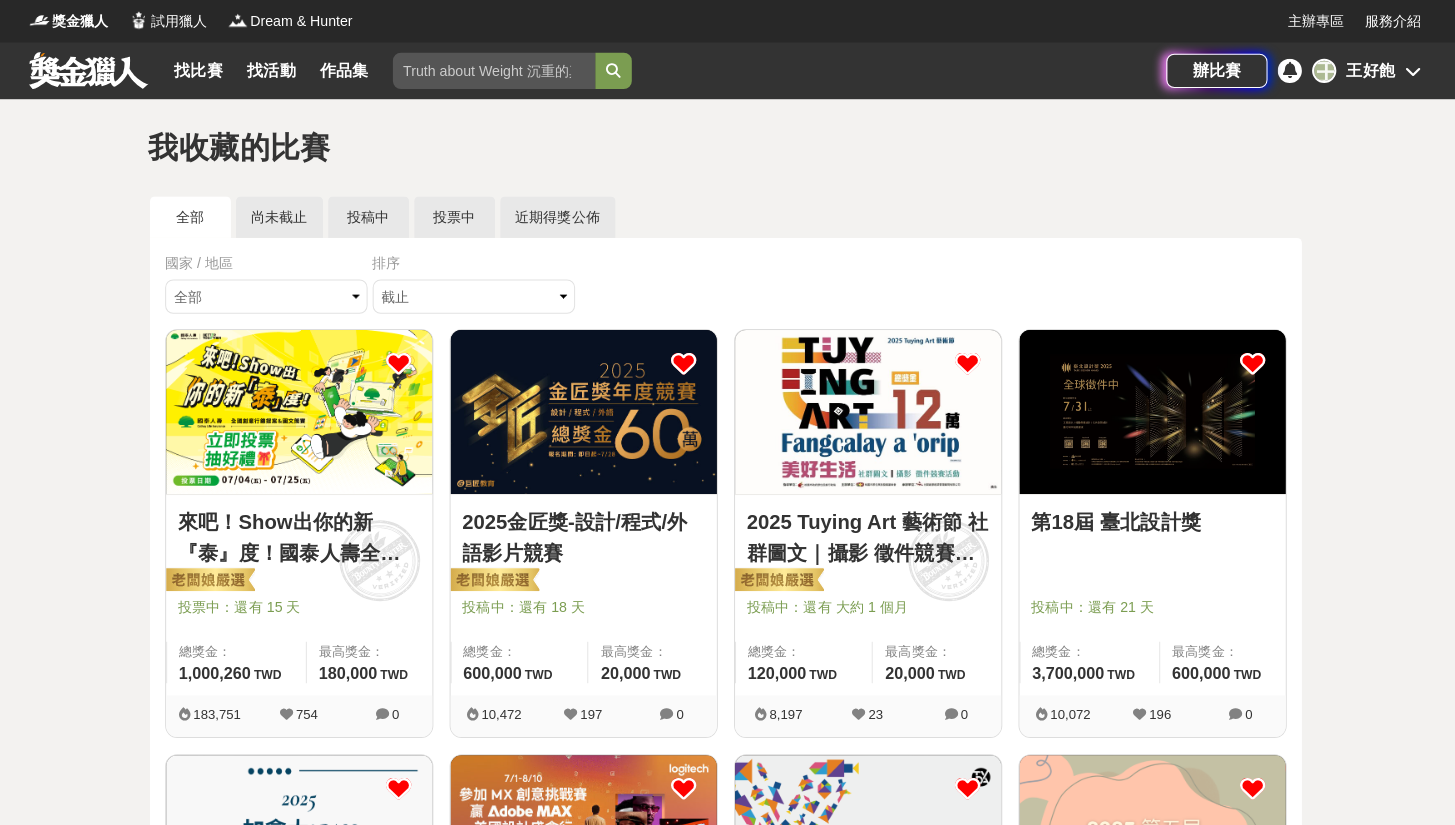 click at bounding box center [306, 407] 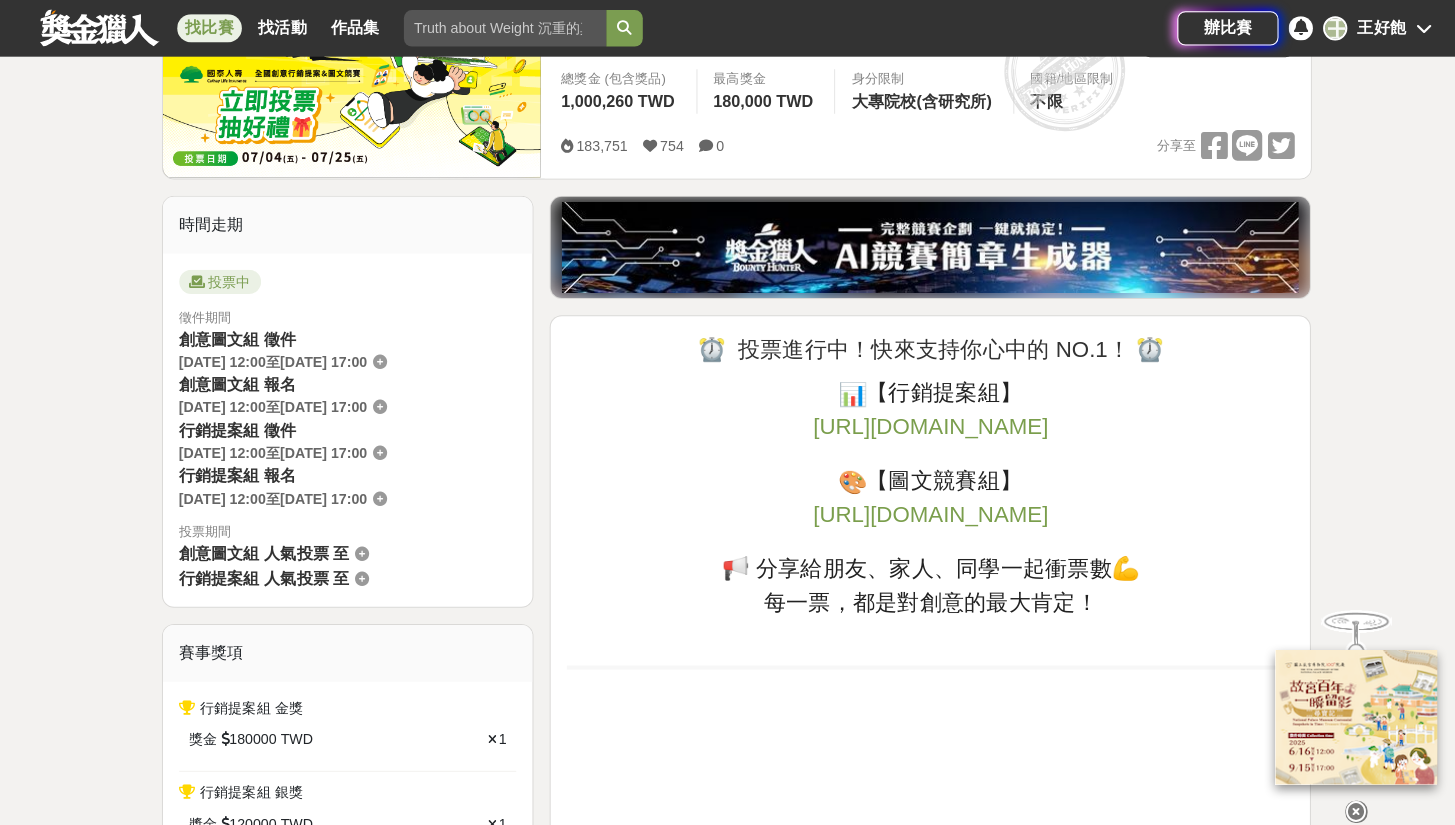 scroll, scrollTop: 306, scrollLeft: 0, axis: vertical 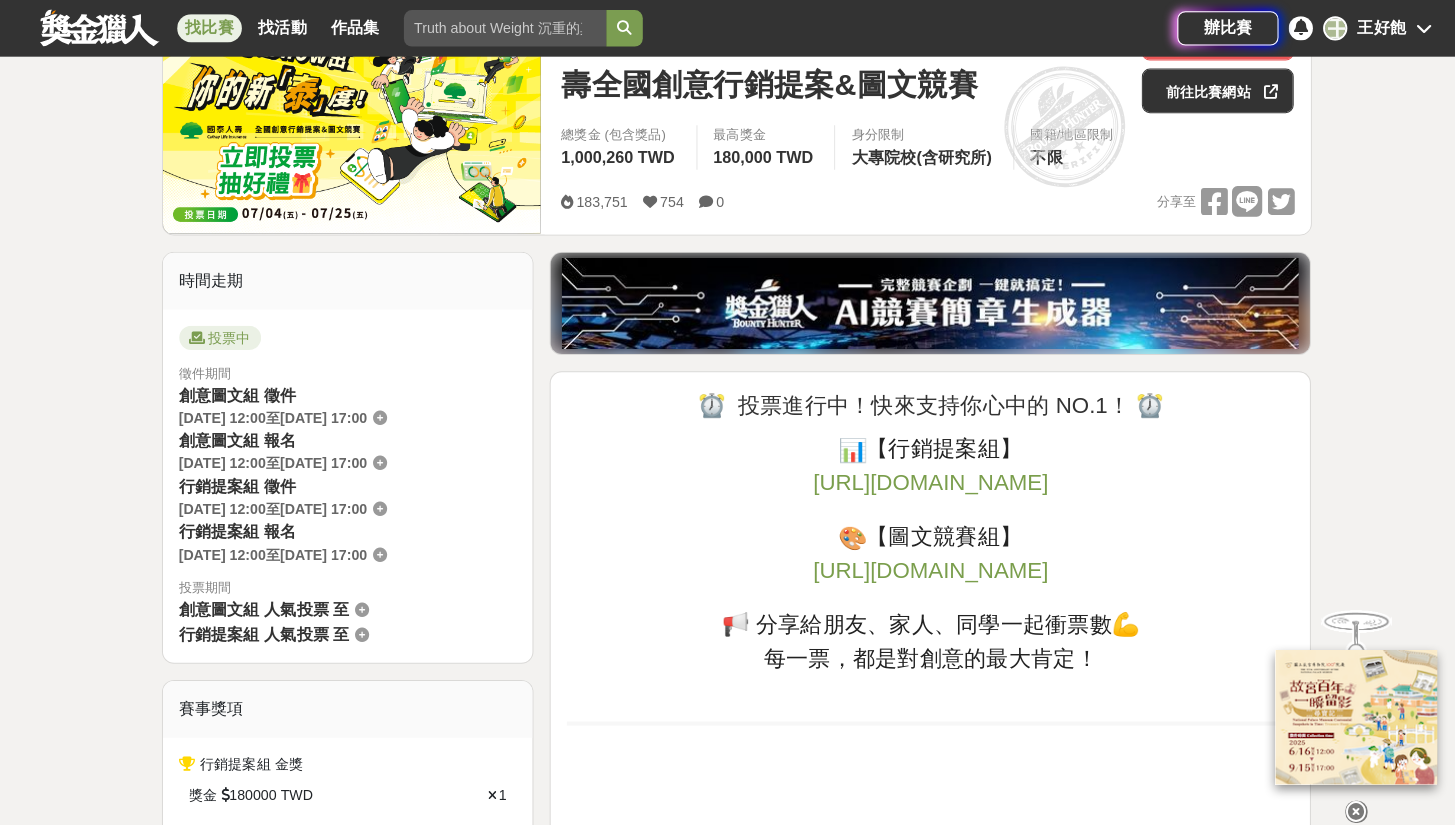 click on "https://campus.cathaylife.com.tw/tw/evdpi54xl3am6zlpmm/vote/13115/" at bounding box center (919, 476) 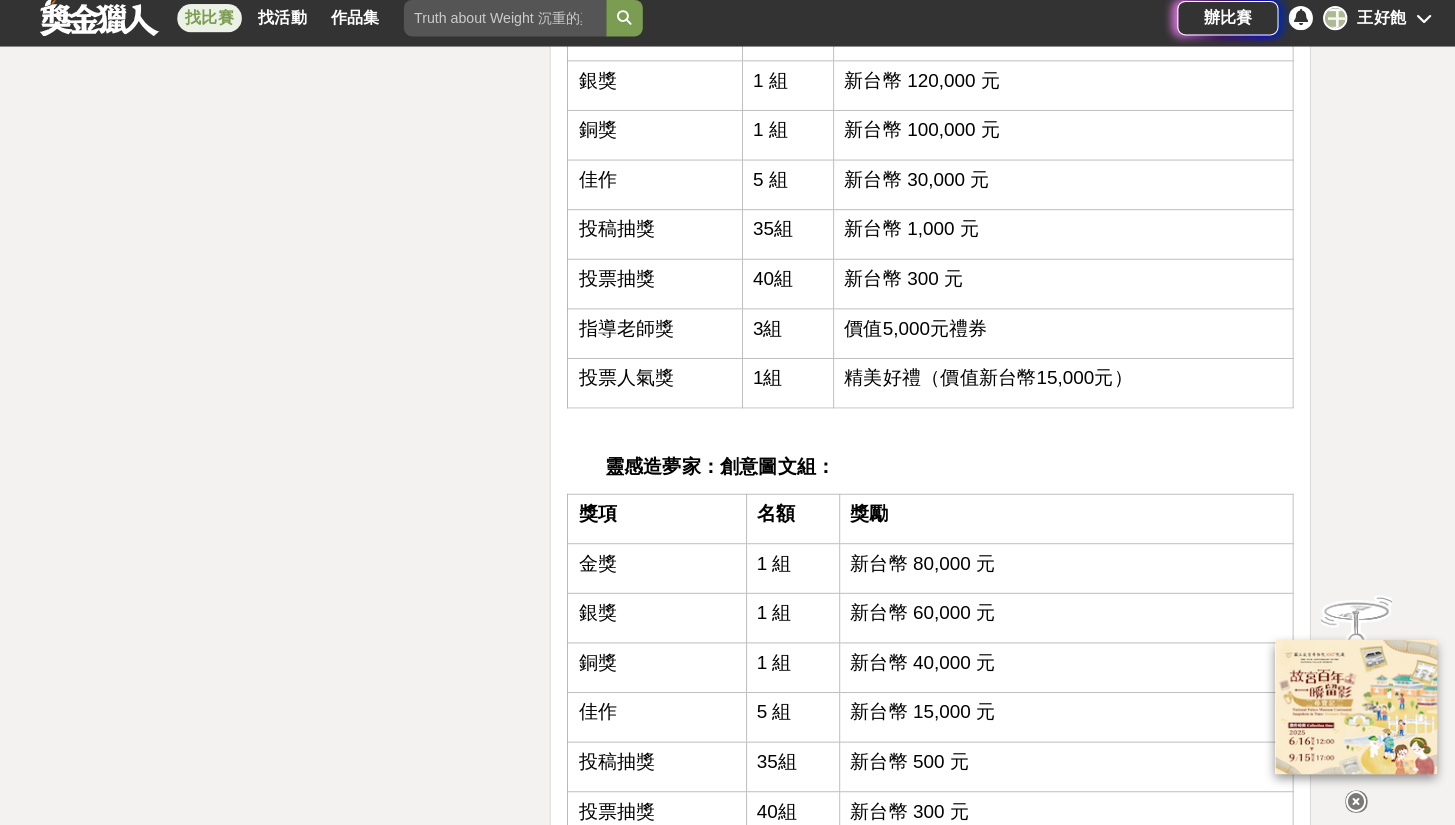 scroll, scrollTop: 5459, scrollLeft: 0, axis: vertical 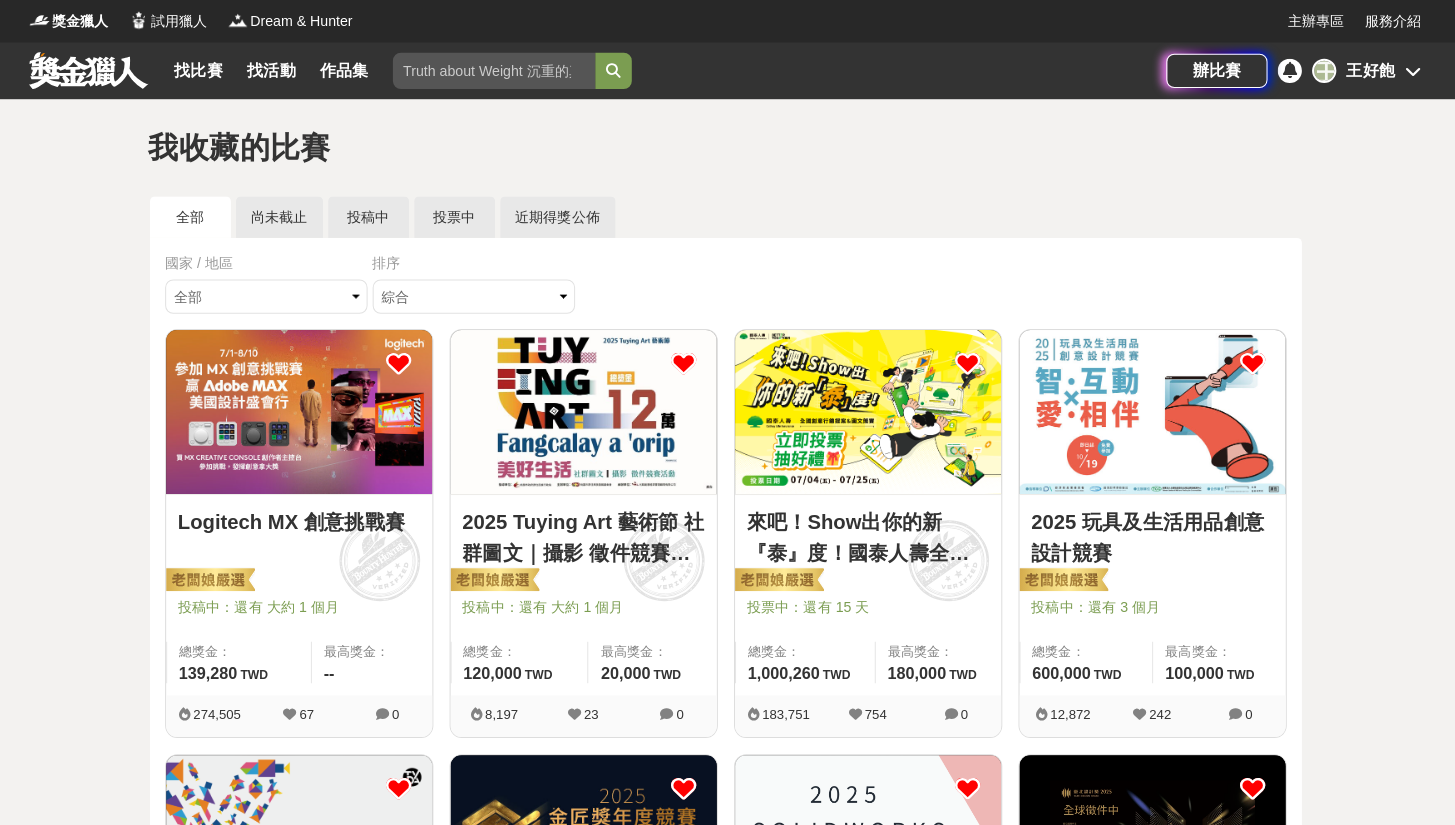 click at bounding box center [967, 358] 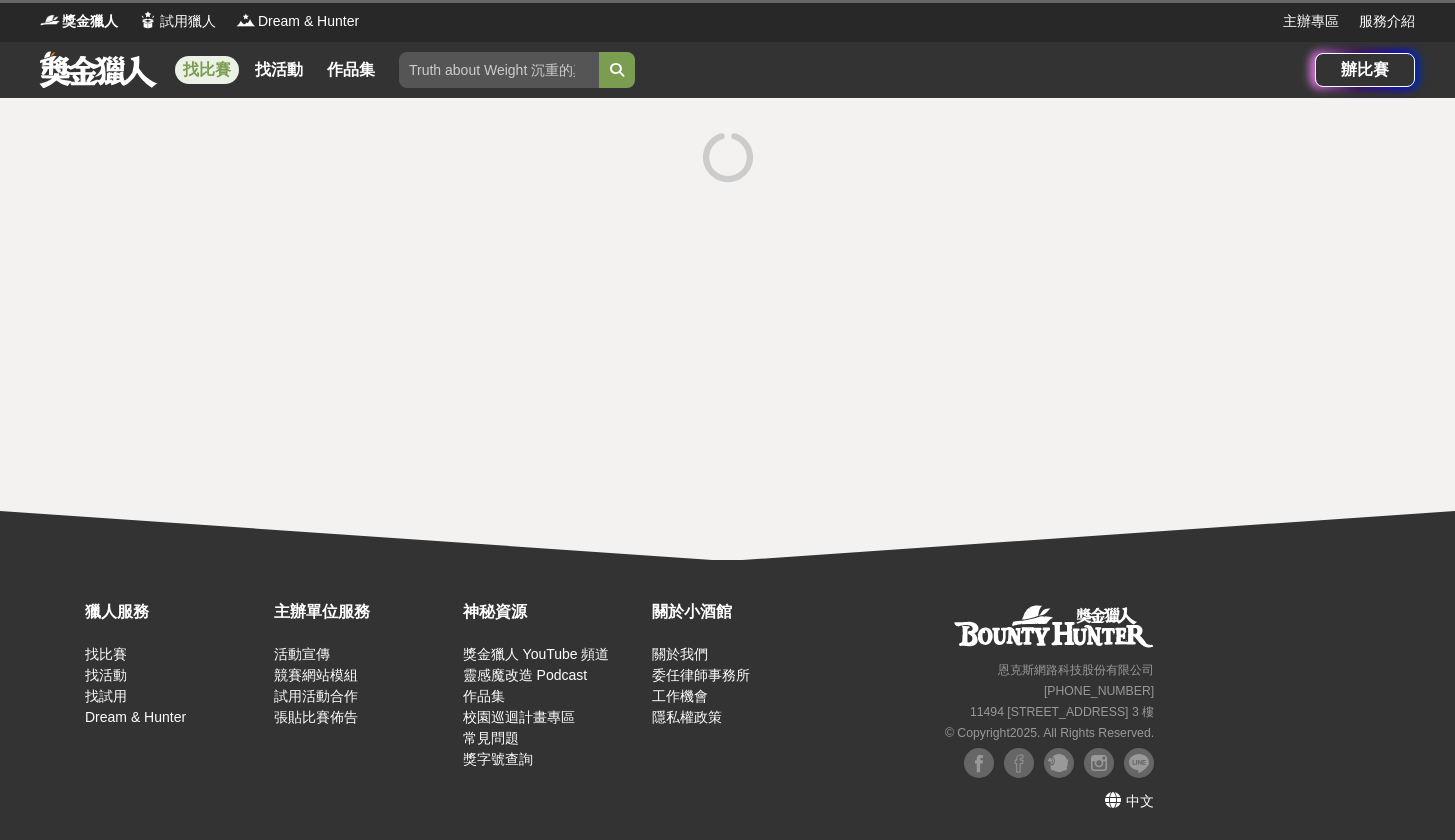 scroll, scrollTop: 0, scrollLeft: 0, axis: both 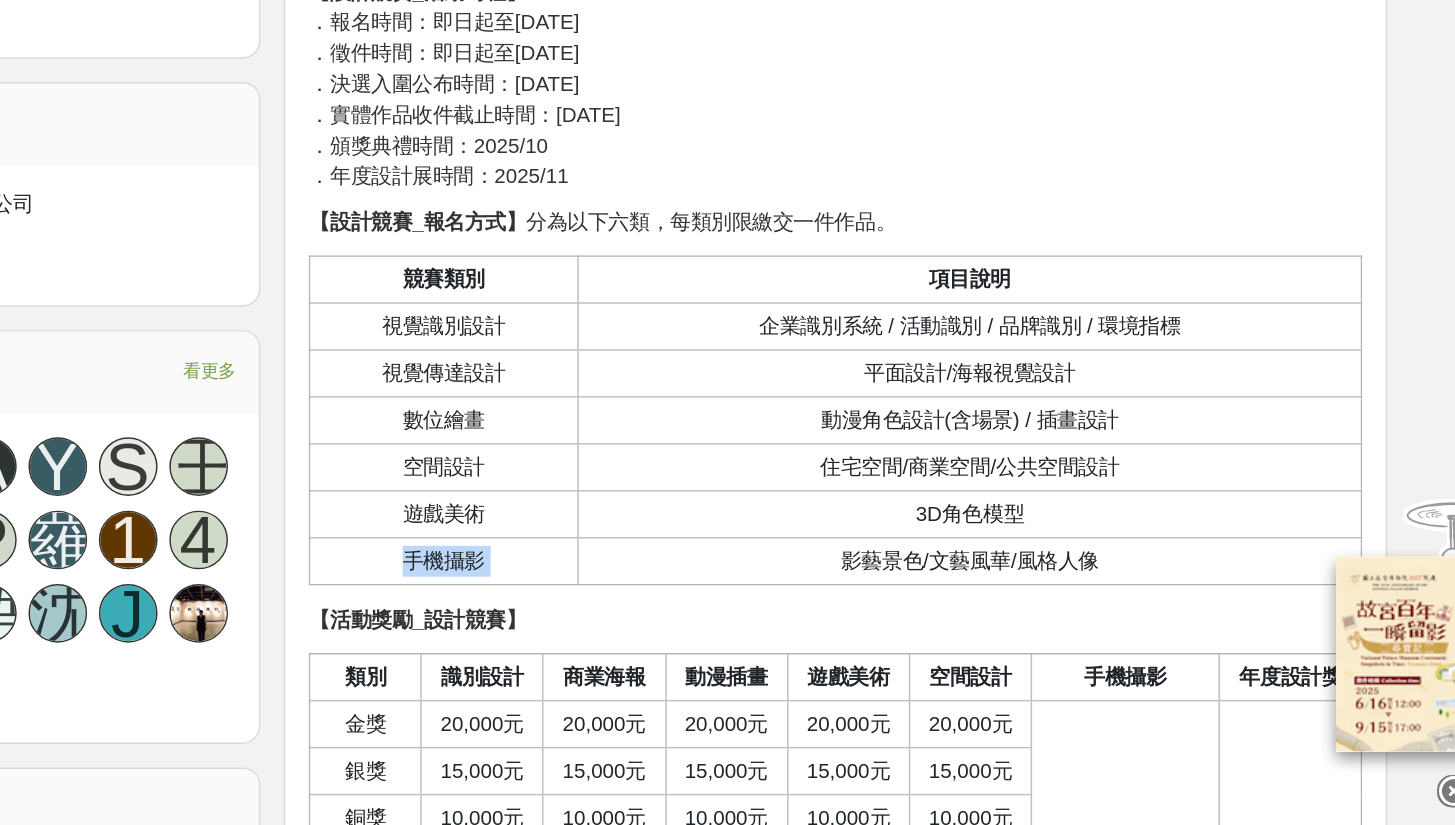 drag, startPoint x: 277, startPoint y: 382, endPoint x: 526, endPoint y: 384, distance: 249.00803 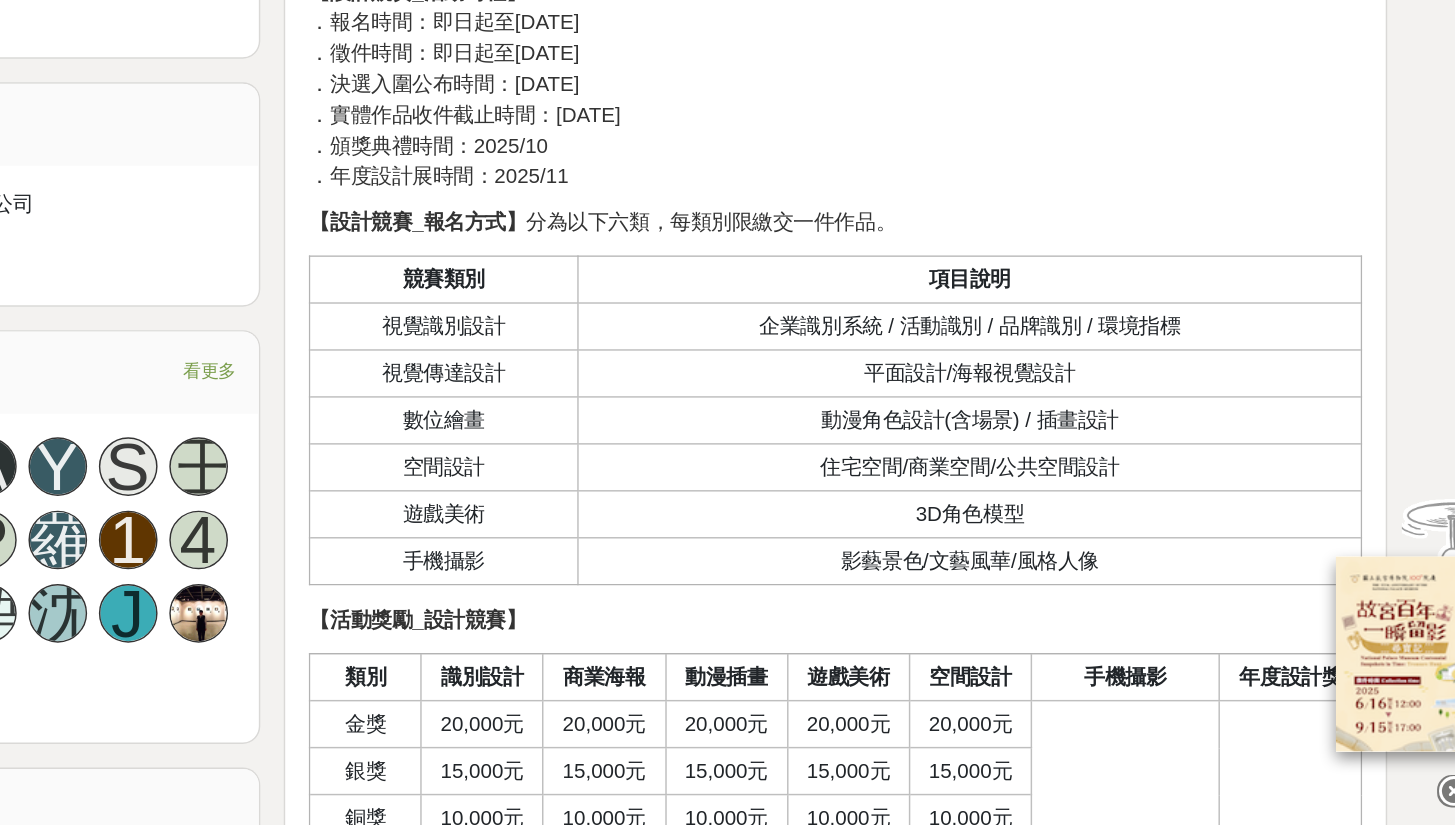 click on "數位繪畫" at bounding box center [652, 550] 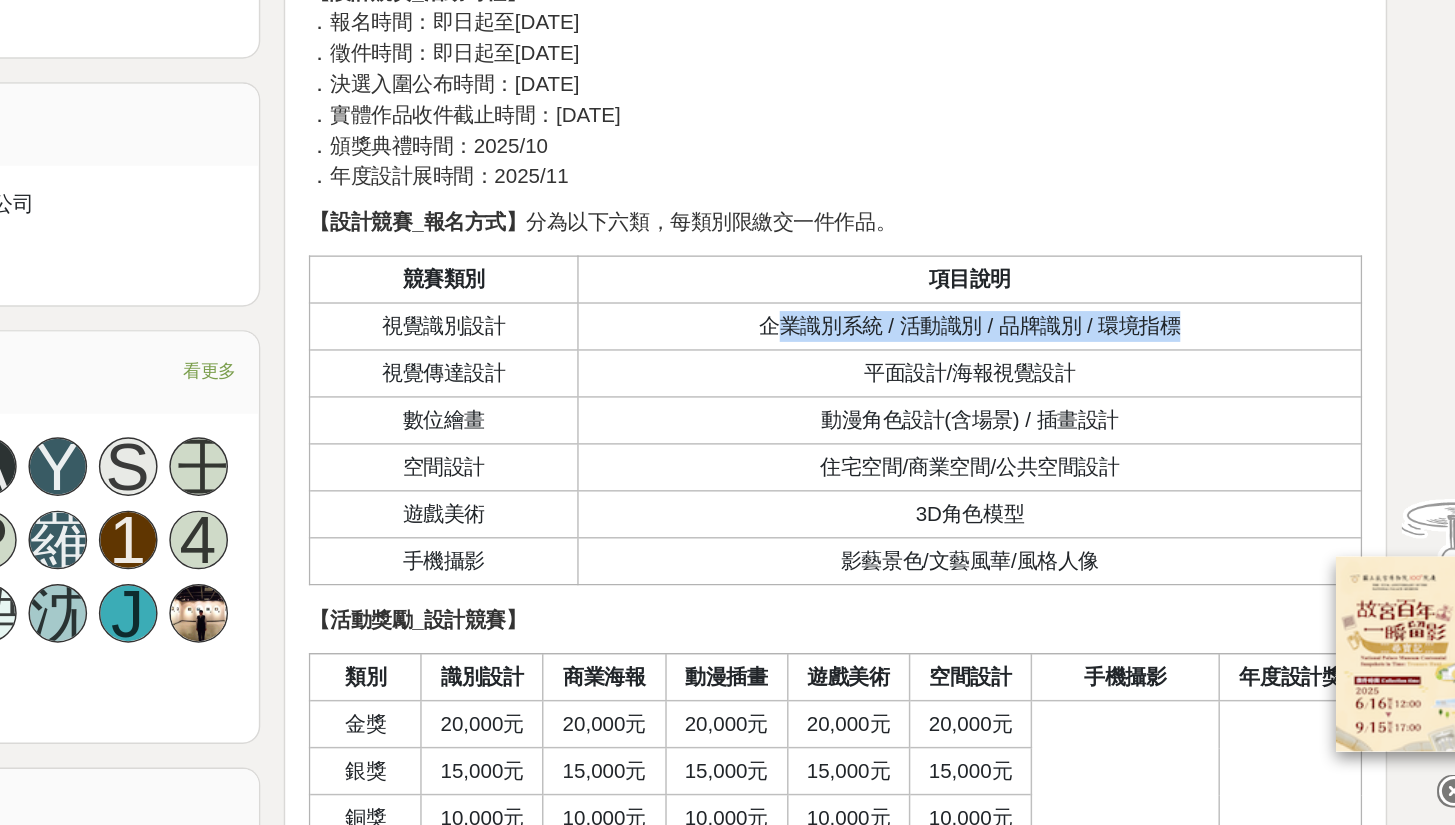 drag, startPoint x: 530, startPoint y: 224, endPoint x: 801, endPoint y: 224, distance: 271 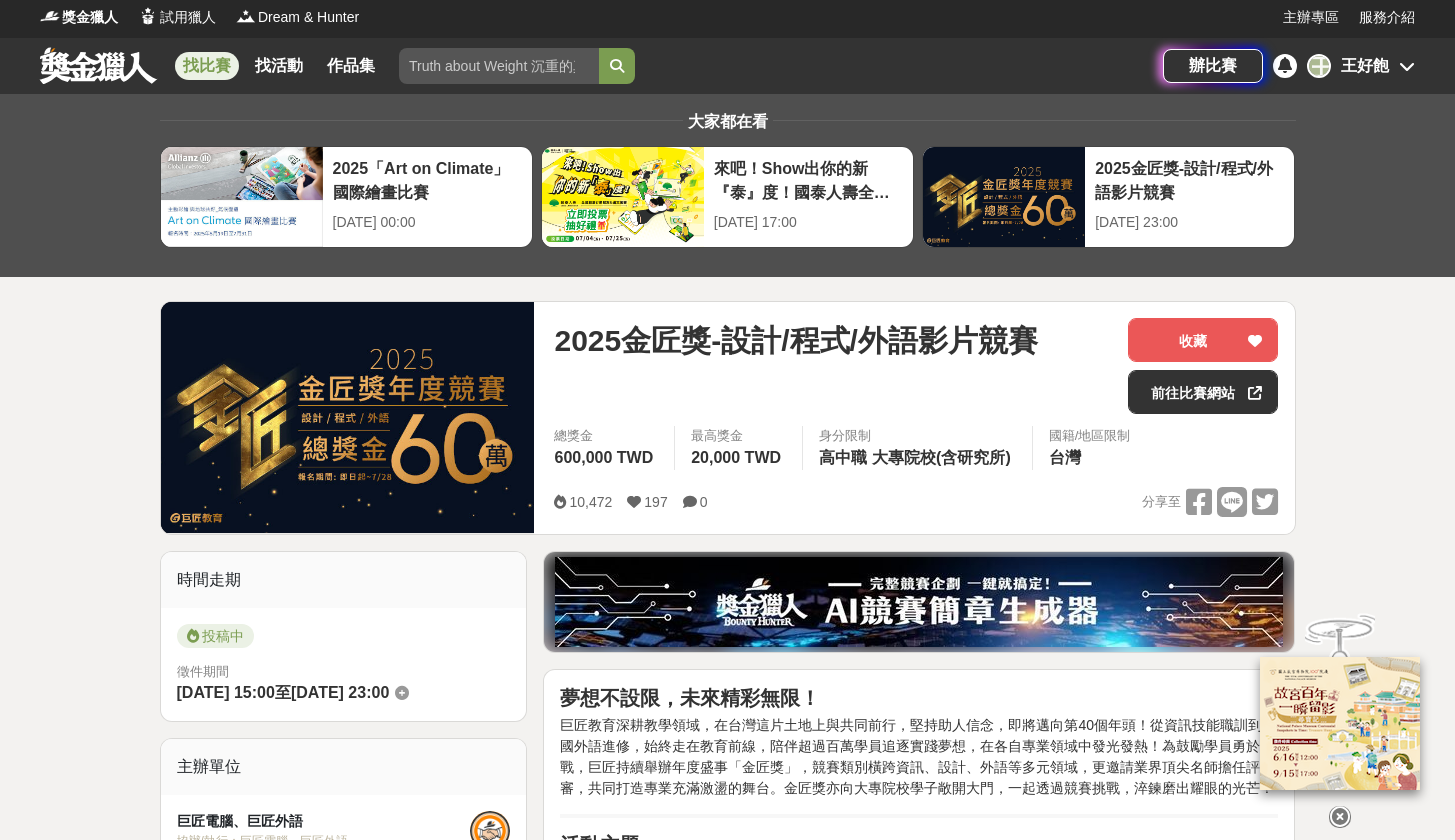 scroll, scrollTop: 0, scrollLeft: 0, axis: both 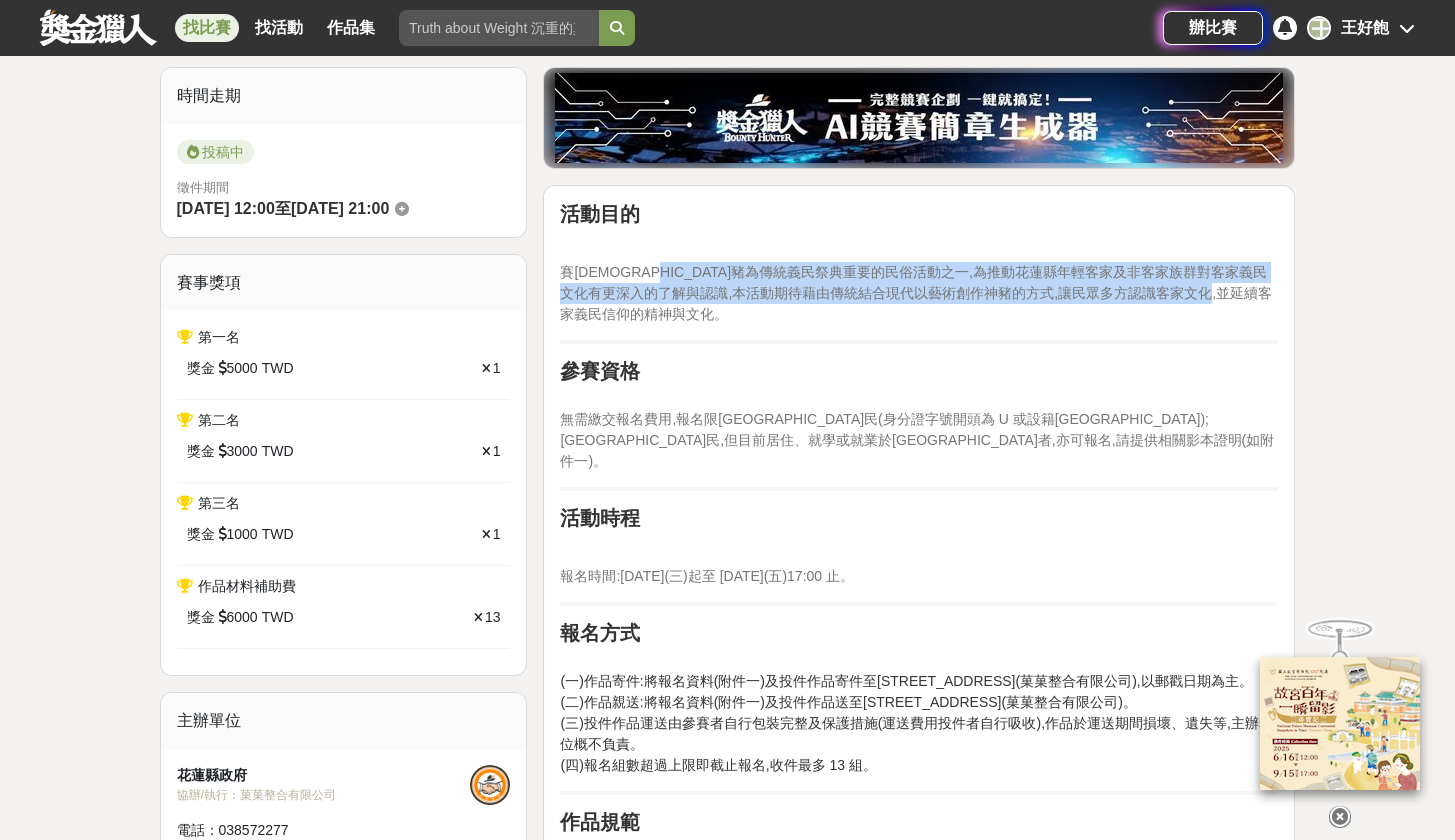 drag, startPoint x: 700, startPoint y: 265, endPoint x: 1207, endPoint y: 306, distance: 508.6551 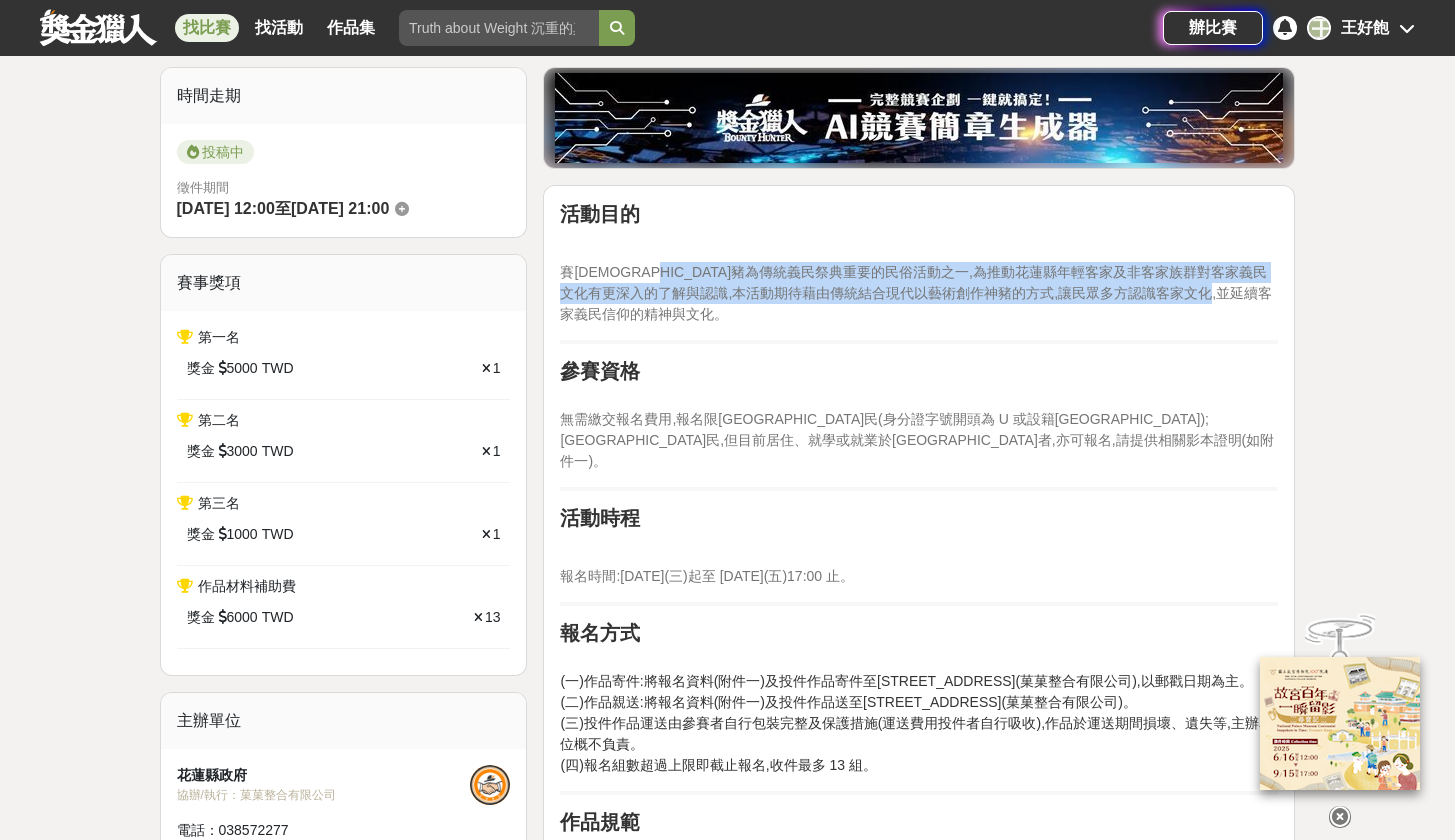click on "賽[DEMOGRAPHIC_DATA]豬為傳統義民祭典重要的民俗活動之一,為推動花蓮縣年輕客家及非客家族群對客家義民文化有更深入的了解與認識,本活動期待藉由傳統結合現代以藝術創作神豬的方式,讓民眾多方認識客家文化,並延續客家義民信仰的精神與文化。" at bounding box center [919, 293] 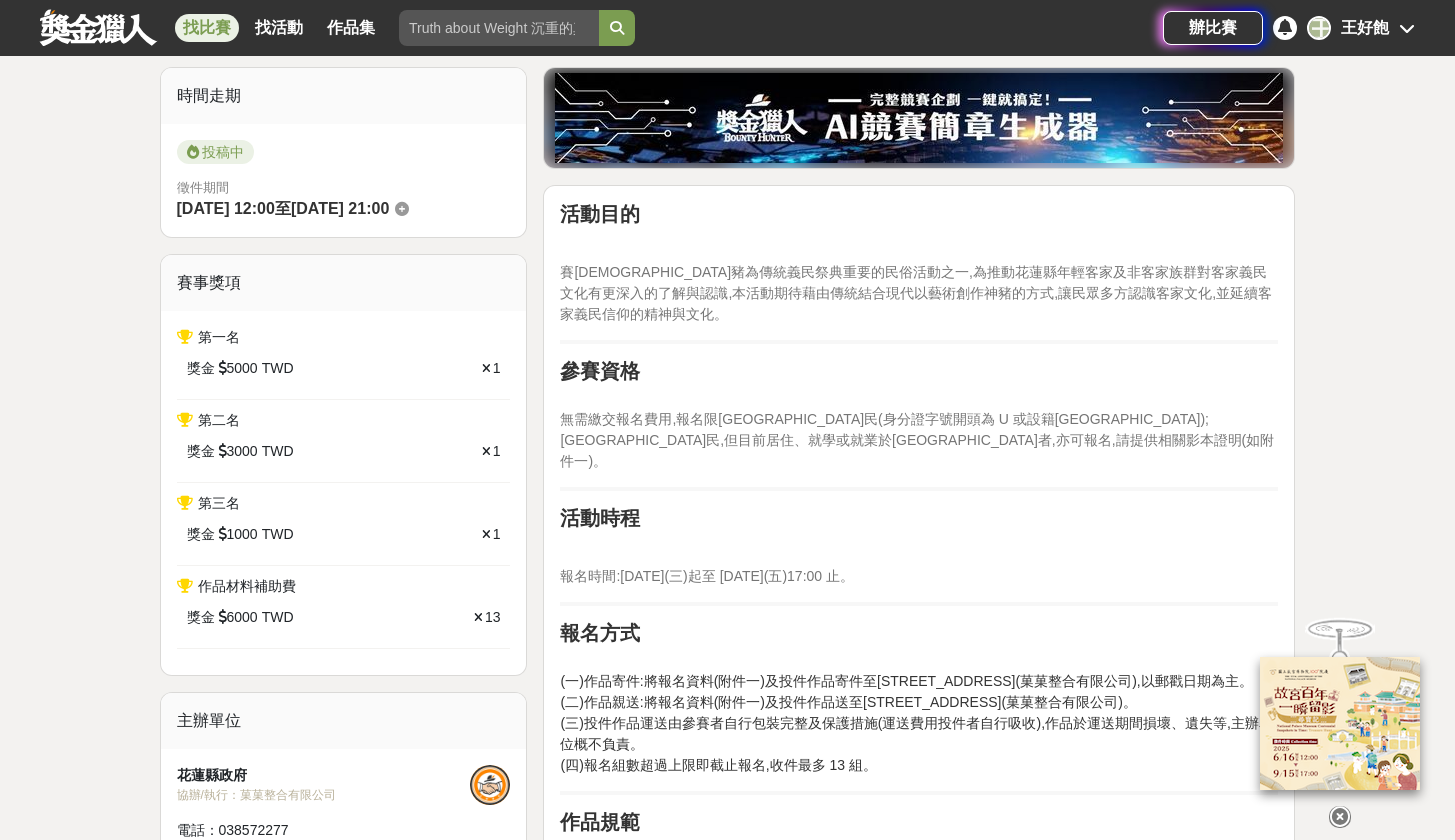 click on "賽神豬為傳統義民祭典重要的民俗活動之一,為推動花蓮縣年輕客家及非客家族群對客家義民文化有更深入的了解與認識,本活動期待藉由傳統結合現代以藝術創作神豬的方式,讓民眾多方認識客家文化,並延續客家義民信仰的精神與文化。" at bounding box center [919, 293] 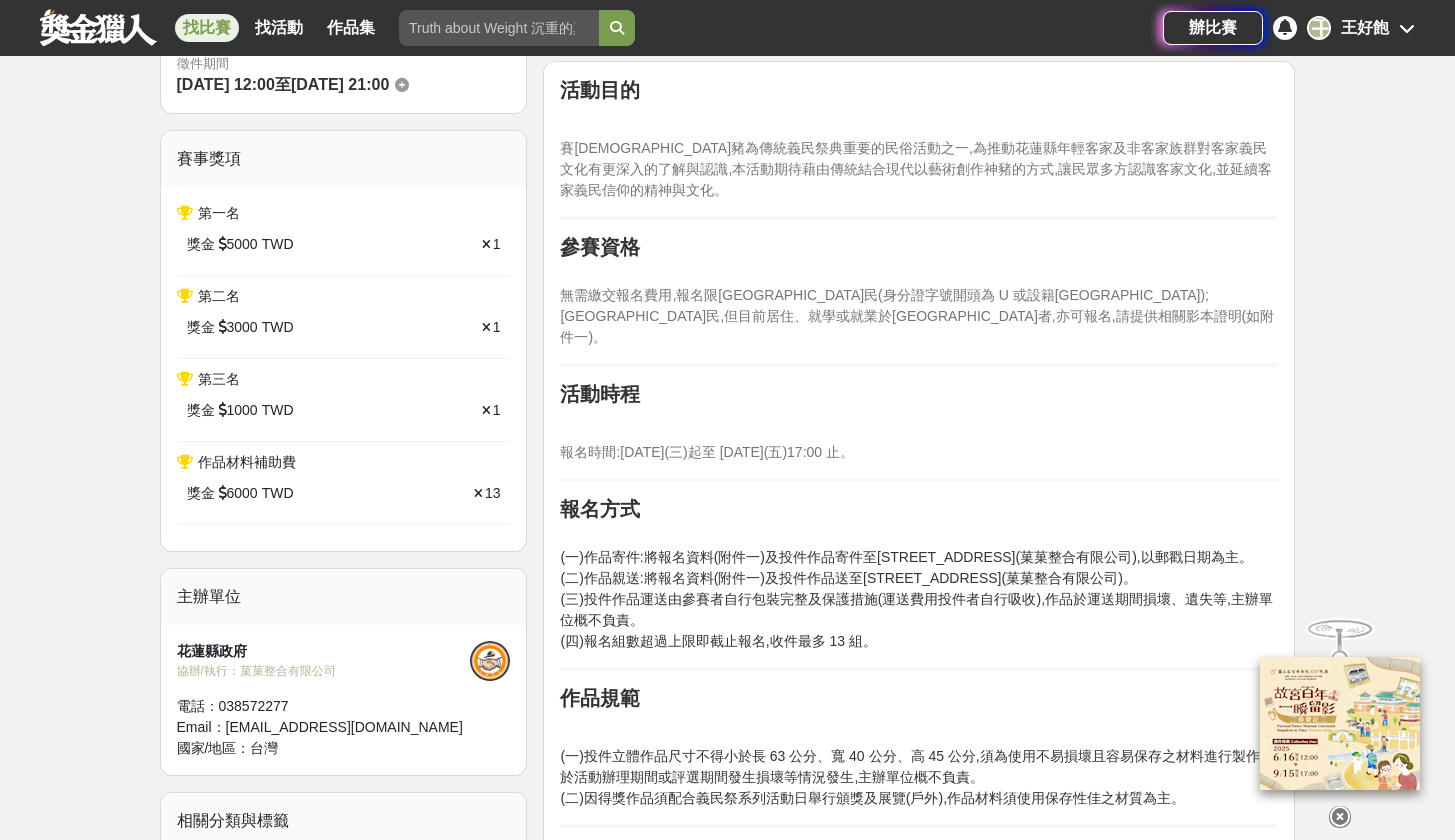 scroll, scrollTop: 860, scrollLeft: 0, axis: vertical 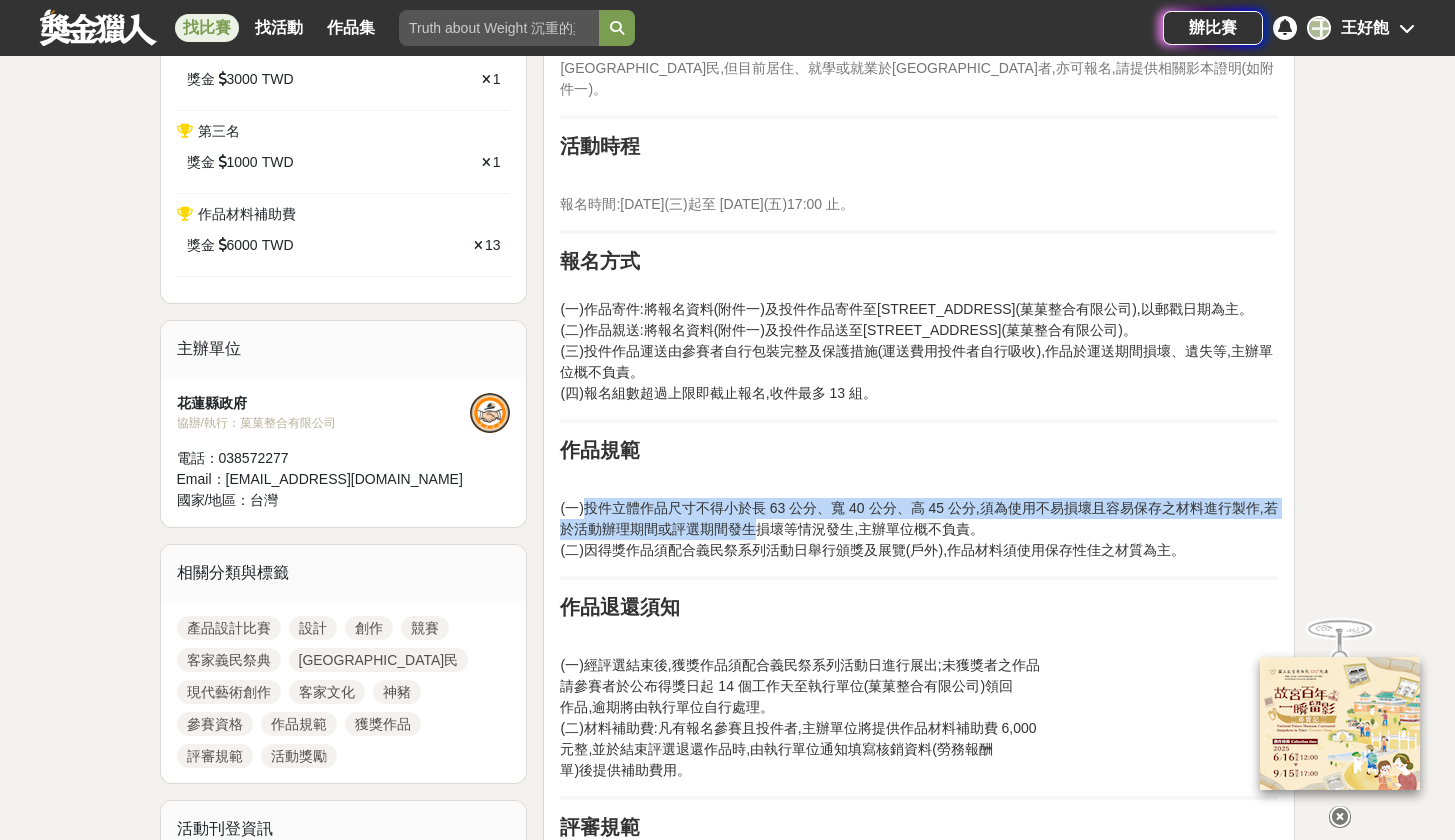 drag, startPoint x: 585, startPoint y: 484, endPoint x: 751, endPoint y: 500, distance: 166.7693 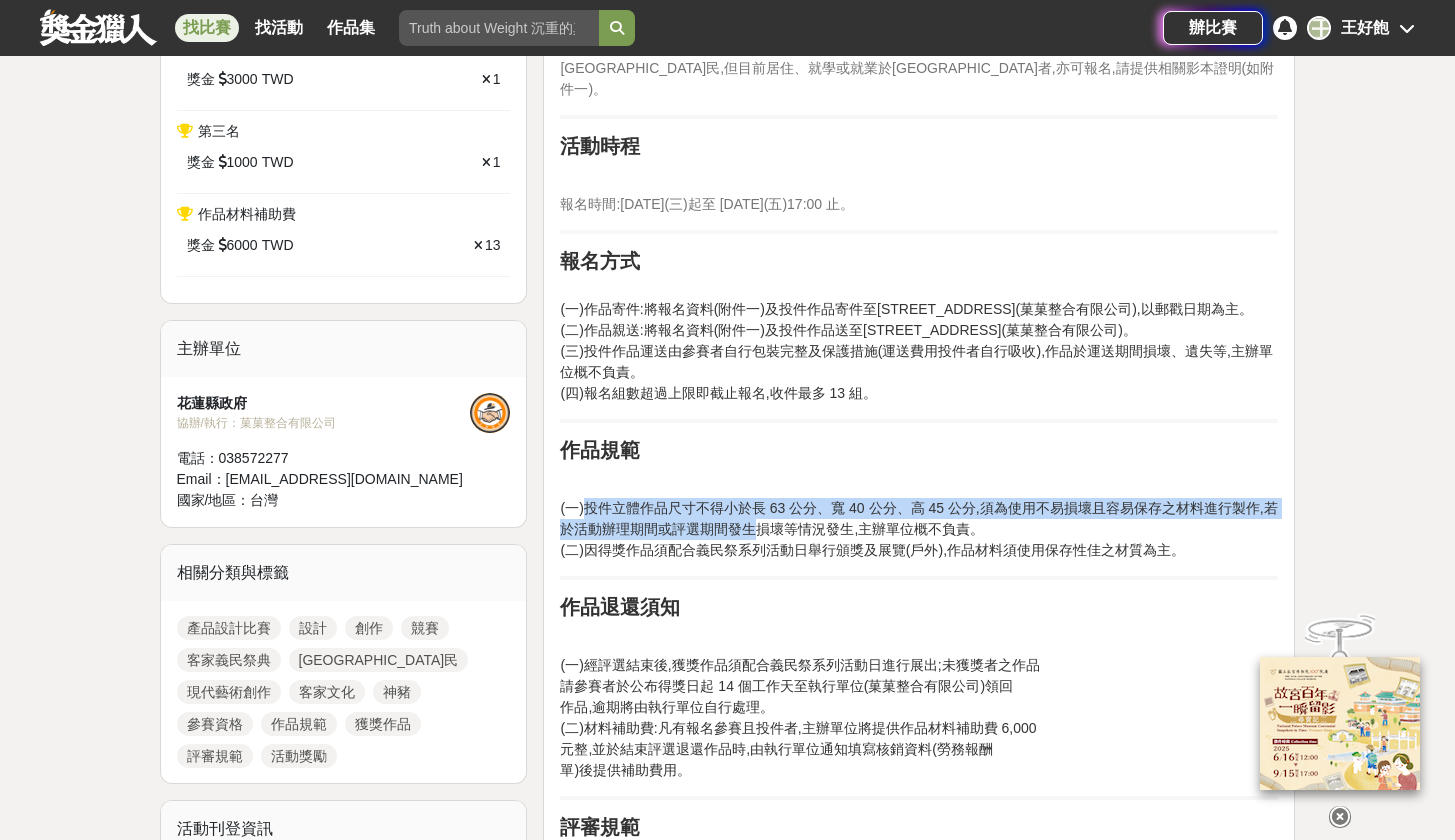 click on "(一)投件立體作品尺寸不得小於長 63 公分、寬 40 公分、高 45 公分,須為使用不易損壞且容易保存之材料進行製作,若於活動辦理期間或評選期間發生損壞等情況發生,主辦單位概不負責。 (二)因得獎作品須配合義民祭系列活動日舉行頒獎及展覽(戶外),作品材料須使用保存性佳之材質為主。" at bounding box center [919, 529] 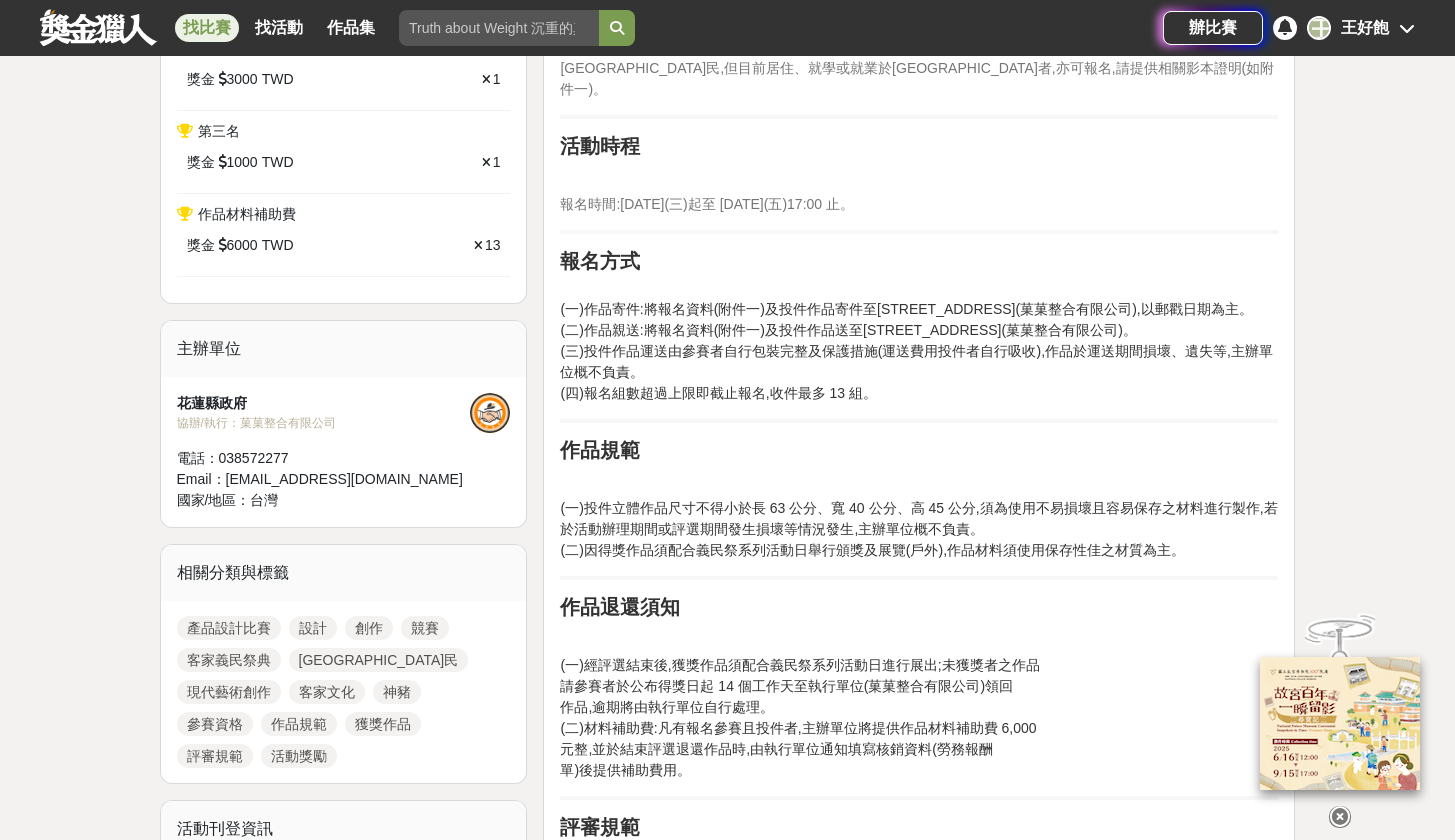 click at bounding box center [919, 578] 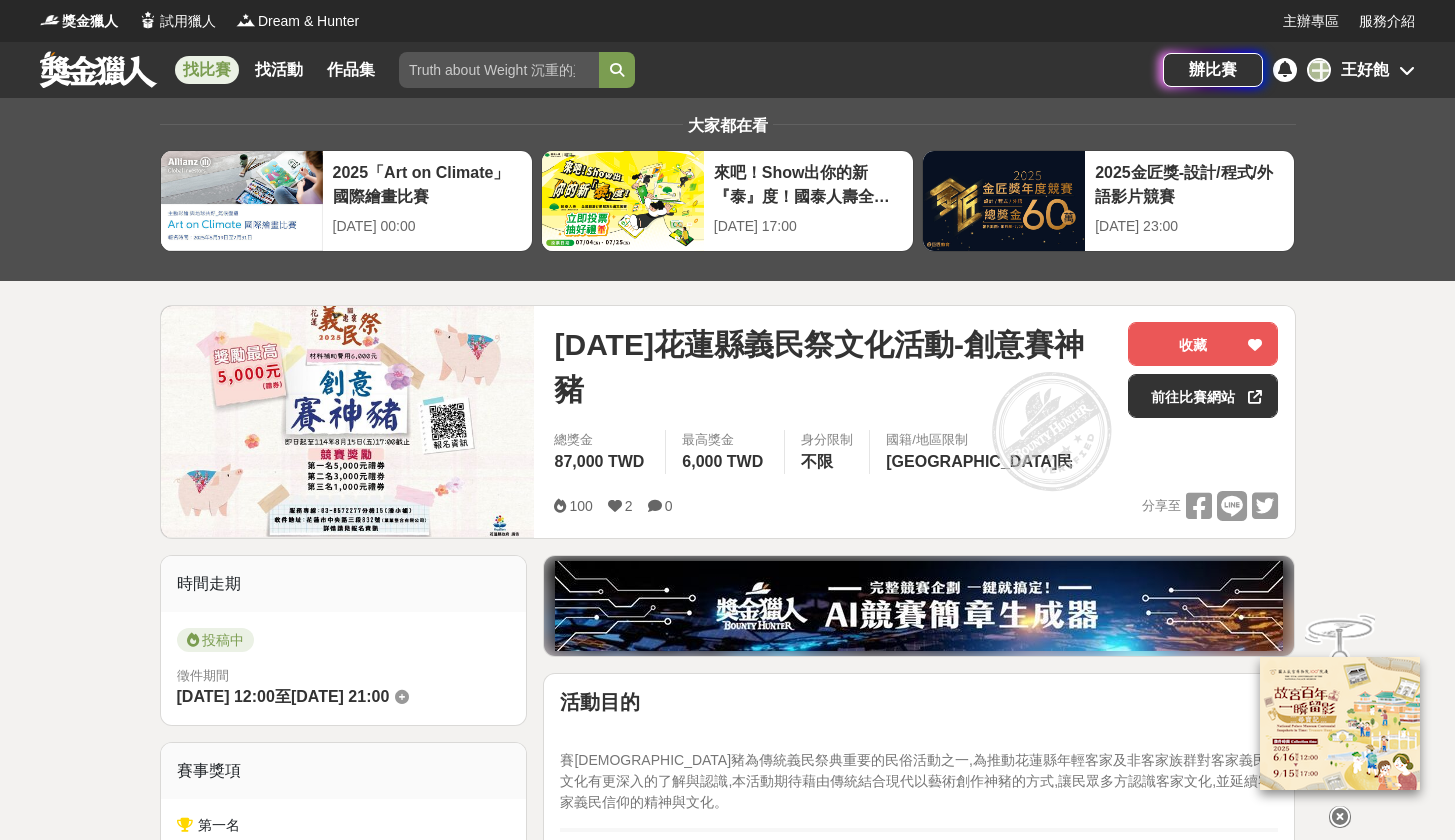 scroll, scrollTop: 0, scrollLeft: 0, axis: both 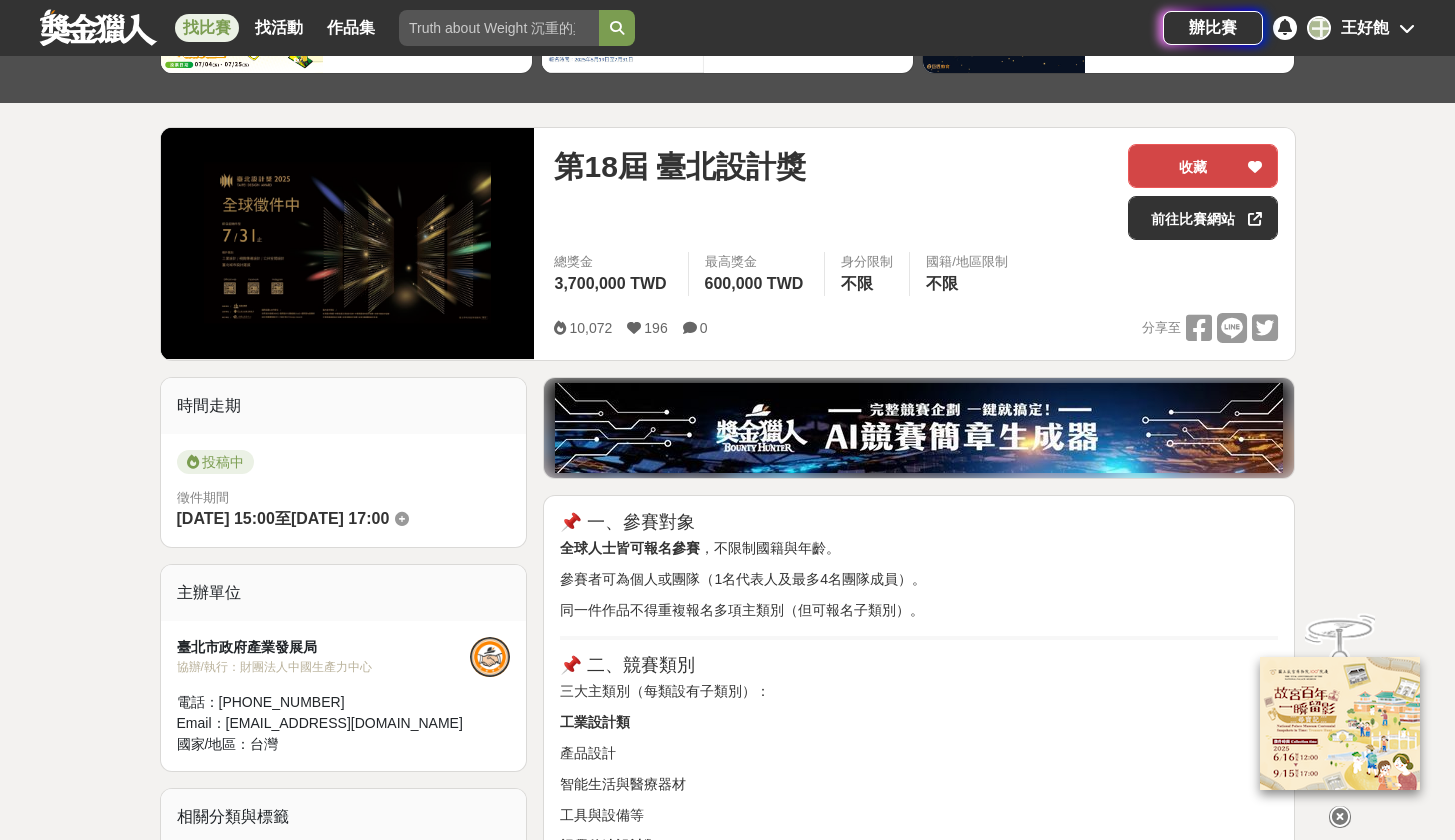 click on "收藏" at bounding box center [1203, 166] 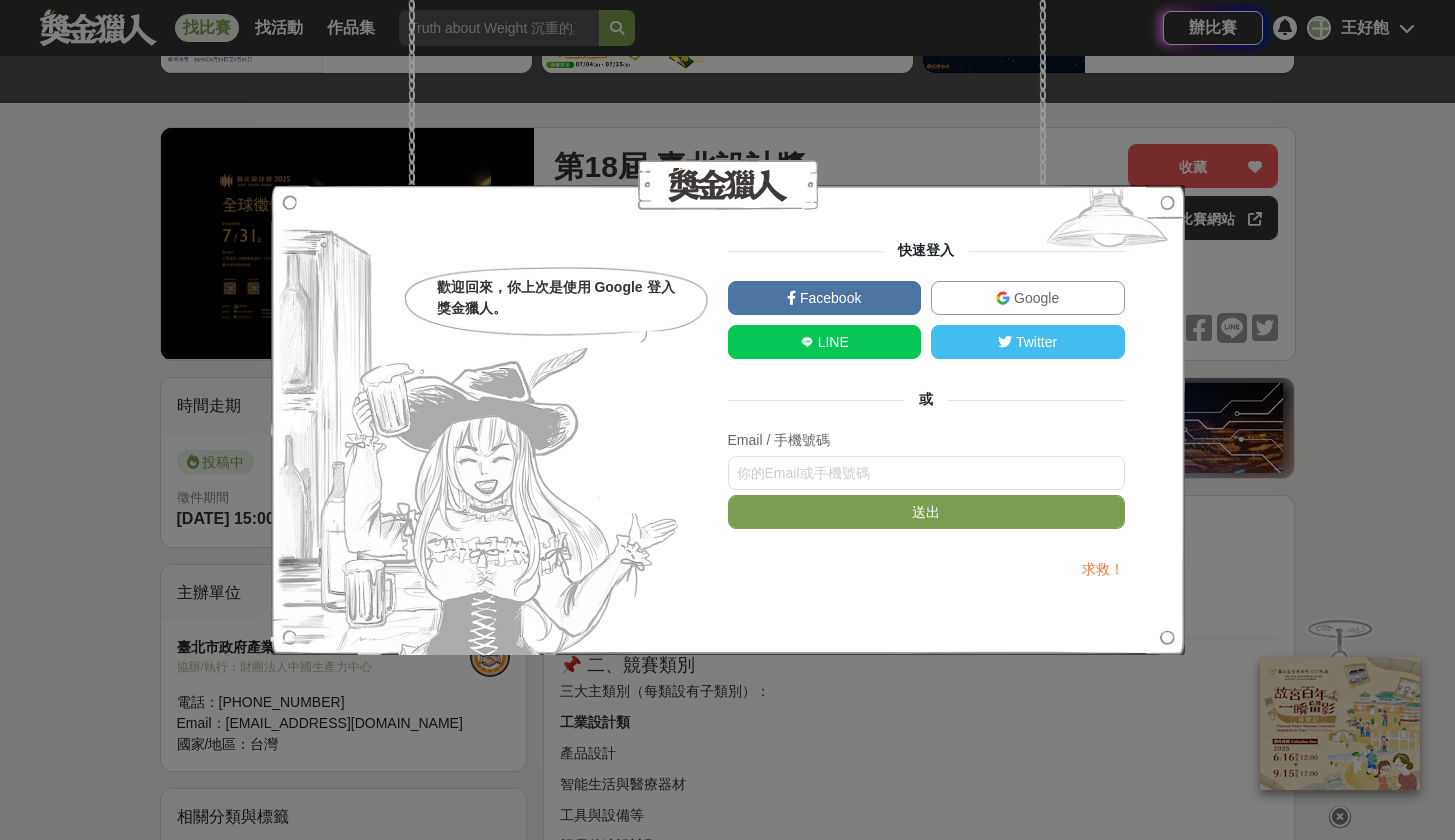 scroll, scrollTop: 0, scrollLeft: 0, axis: both 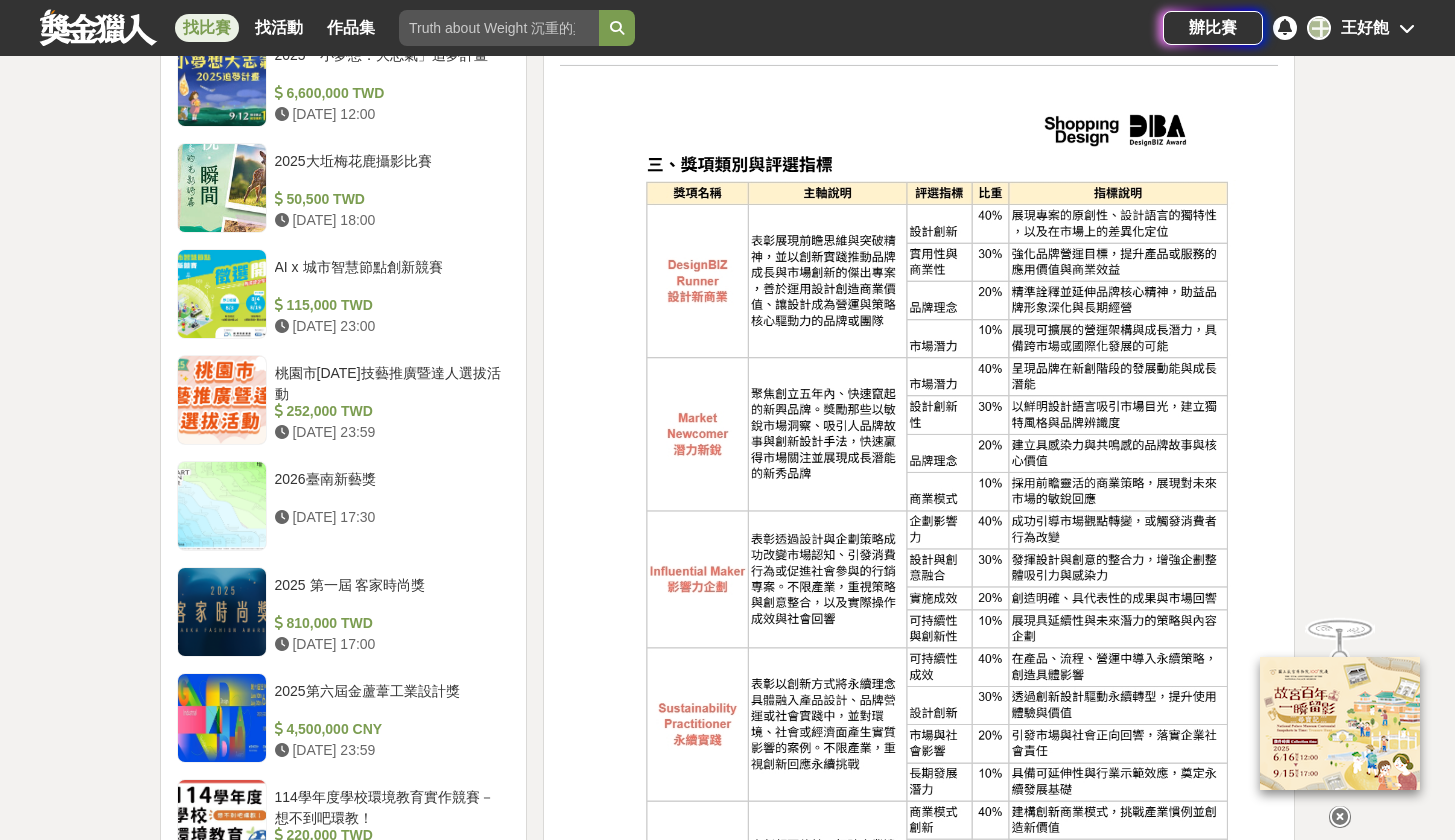 drag, startPoint x: 783, startPoint y: 397, endPoint x: 830, endPoint y: 461, distance: 79.40403 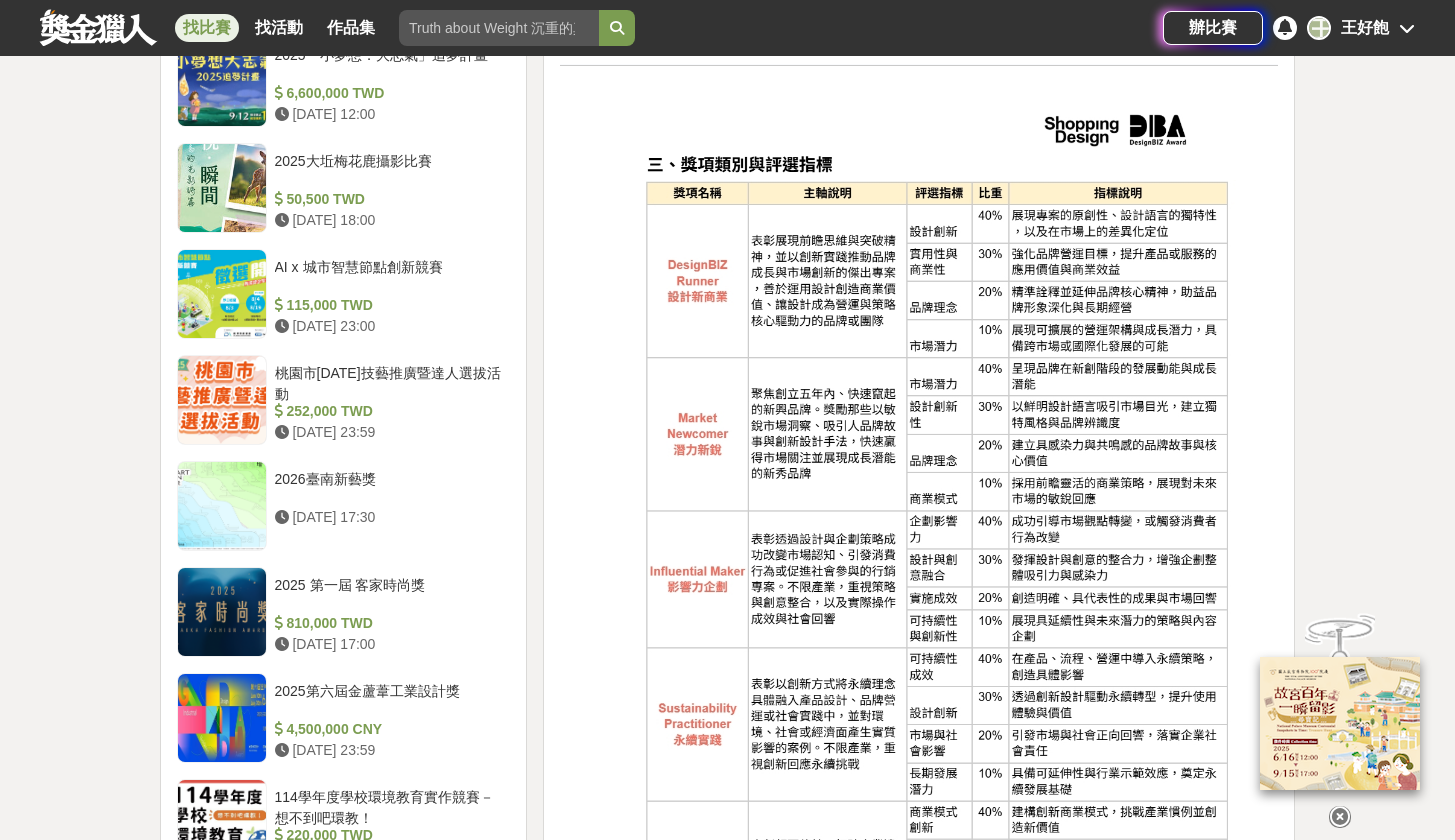 click at bounding box center [919, 574] 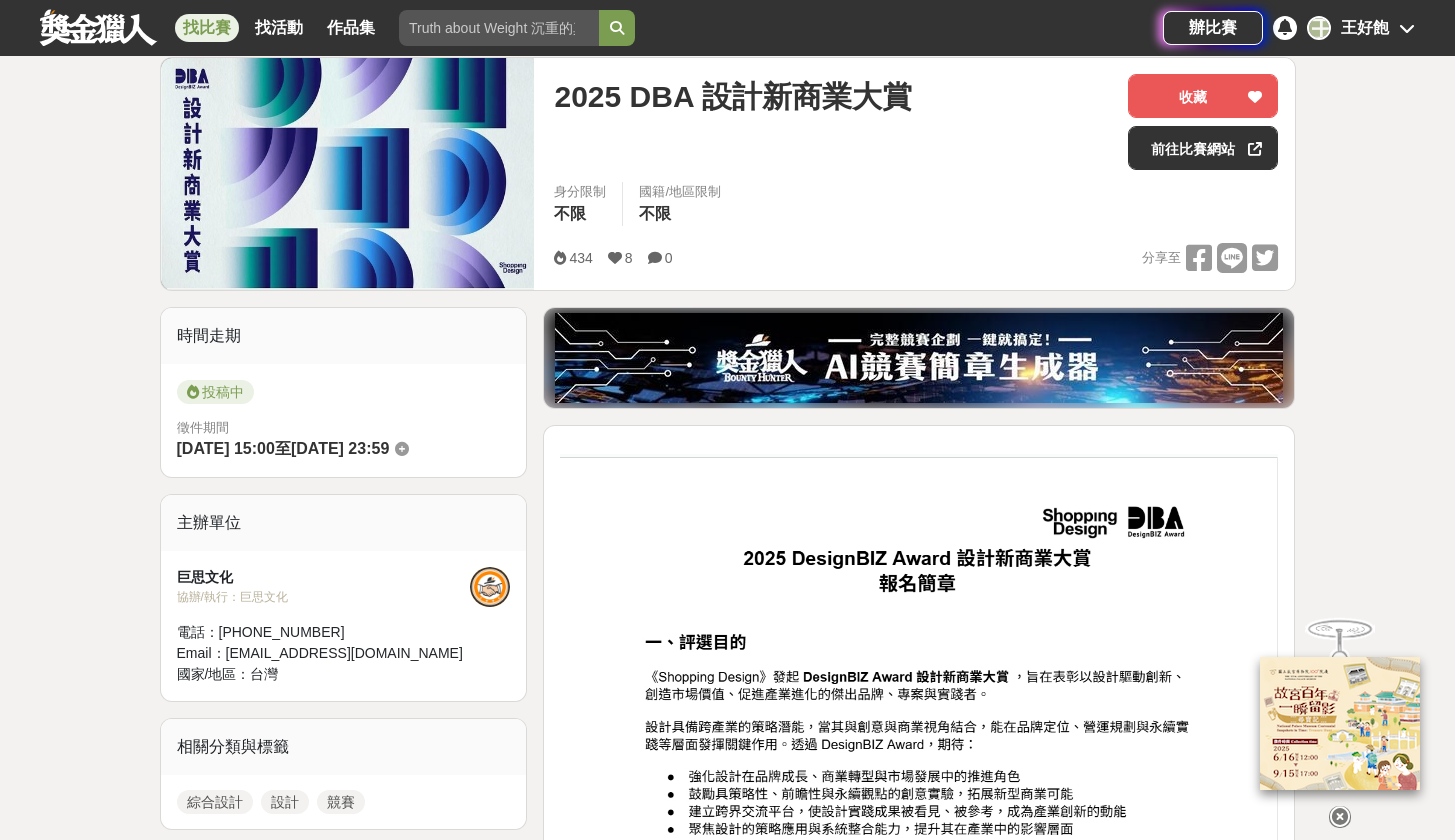 scroll, scrollTop: 0, scrollLeft: 0, axis: both 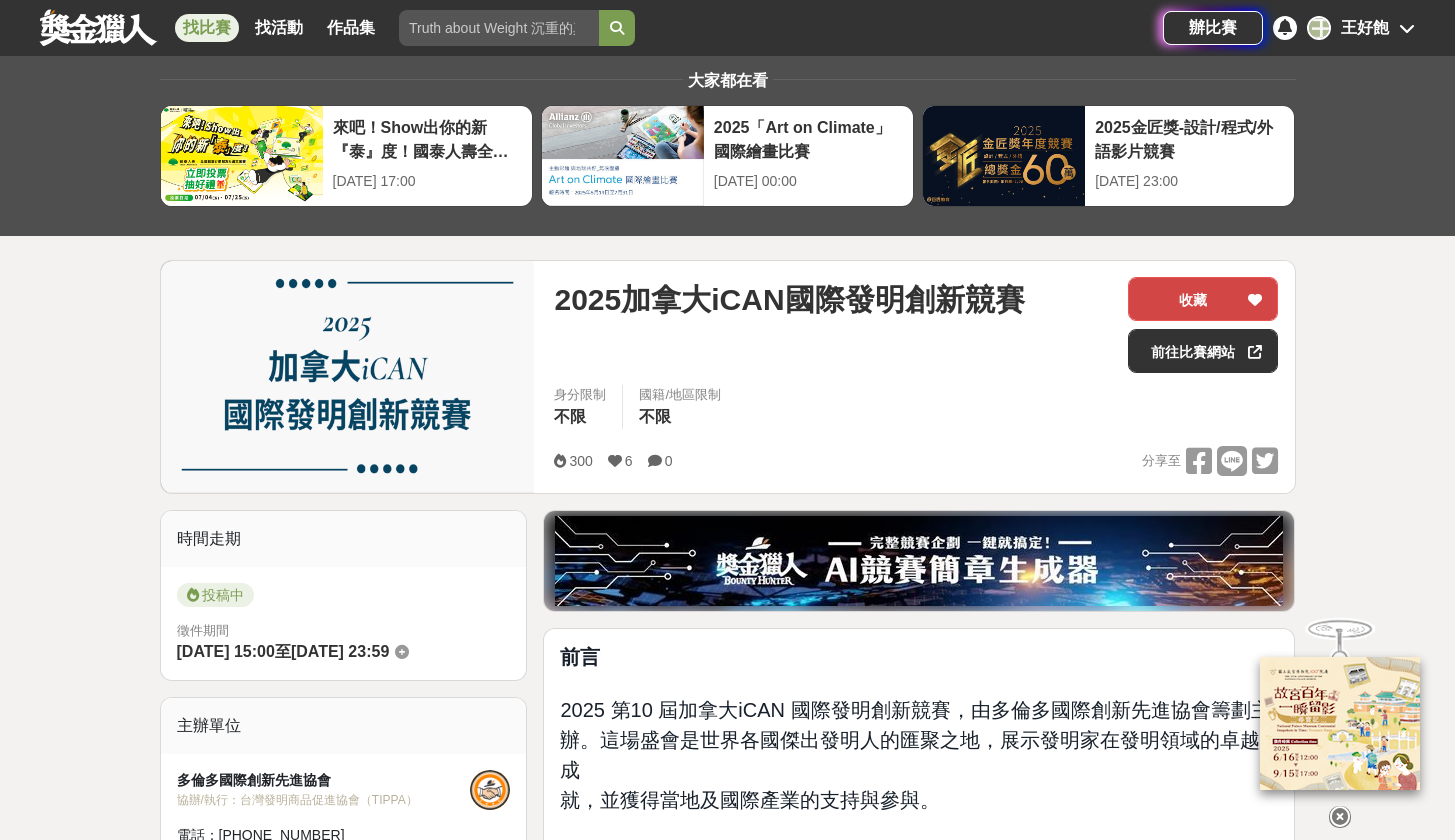 click on "收藏" at bounding box center [1203, 299] 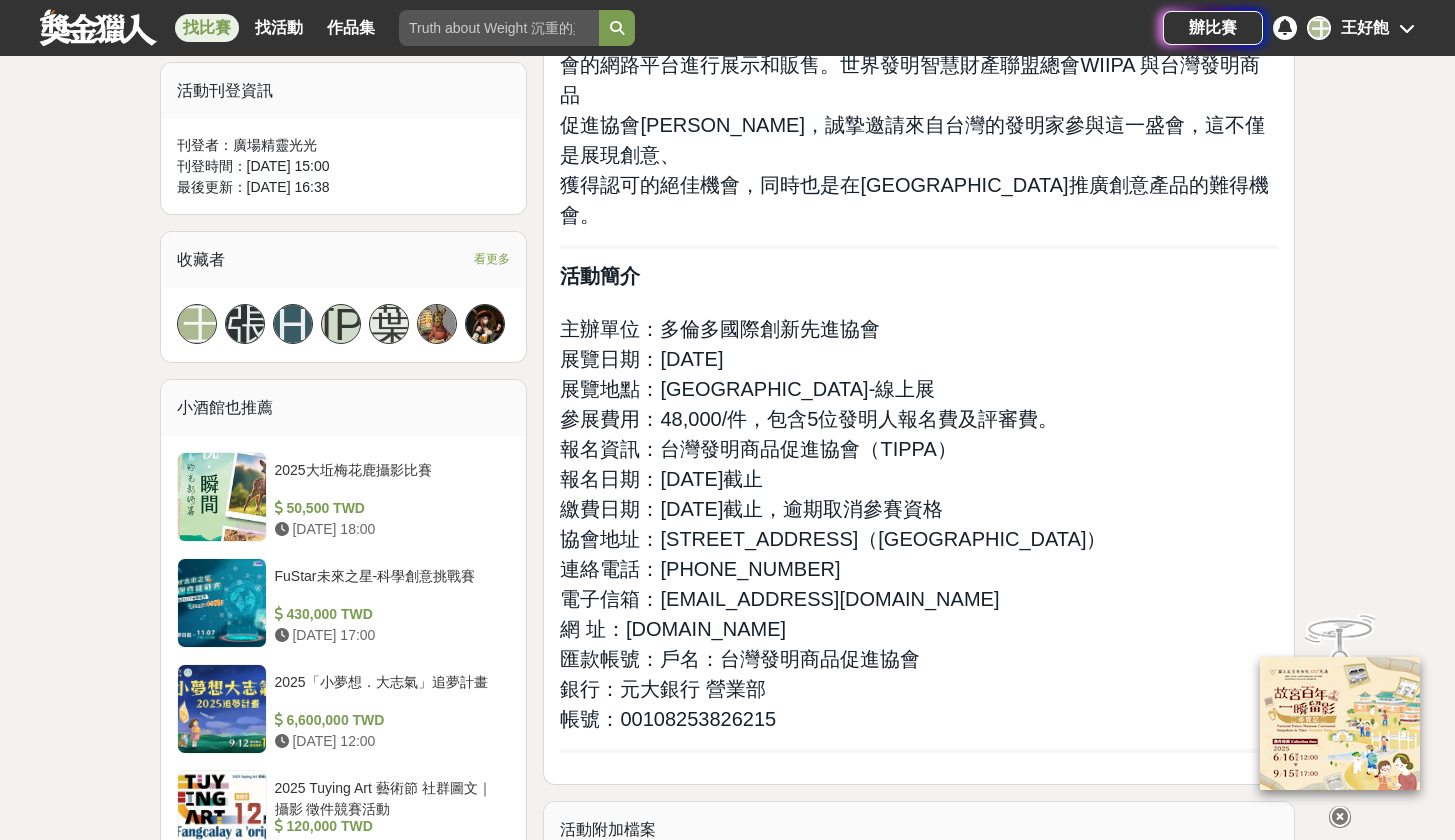 scroll, scrollTop: 684, scrollLeft: 0, axis: vertical 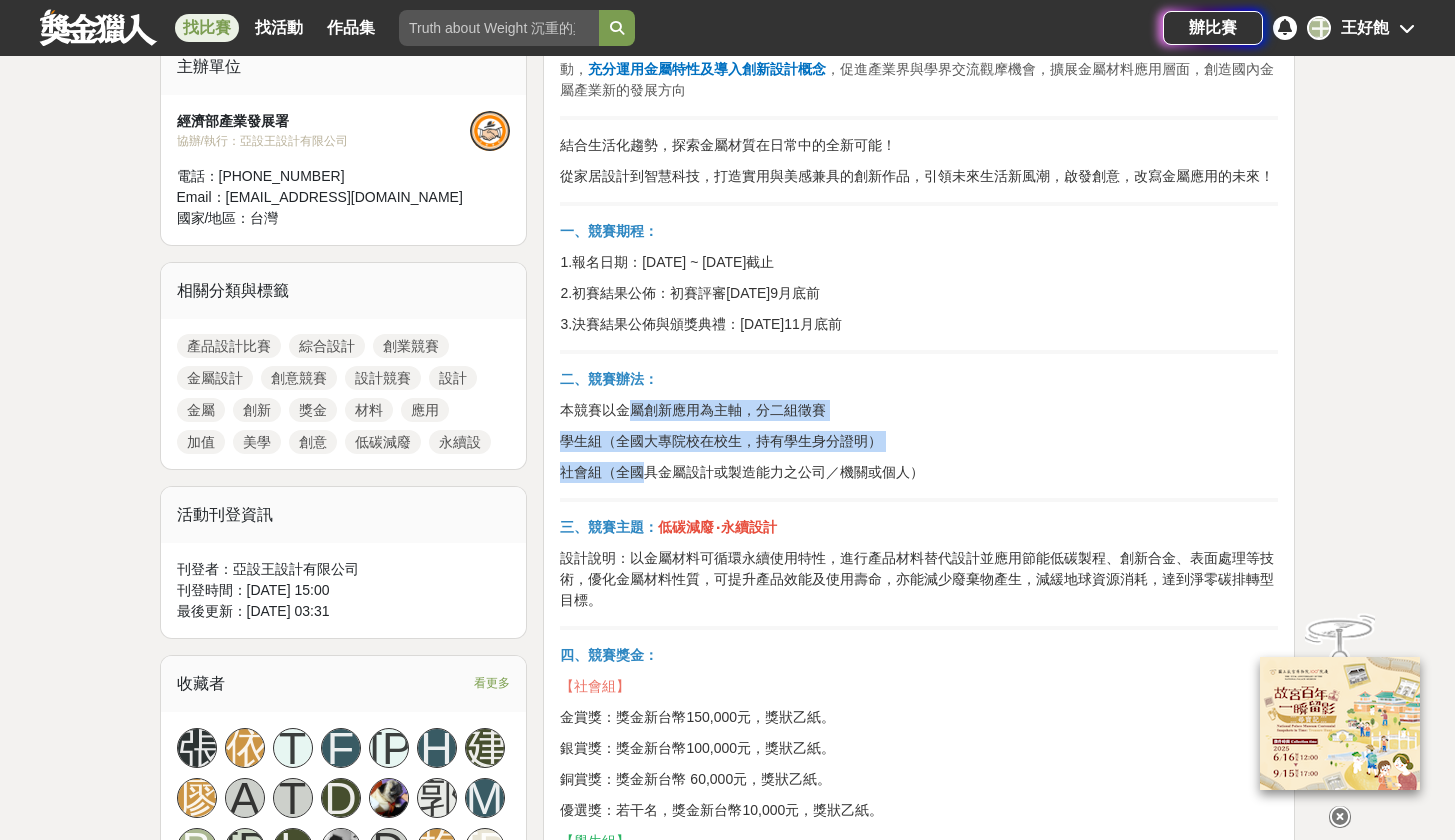 drag, startPoint x: 635, startPoint y: 411, endPoint x: 638, endPoint y: 469, distance: 58.077534 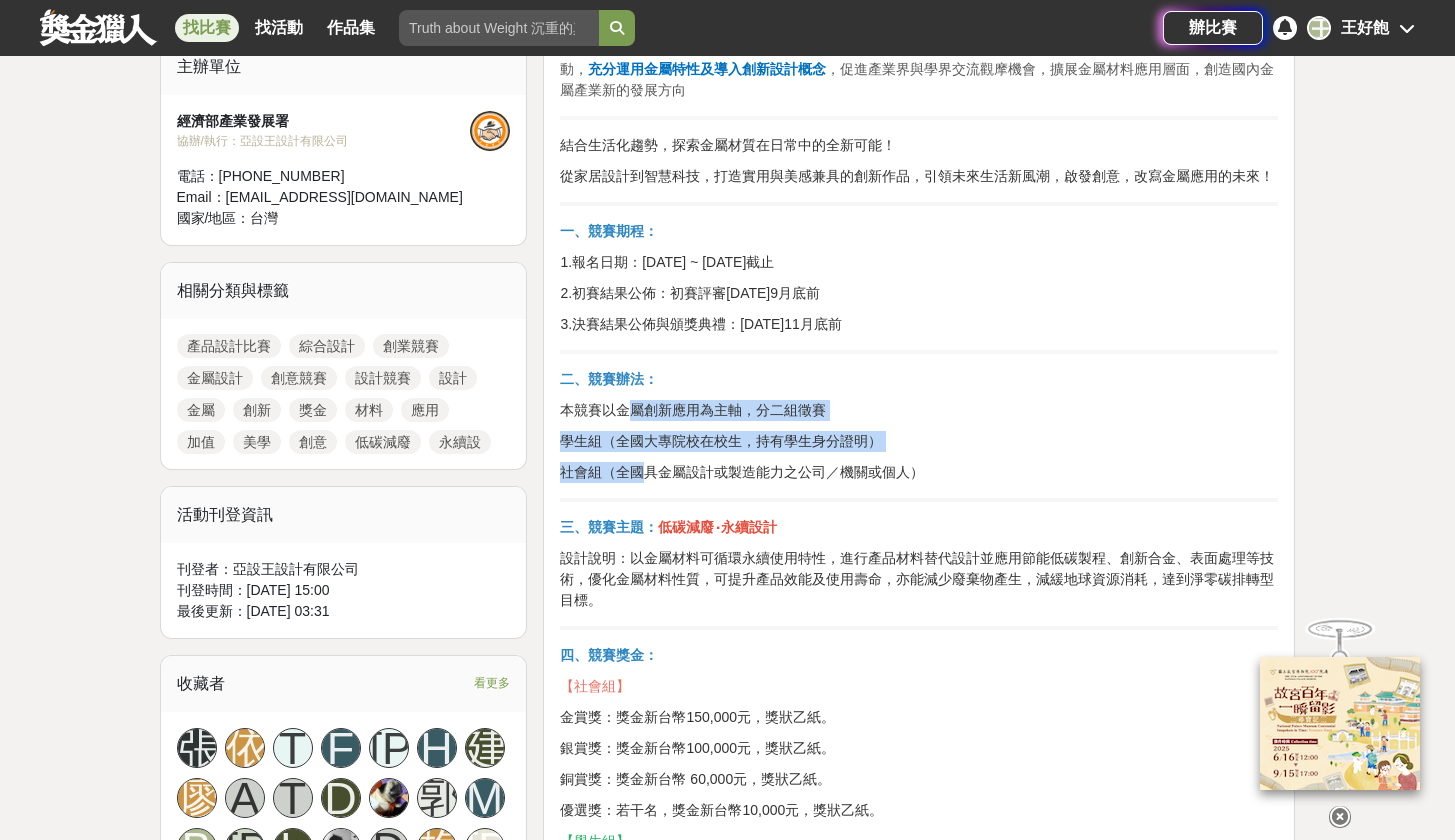 click on "【2025金屬創新應用競賽】 為發掘並培養國內金屬設計製造人才及鼓勵金屬業者投入研發創新工作邀集全國相關系所之師生及產業界參與本項活動， 充分運用金屬特性及導入創新設計概念 ，促進產業界與學界交流觀摩機會，擴展金屬材料應用層面，創造國內金屬產業新的發展方向 結合生活化趨勢，探索金屬材質在日常中的全新可能！ 從家居設計到智慧科技，打造實用與美感兼具的創新作品，引領未來生活新風潮，啟發創意，改寫金屬應用的未來！ 一、競賽期程： 1.報名日期：[DATE] ~ [DATE]截止 2.初賽結果公佈：初賽評審[DATE]9月底前 3.決賽結果公佈與頒獎典禮：[DATE]11月底前 二、競賽辦法： 本競賽以金屬創新應用為主軸，分二組徵賽 學生組（全國大專院校在校生，持有學生身分證明） 社會組（全國具金屬設計或製造能力之公司／機關或個人） 【社會組】" at bounding box center (919, 1283) 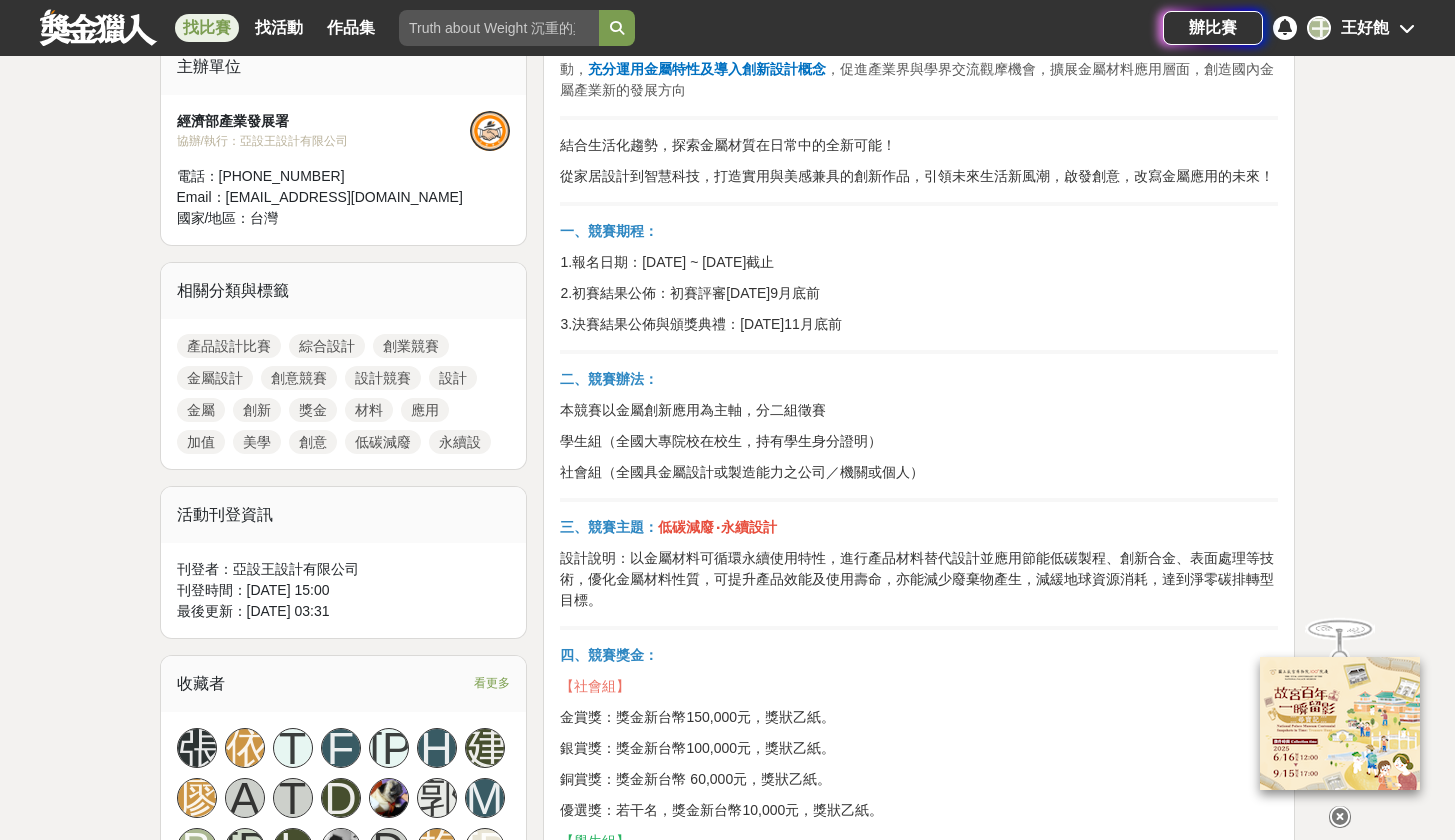 click on "社會組（全國具金屬設計或製造能力之公司／機關或個人）" at bounding box center (919, 472) 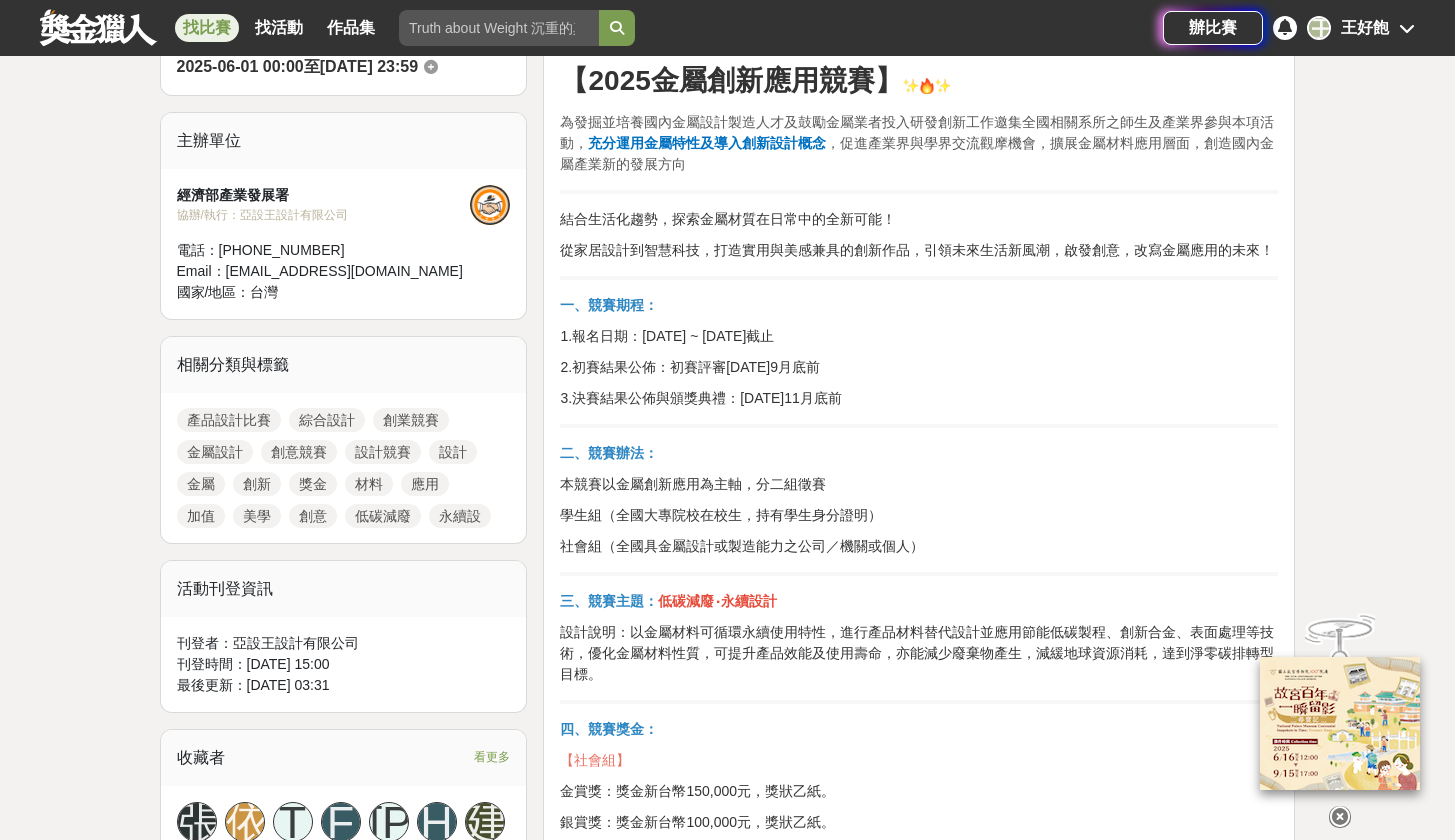 scroll, scrollTop: 288, scrollLeft: 0, axis: vertical 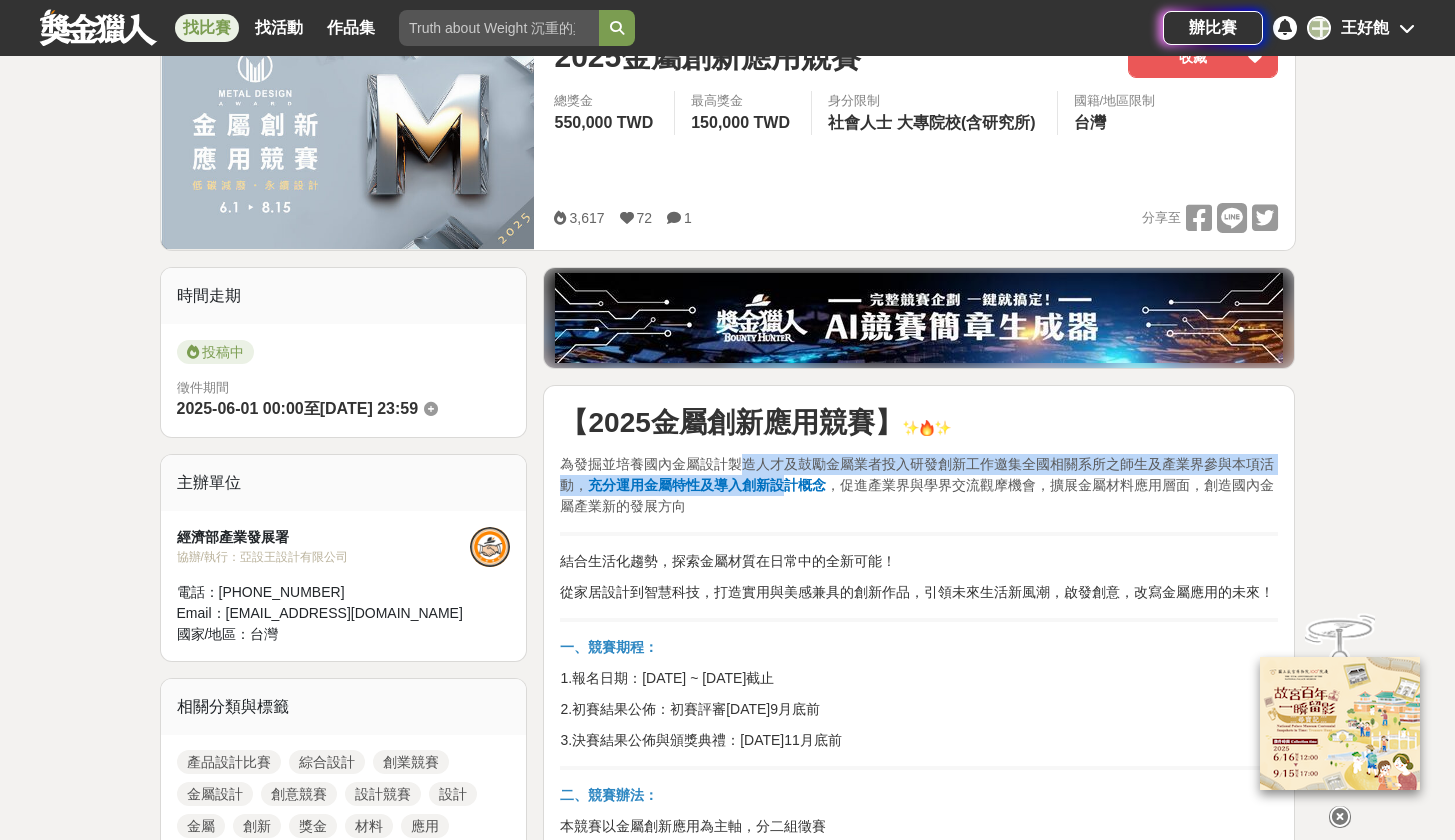 drag, startPoint x: 743, startPoint y: 466, endPoint x: 792, endPoint y: 481, distance: 51.24451 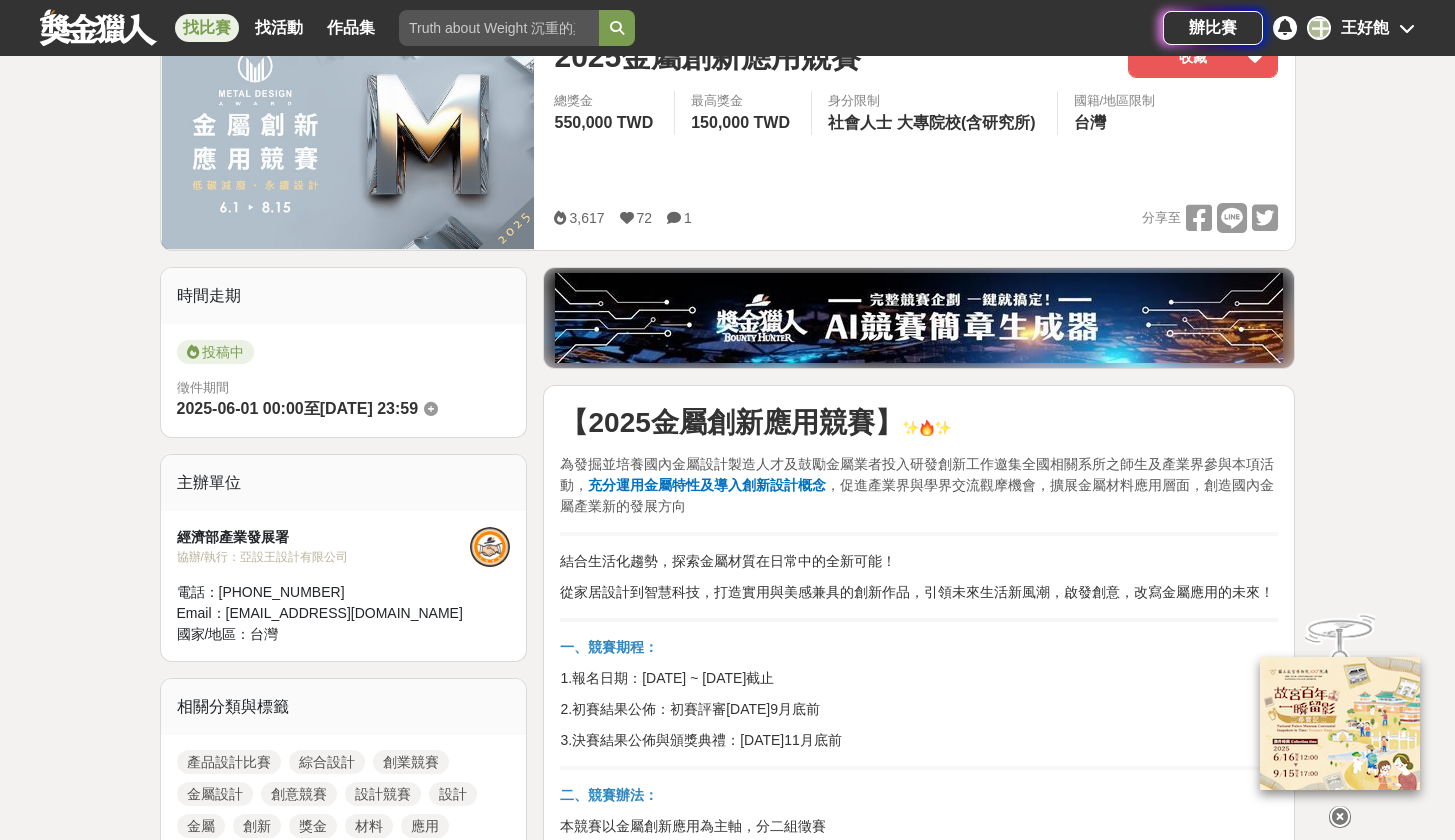 click on "，促進產業界與學界交流觀摩機會，擴展金屬材料應用層面，創造國內金屬產業新的發展方向" at bounding box center (917, 495) 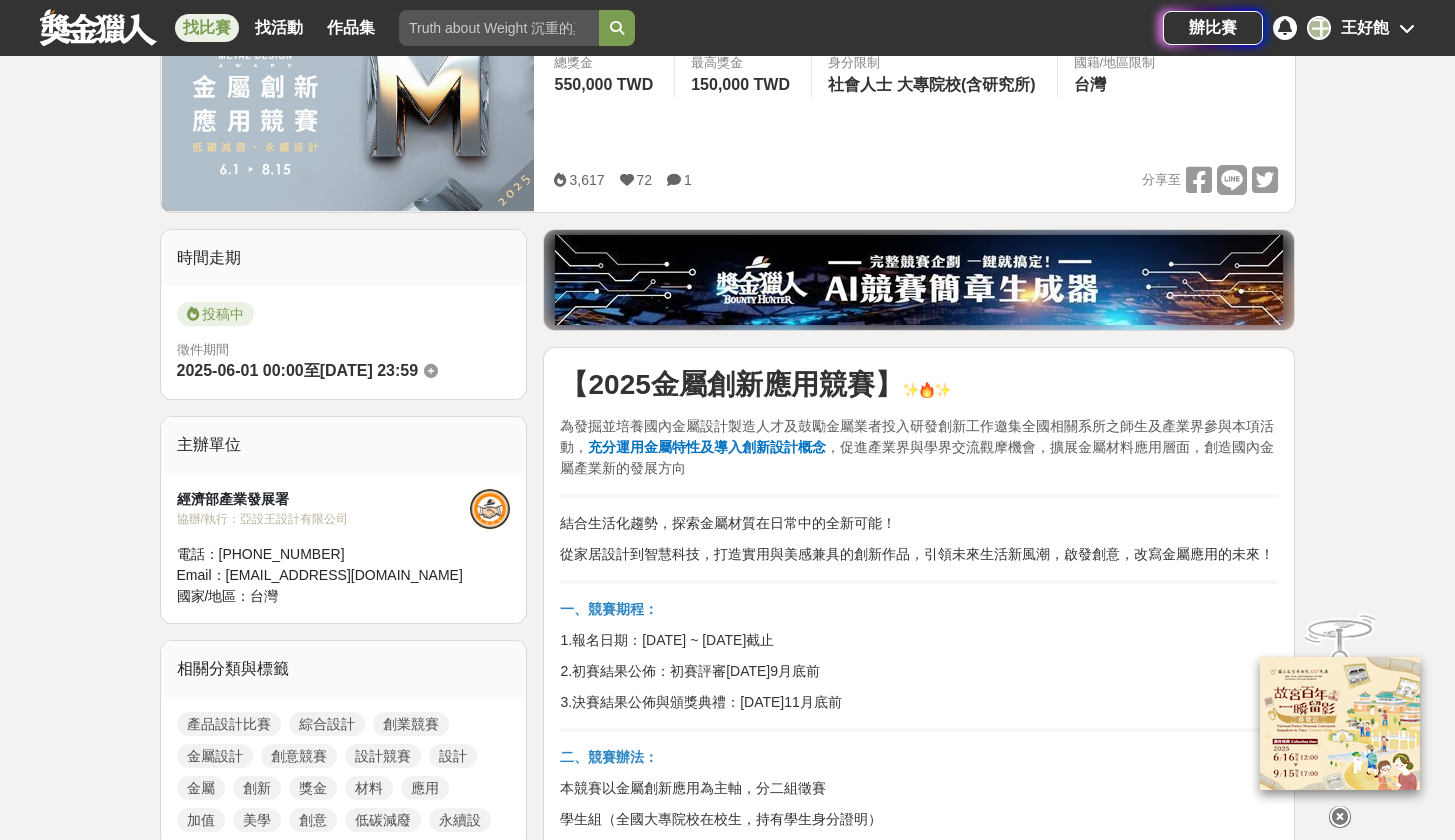 scroll, scrollTop: 955, scrollLeft: 0, axis: vertical 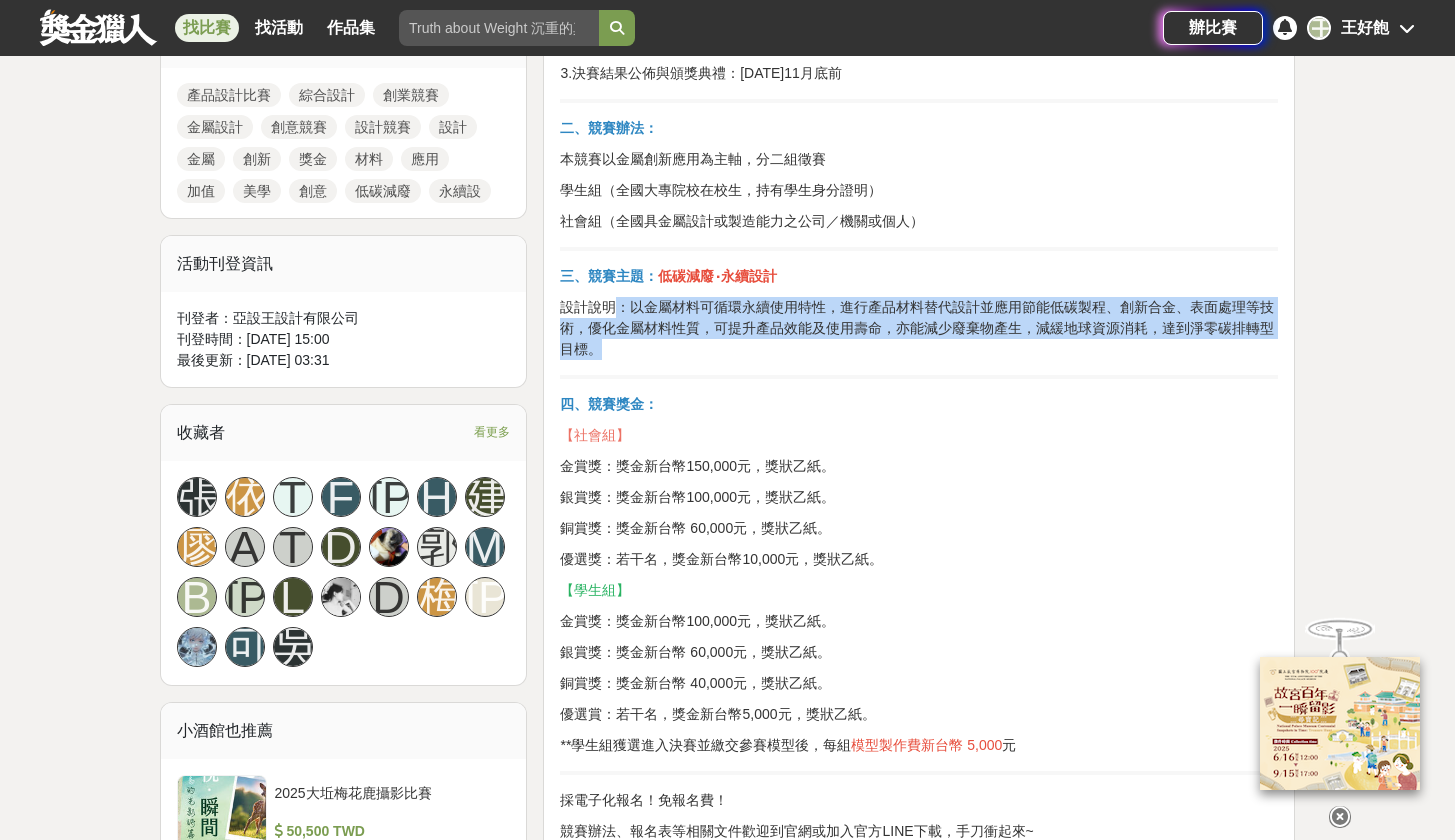 drag, startPoint x: 621, startPoint y: 308, endPoint x: 829, endPoint y: 340, distance: 210.44714 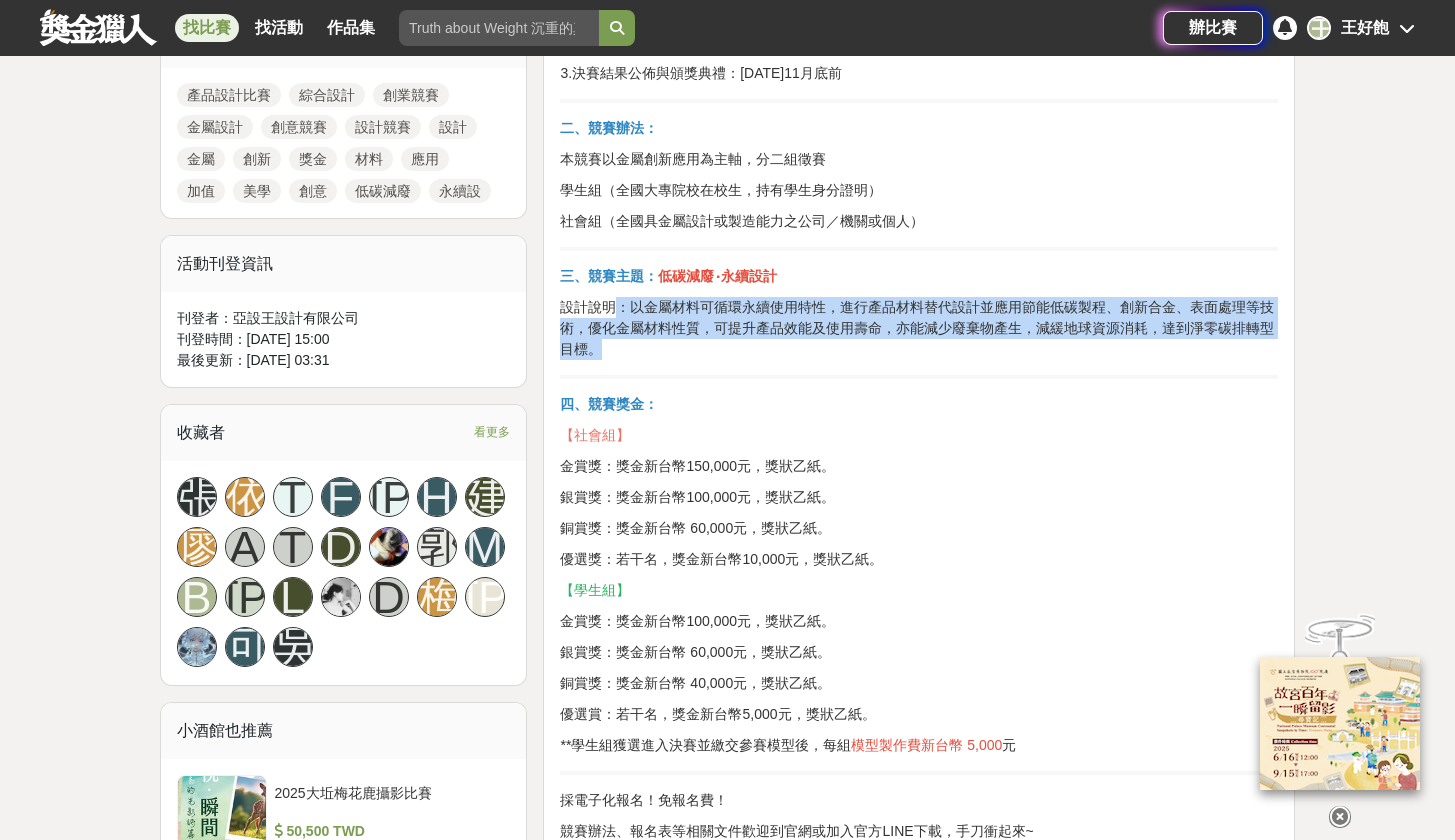 click on "設計說明：以金屬材料可循環永續使用特性，進行產品材料替代設計並應用節能低碳製程、創新合金、表面處理等技術，優化金屬材料性質，可提升產品效能及使用壽命，亦能減少廢棄物產生，減緩地球資源消耗，達到淨零碳排轉型目標。" at bounding box center [919, 328] 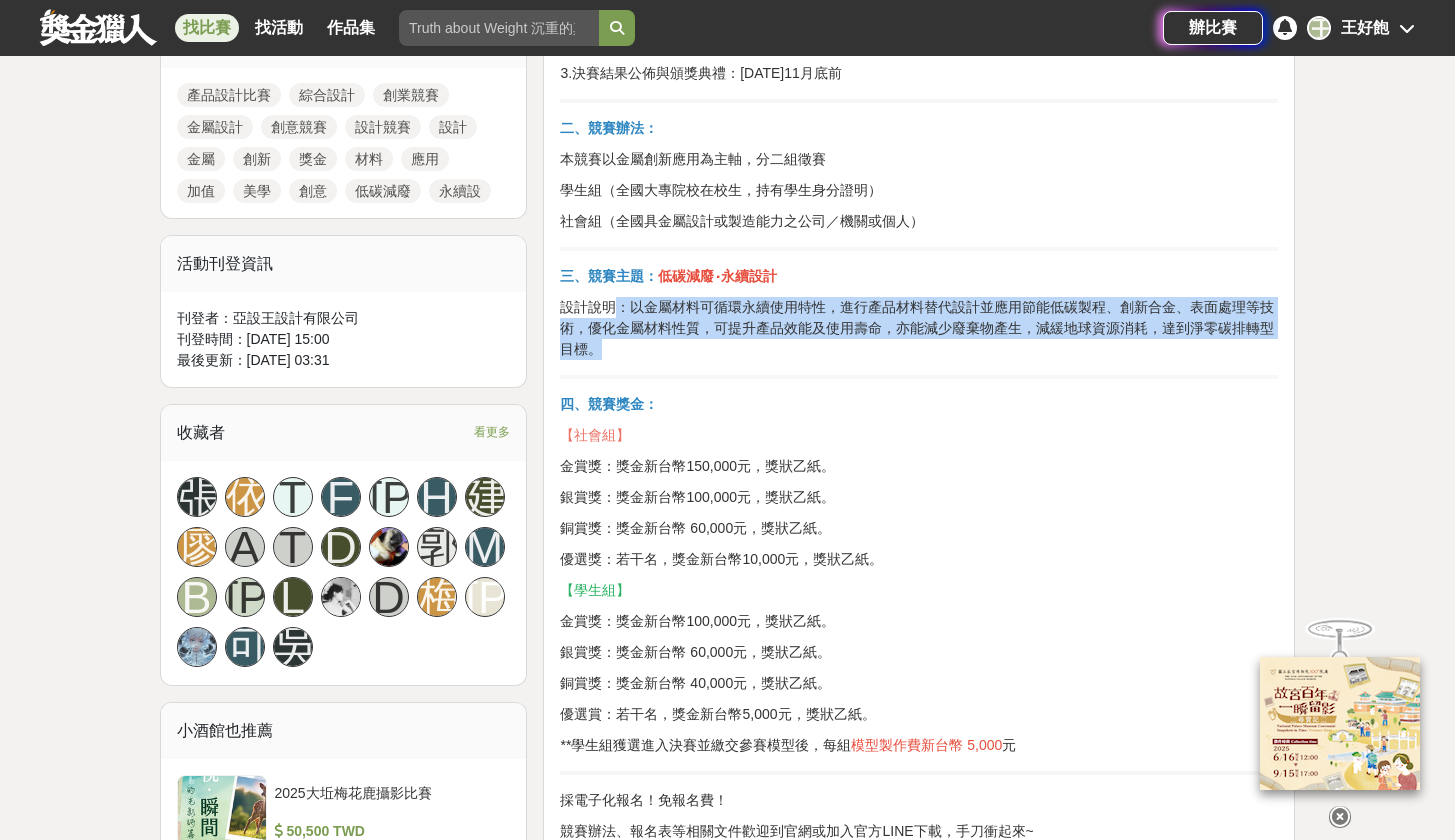click on "設計說明：以金屬材料可循環永續使用特性，進行產品材料替代設計並應用節能低碳製程、創新合金、表面處理等技術，優化金屬材料性質，可提升產品效能及使用壽命，亦能減少廢棄物產生，減緩地球資源消耗，達到淨零碳排轉型目標。" at bounding box center (919, 328) 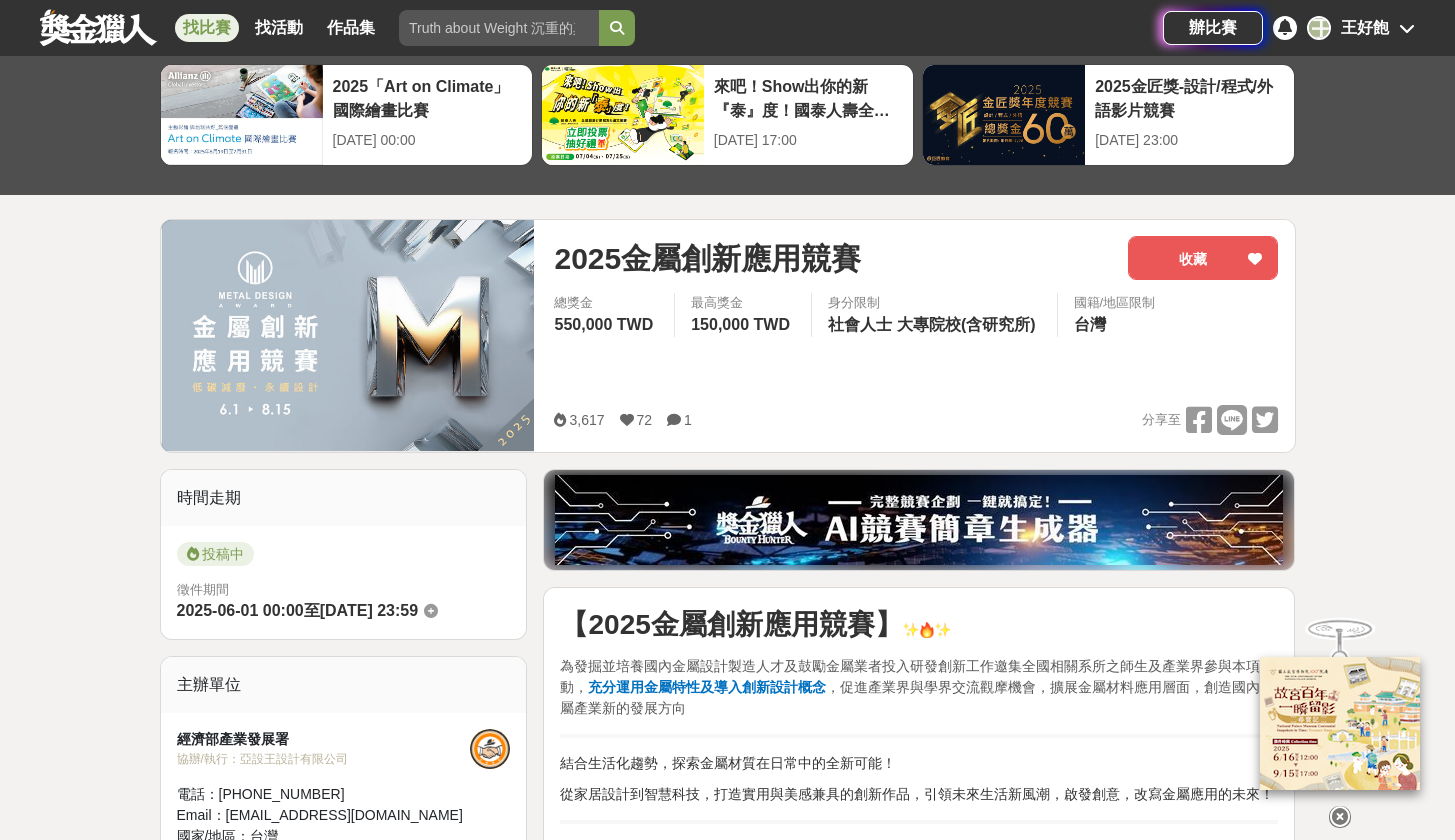 scroll, scrollTop: 0, scrollLeft: 0, axis: both 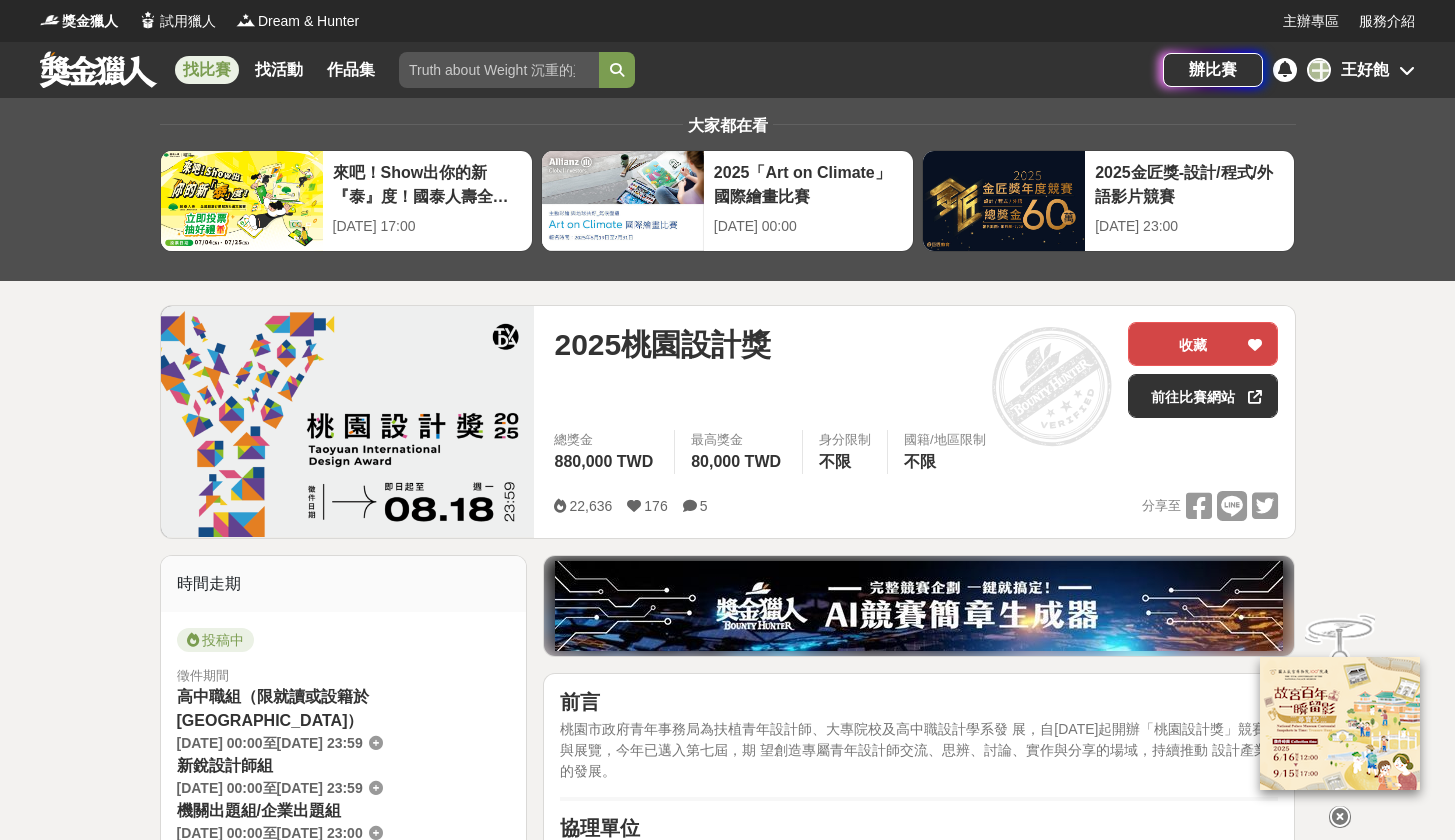 click on "收藏" at bounding box center [1203, 344] 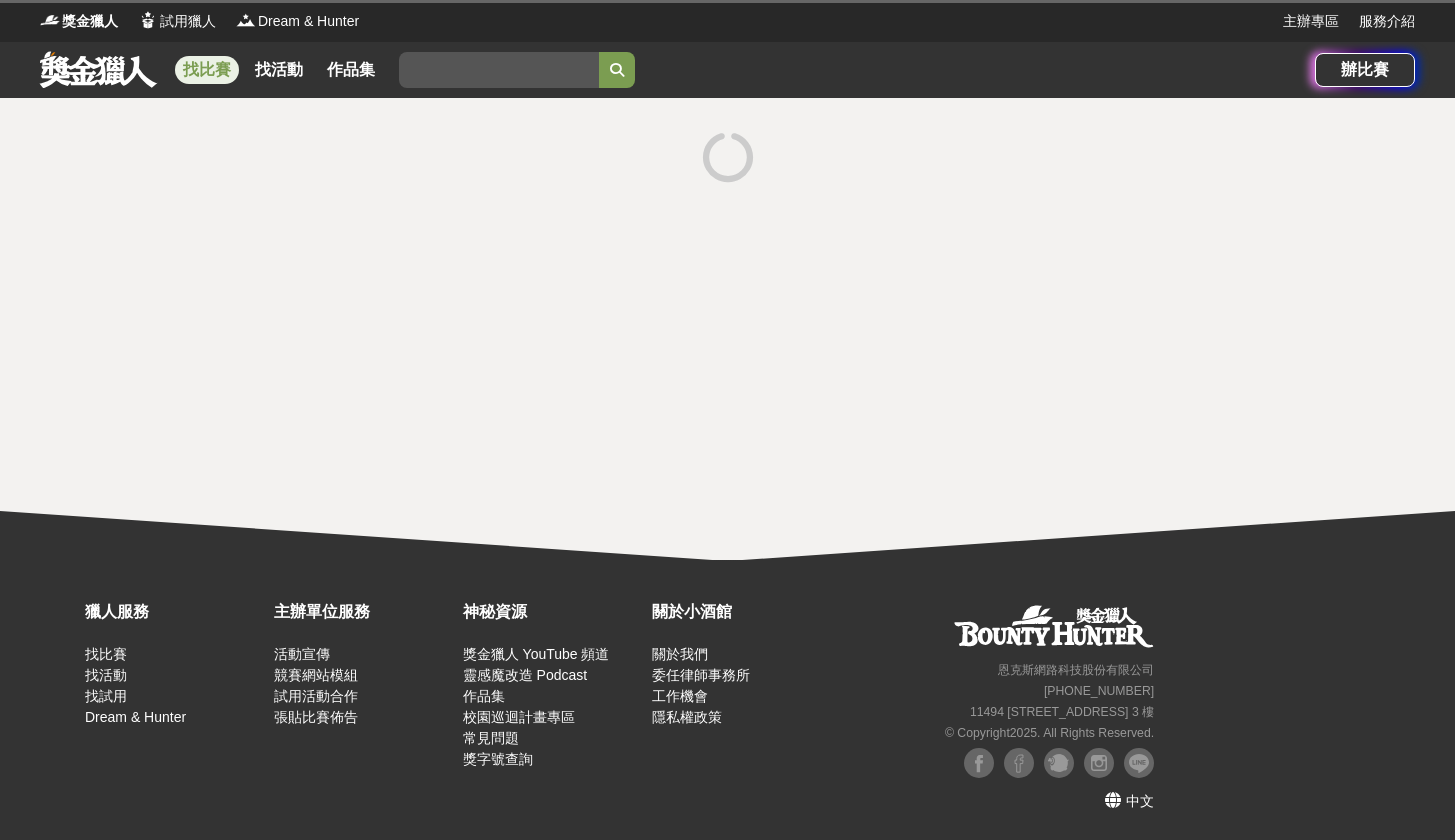 scroll, scrollTop: 0, scrollLeft: 0, axis: both 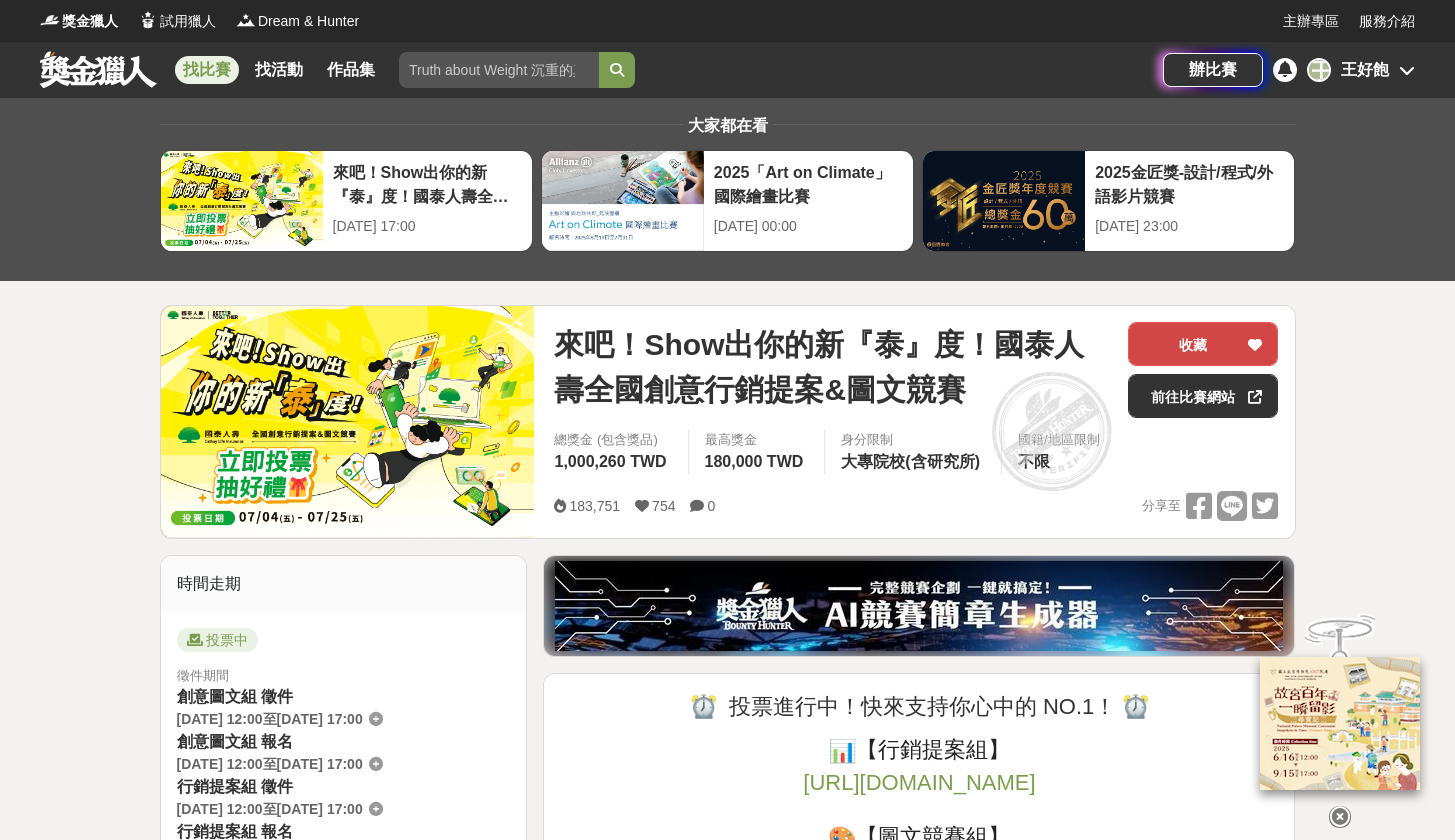 click on "收藏" at bounding box center [1203, 344] 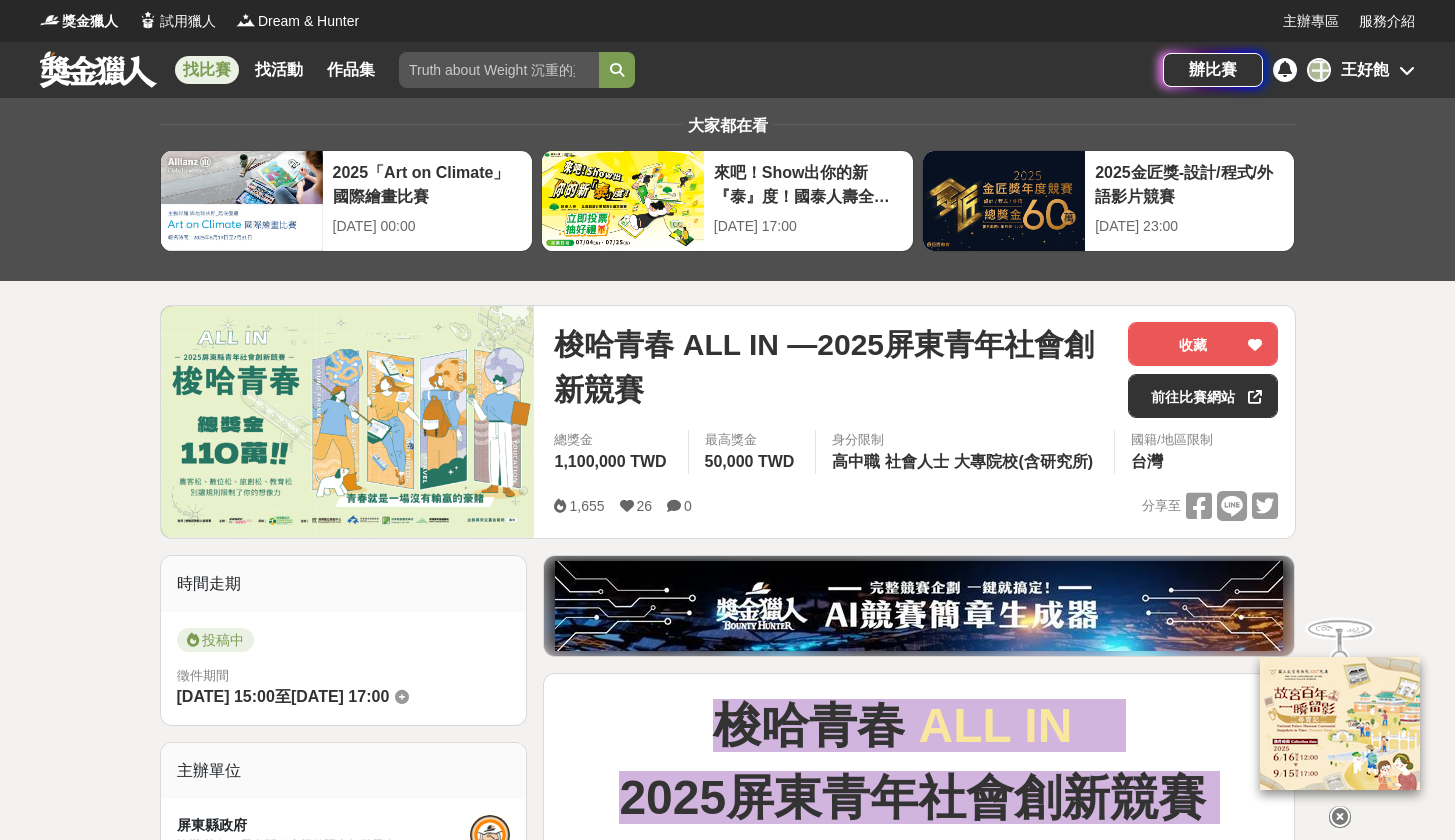 scroll, scrollTop: 0, scrollLeft: 0, axis: both 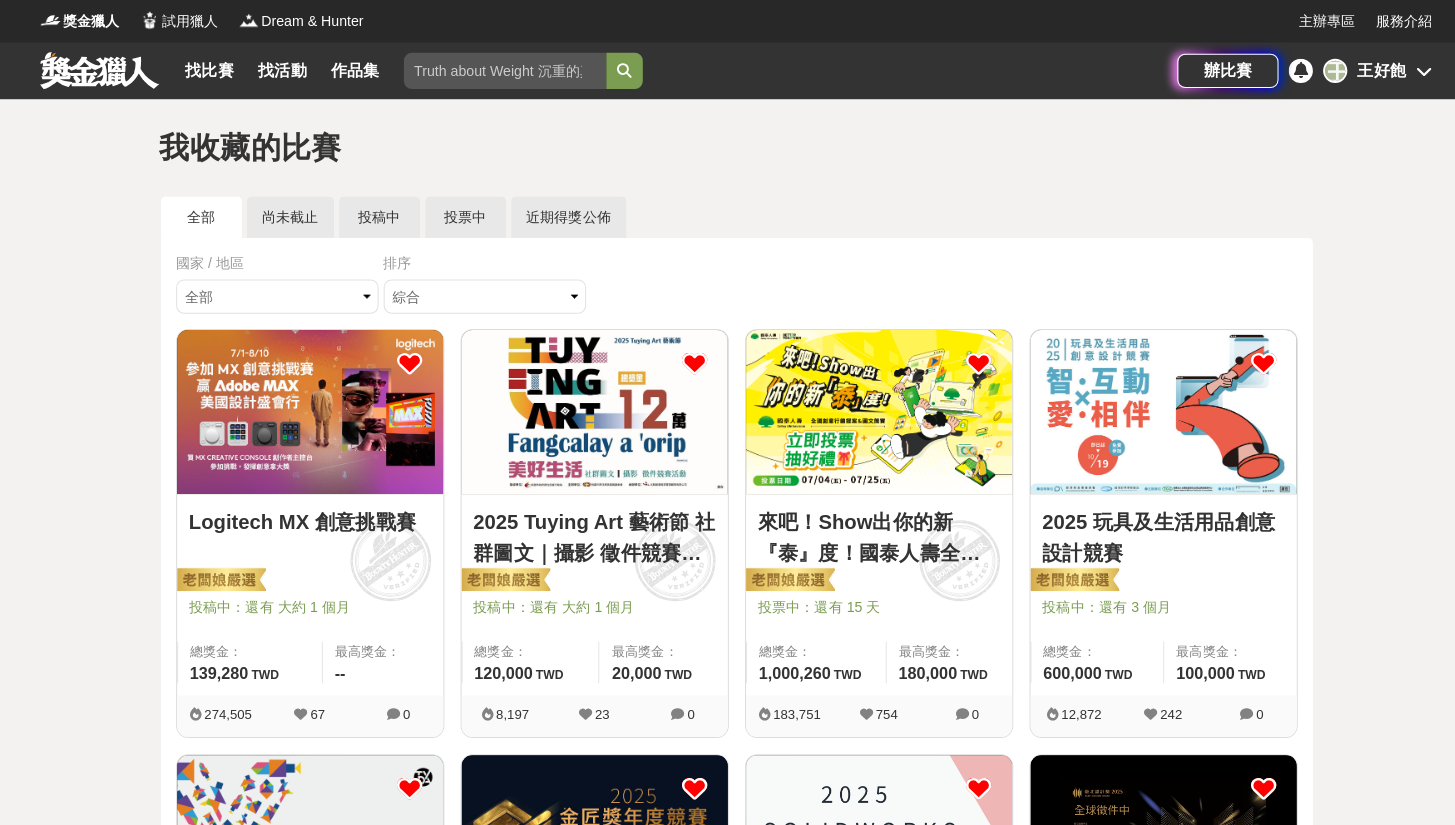 click at bounding box center [967, 358] 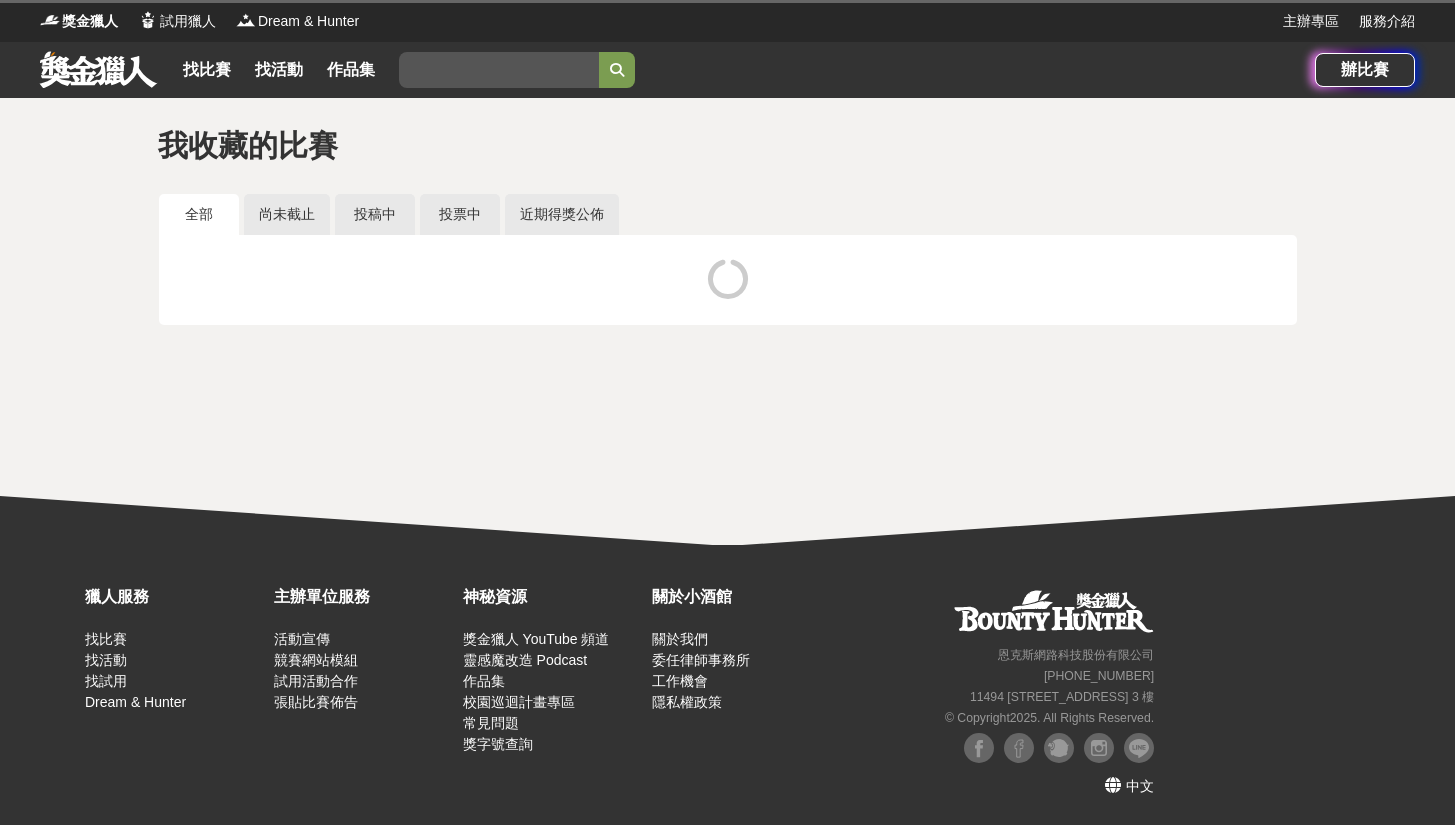 scroll, scrollTop: 0, scrollLeft: 0, axis: both 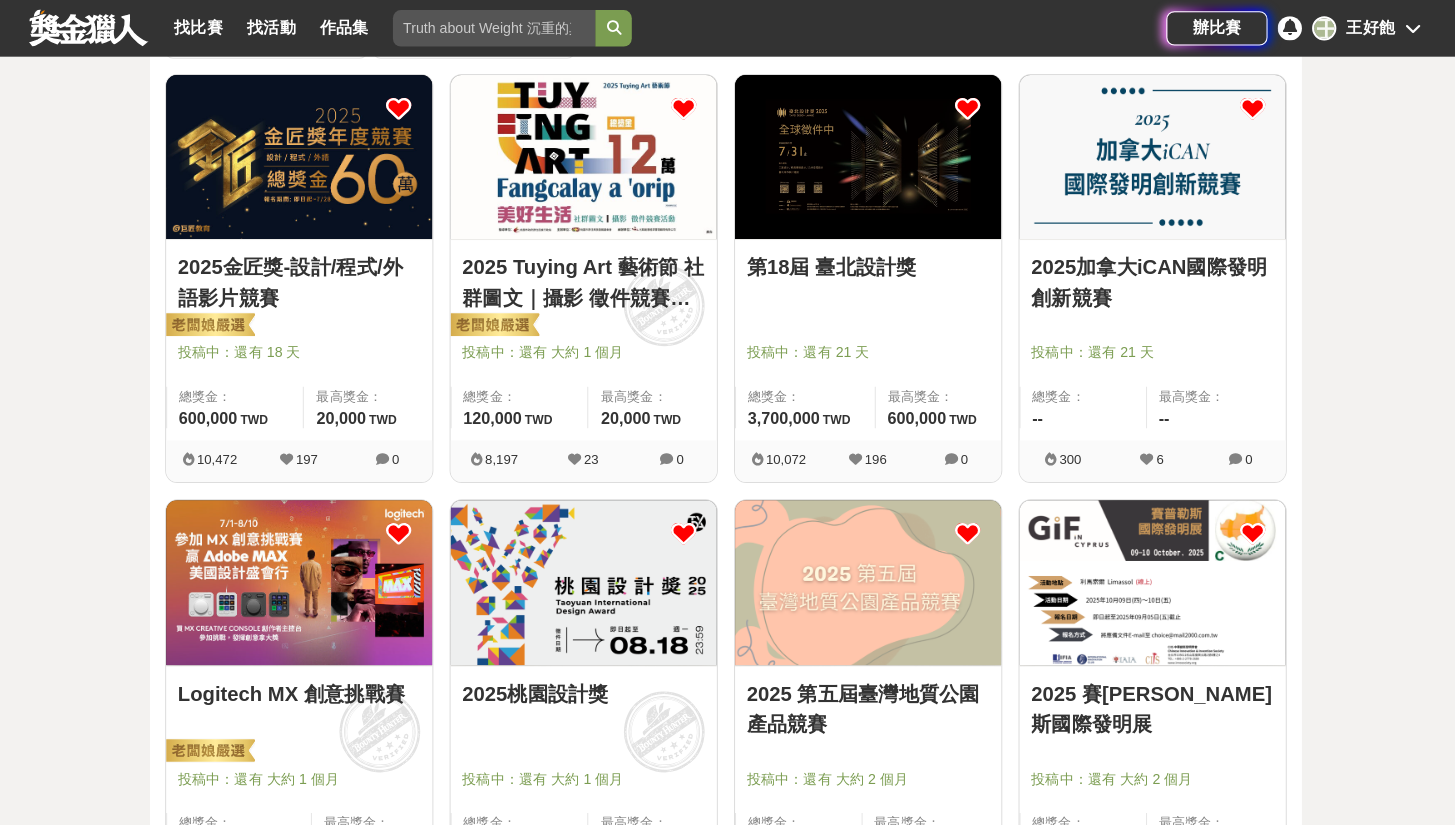 click on "我收藏的比賽 全部 尚未截止 投稿中 投票中 近期得獎公佈 國家 / 地區 全部 台灣 國際 排序 綜合 熱門 獎金 截止 最新 2025金匠獎-設計/程式/外語影片競賽 投稿中：還有 18 天 總獎金： 600,000 600,000 TWD 最高獎金： 20,000 TWD 10,472 197 0 2025 Tuying Art 藝術節 社群圖文｜攝影 徵件競賽活動 投稿中：還有 大約 1 個月 總獎金： 120,000 120,000 TWD 最高獎金： 20,000 TWD 8,197 23 0 第18屆 臺北設計獎 投稿中：還有 21 天 總獎金： 3,700,000 370 萬 TWD 最高獎金： 600,000 TWD 10,072 196 0 2025加拿大iCAN國際發明創新競賽 投稿中：還有 21 天 總獎金： -- 最高獎金： -- 300 6 0 Logitech MX 創意挑戰賽 投稿中：還有 大約 1 個月 總獎金： 139,280 139,280 TWD 最高獎金： -- 274,505 67 0 2025桃園設計獎 投稿中：還有 大約 1 個月 總獎金： 880,000 880,000 TWD 最高獎金： 80,000 TWD 22,636 176 5 2025 第五屆臺灣地質公園產品競賽 -- -- 350" at bounding box center (727, 664) 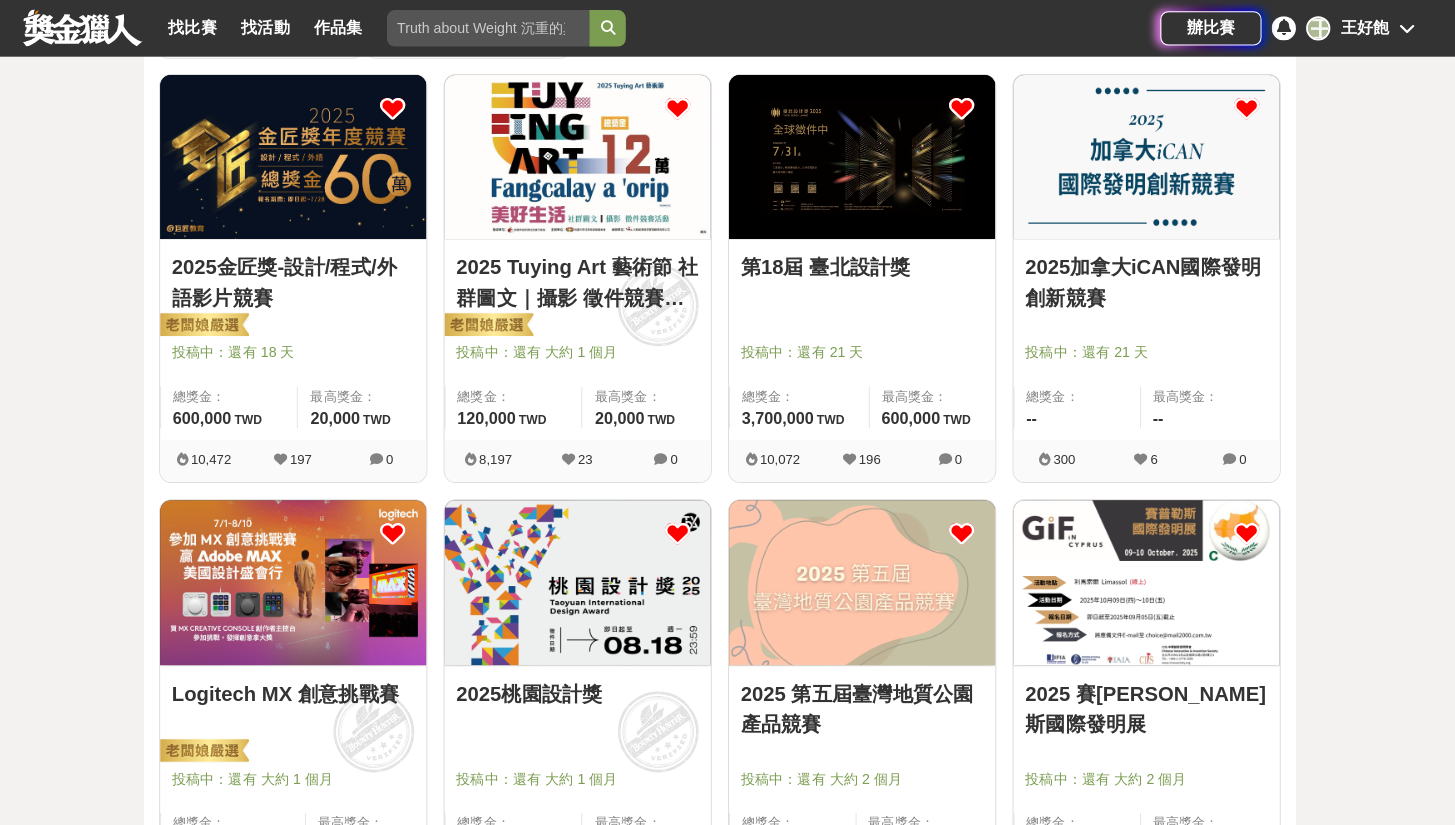 click at bounding box center (405, 106) 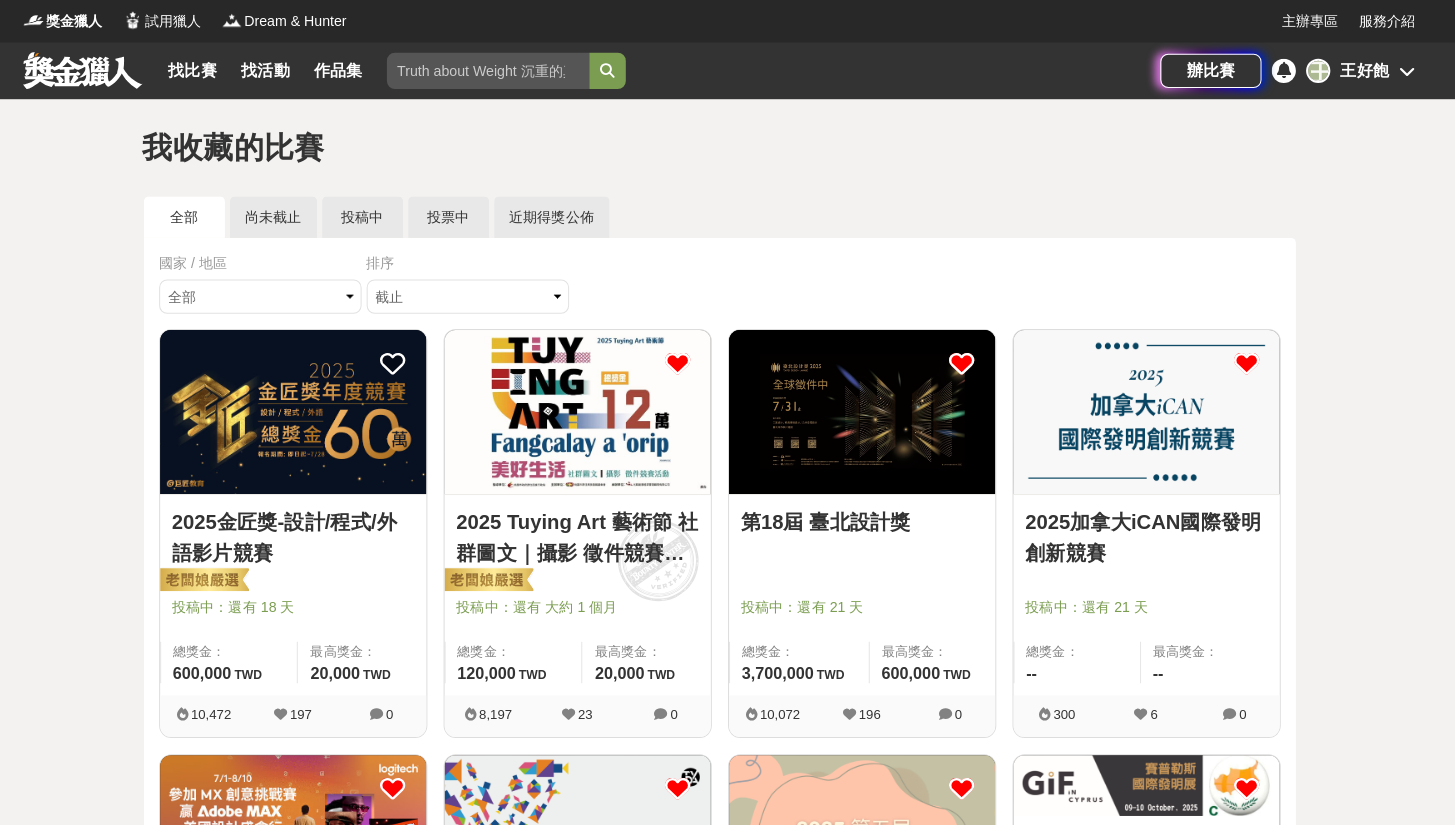 scroll, scrollTop: 0, scrollLeft: 0, axis: both 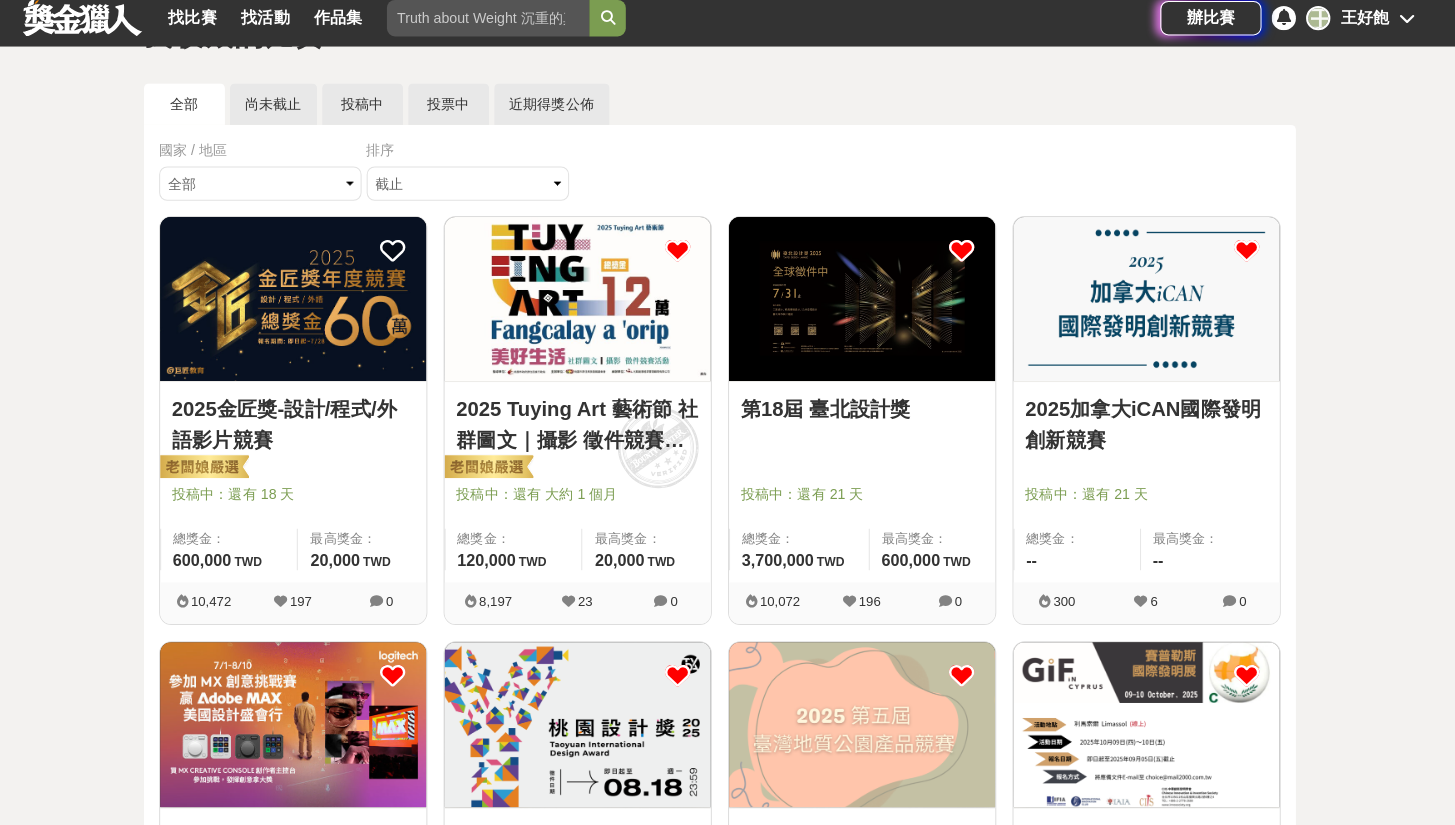 click on "找比賽 找活動 作品集" at bounding box center [601, 28] 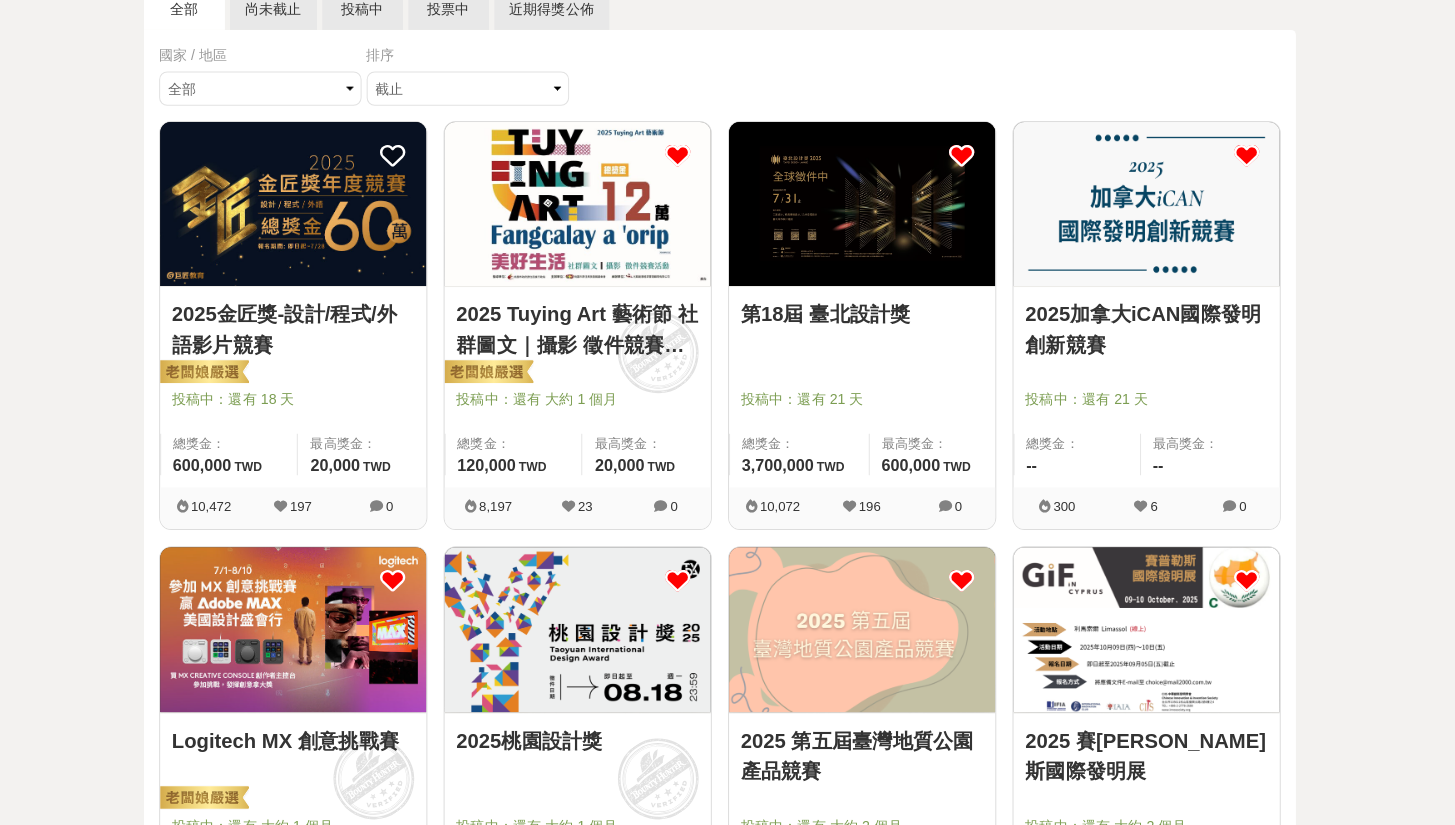 scroll, scrollTop: 0, scrollLeft: 0, axis: both 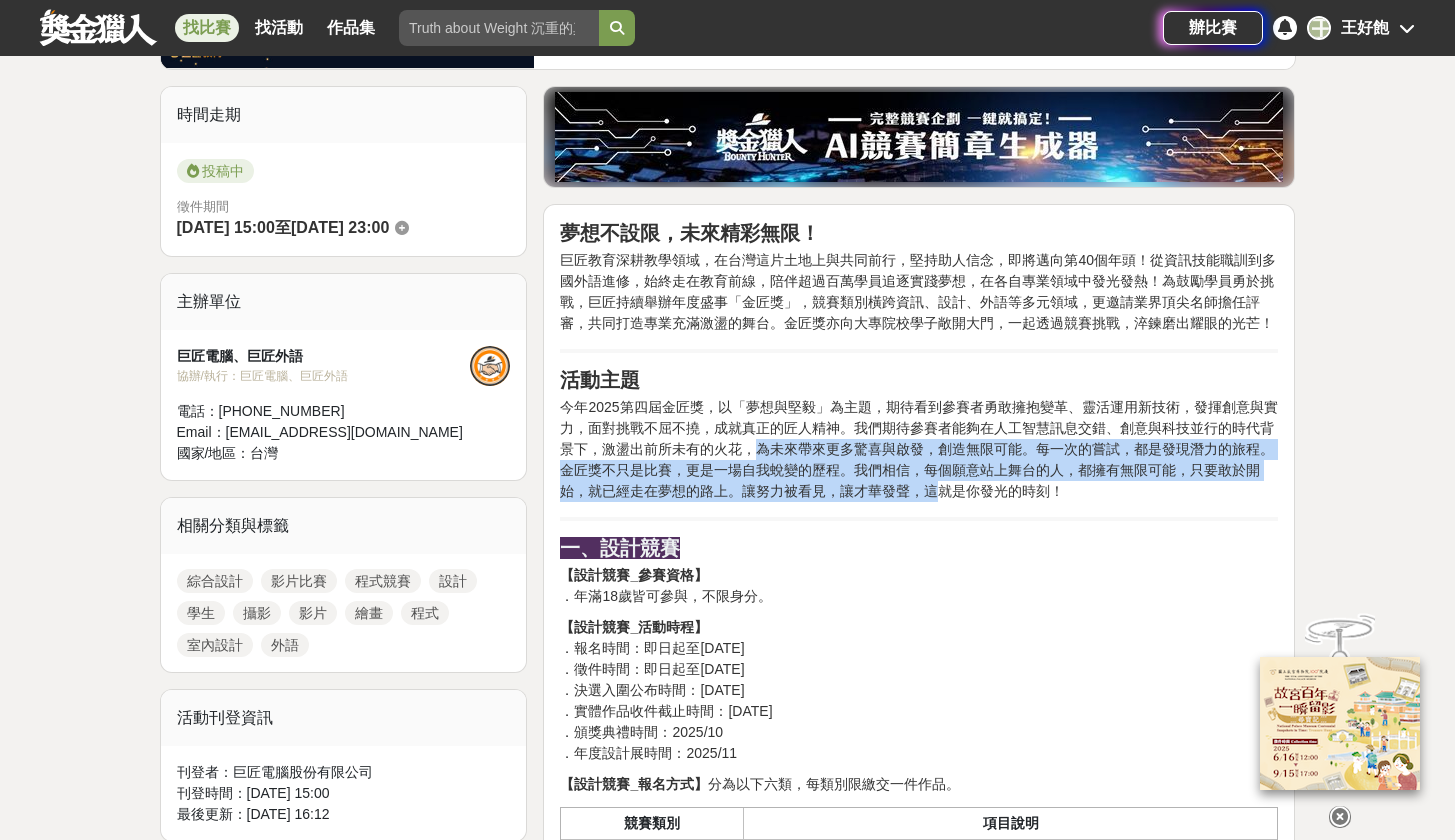 drag, startPoint x: 757, startPoint y: 440, endPoint x: 937, endPoint y: 498, distance: 189.11372 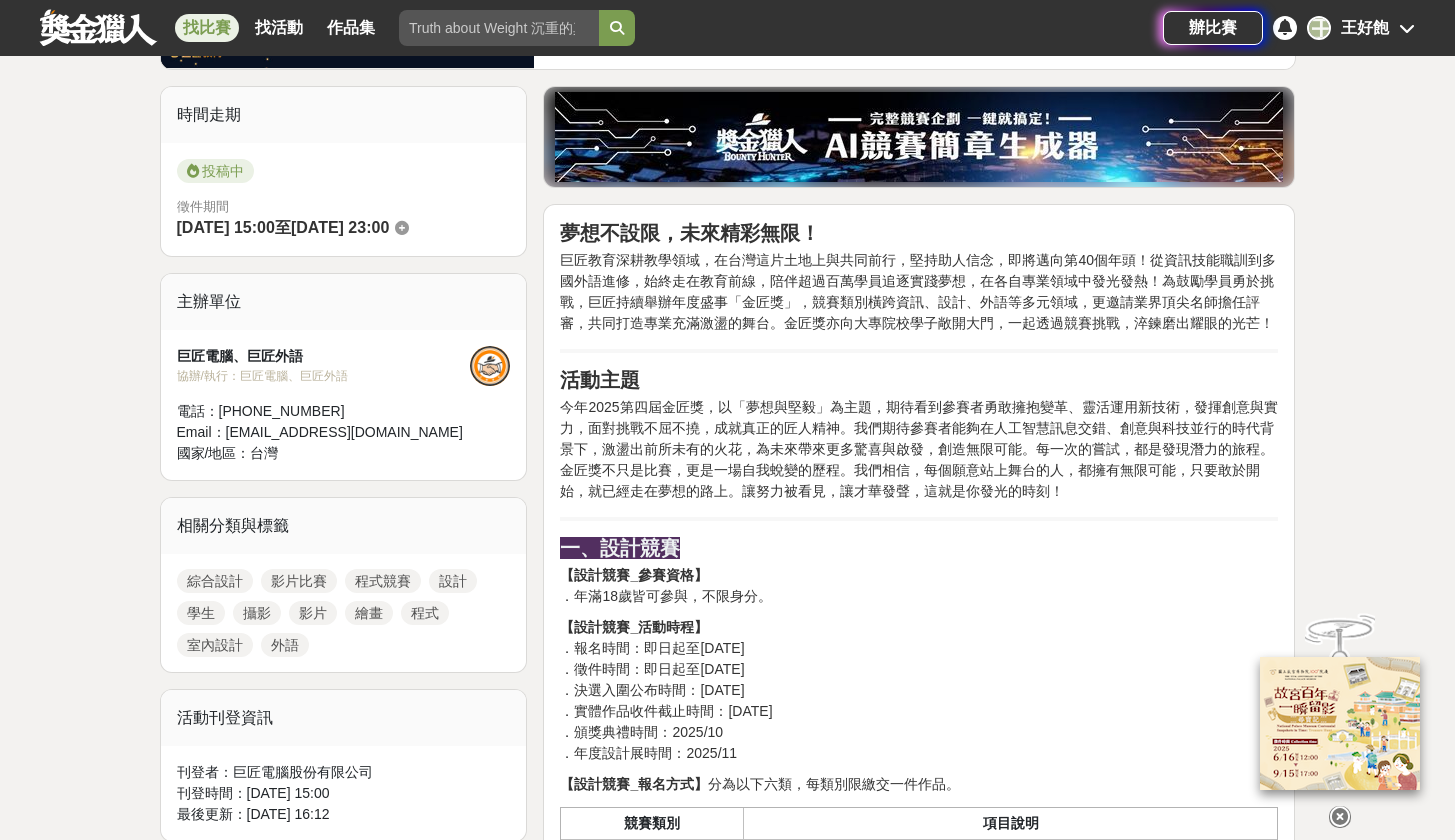 click on "夢想不設限，未來精彩無限！ 巨匠教育深耕教學領域，在台灣這片土地上與共同前行，堅持助人信念，即將邁向第40個年頭！從資訊技能職訓到多國外語進修，始終走在教育前線，陪伴超過百萬學員追逐實踐夢想，在各自專業領域中發光發熱！為鼓勵學員勇於挑戰，巨匠持續舉辦年度盛事「金匠獎」，競賽類別橫跨資訊、設計、外語等多元領域，更邀請業界頂尖名師擔任評審，共同打造專業充滿激盪的舞台。金匠獎亦向大專院校學子敞開大門，一起透過競賽挑戰，淬鍊磨出耀眼的光芒！ 活動主題  一、設計競賽  【設計競賽_參賽資格】  ．年滿18歲皆可參與，不限身分。 【設計競賽_活動時程】  ．報名時間：即日起至2025/7/28  ．徵件時間：即日起至2025/7/28  ．決選入圍公布時間：2025/8/18  ．實體作品收件截止時間：2025/9/5  ．頒獎典禮時間：2025/10 競賽類別 類別" at bounding box center (919, 2618) 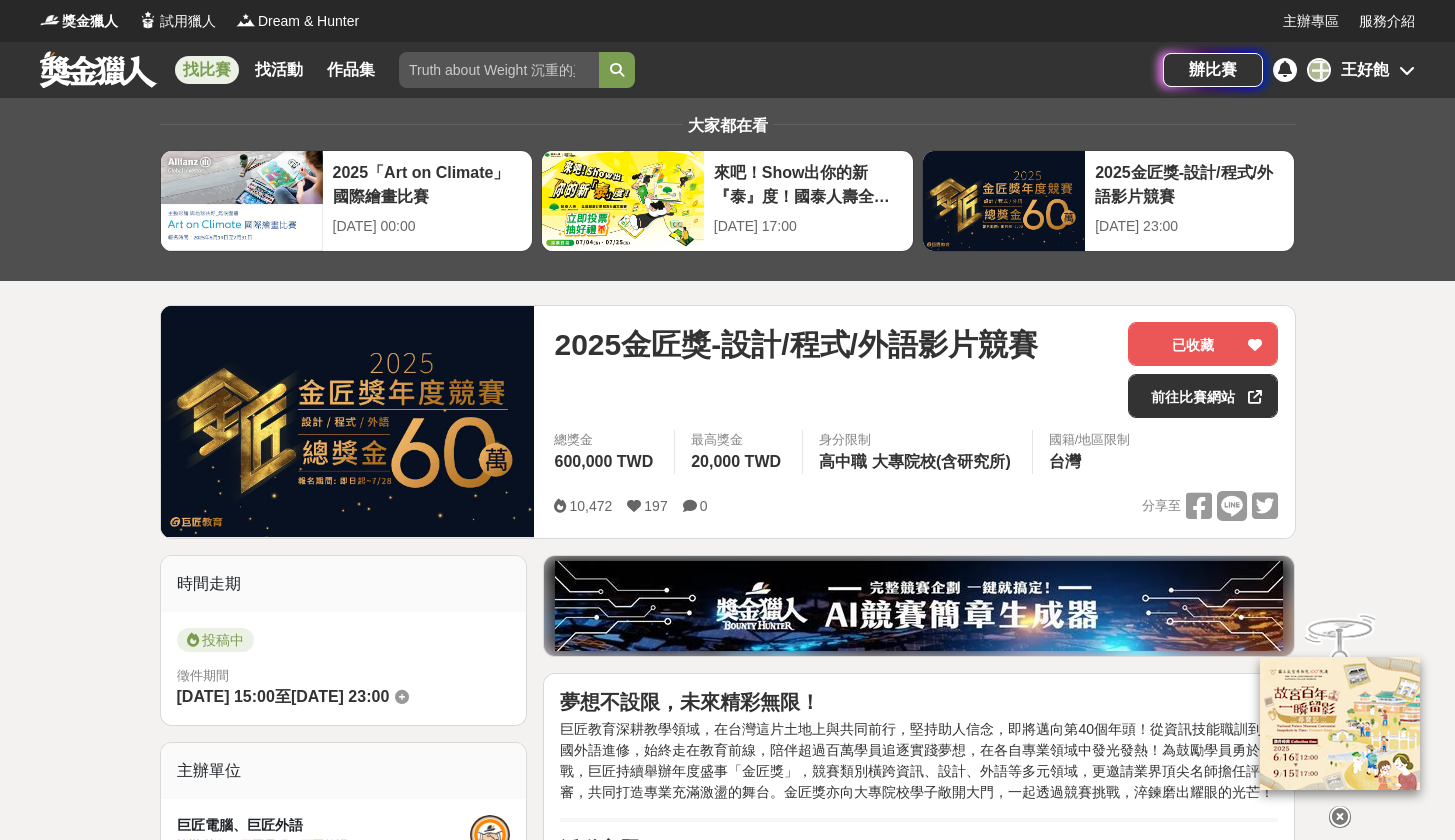 scroll, scrollTop: 0, scrollLeft: 0, axis: both 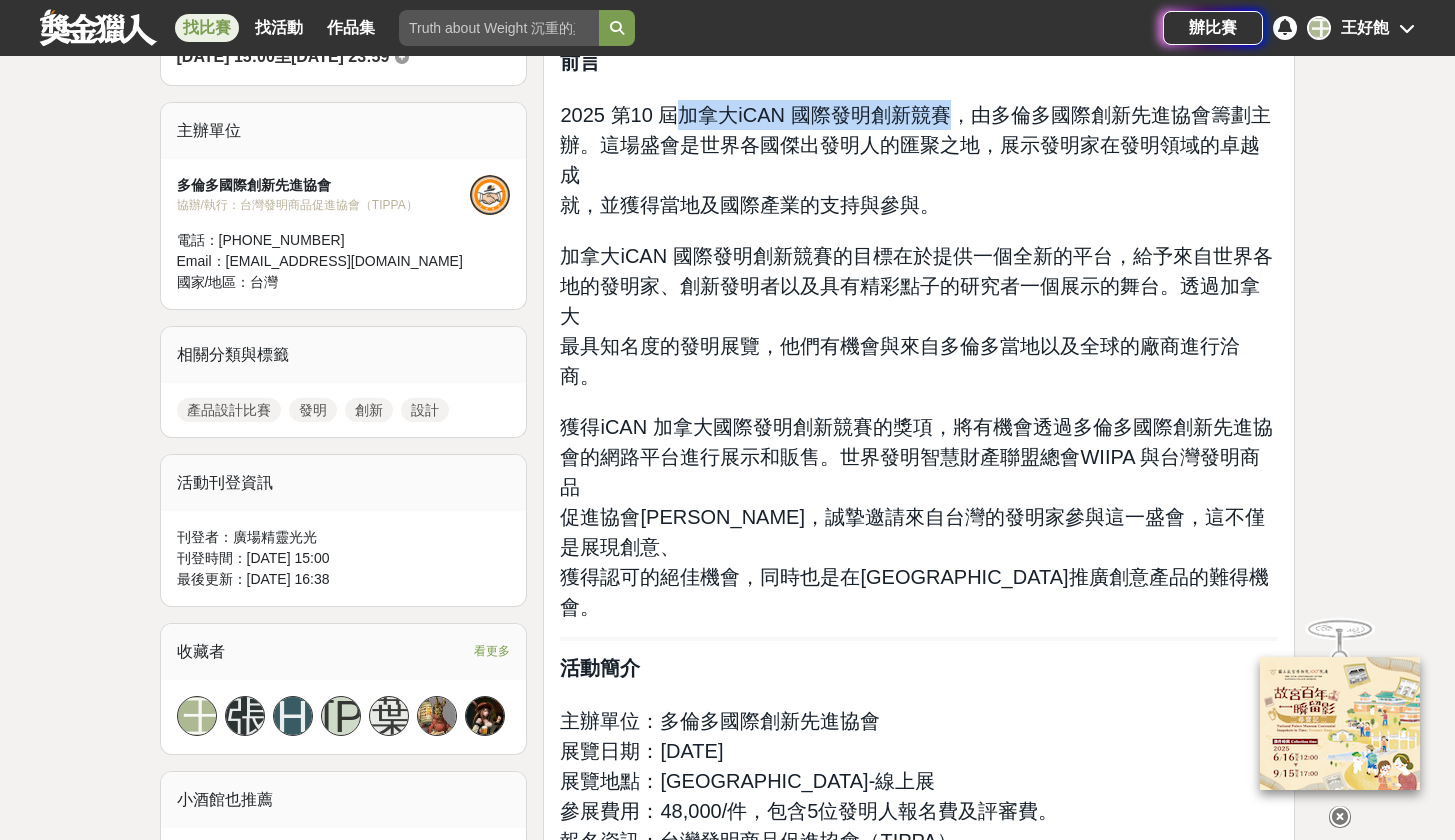 drag, startPoint x: 683, startPoint y: 111, endPoint x: 952, endPoint y: 115, distance: 269.02972 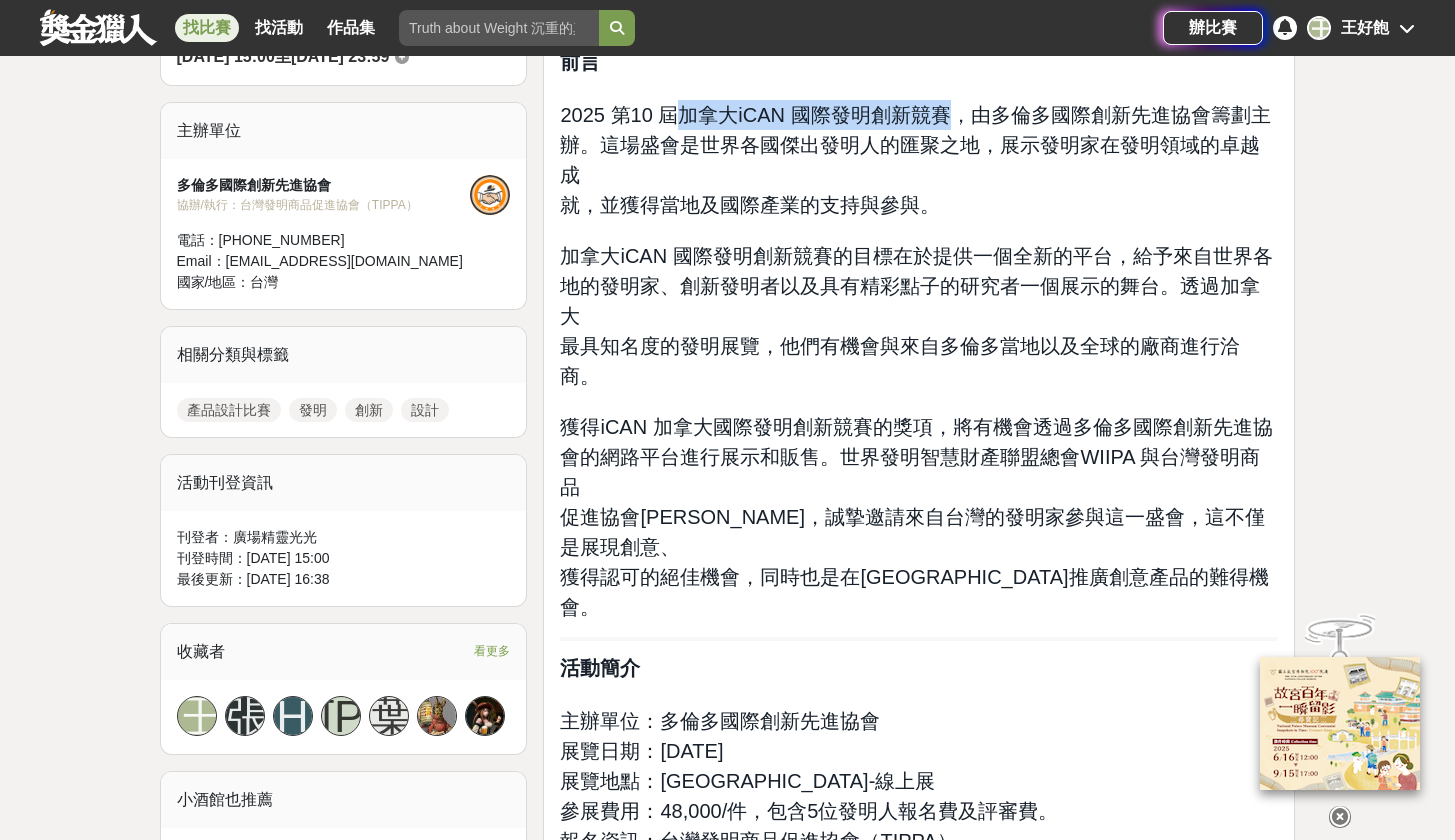 click on "2025 第10 屆加拿大iCAN 國際發明創新競賽，由多倫多國際創新先進協會籌劃主" at bounding box center [915, 115] 